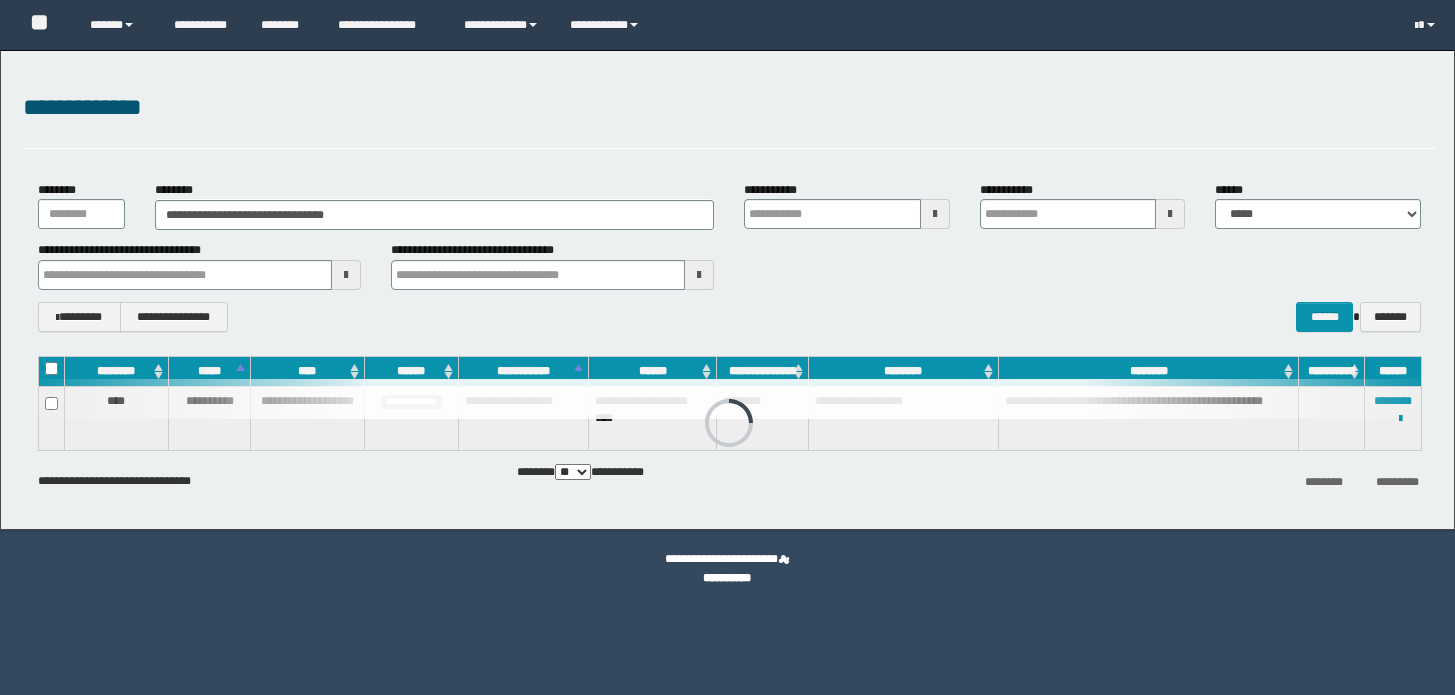 scroll, scrollTop: 0, scrollLeft: 0, axis: both 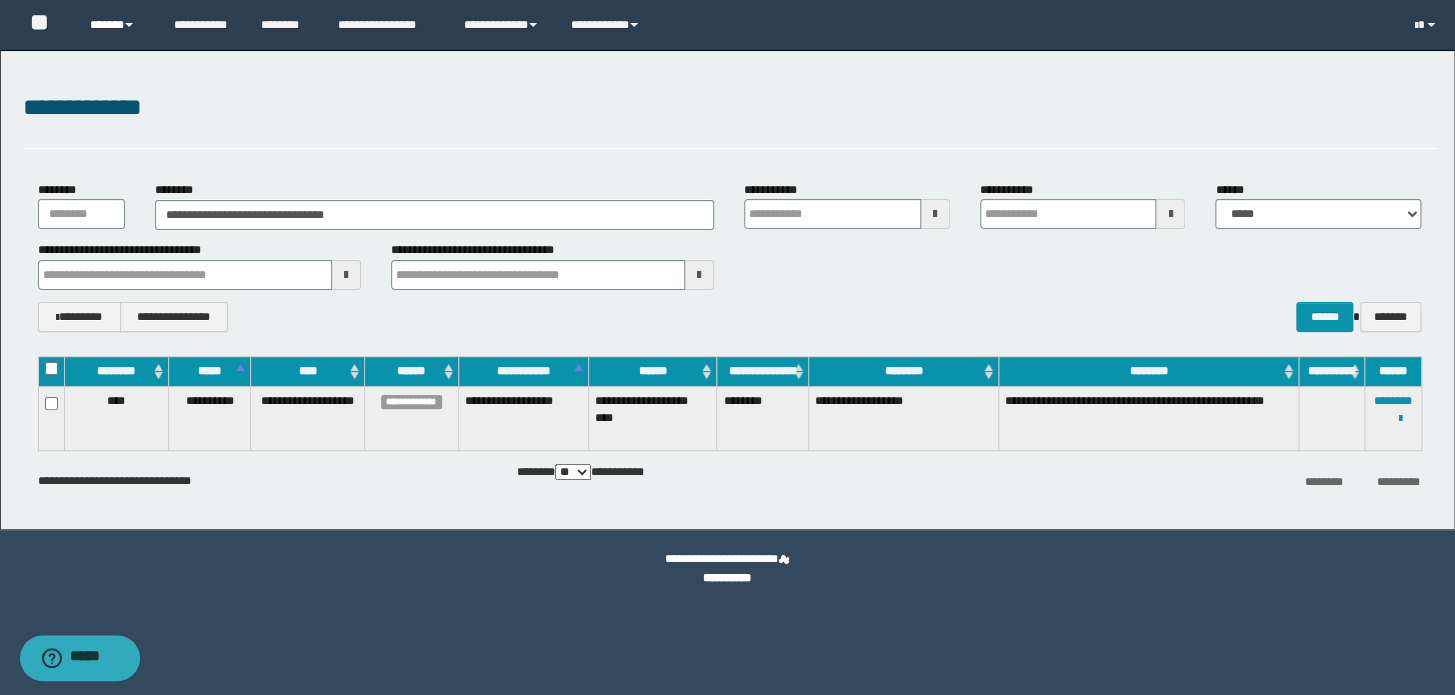 click on "******" at bounding box center [117, 25] 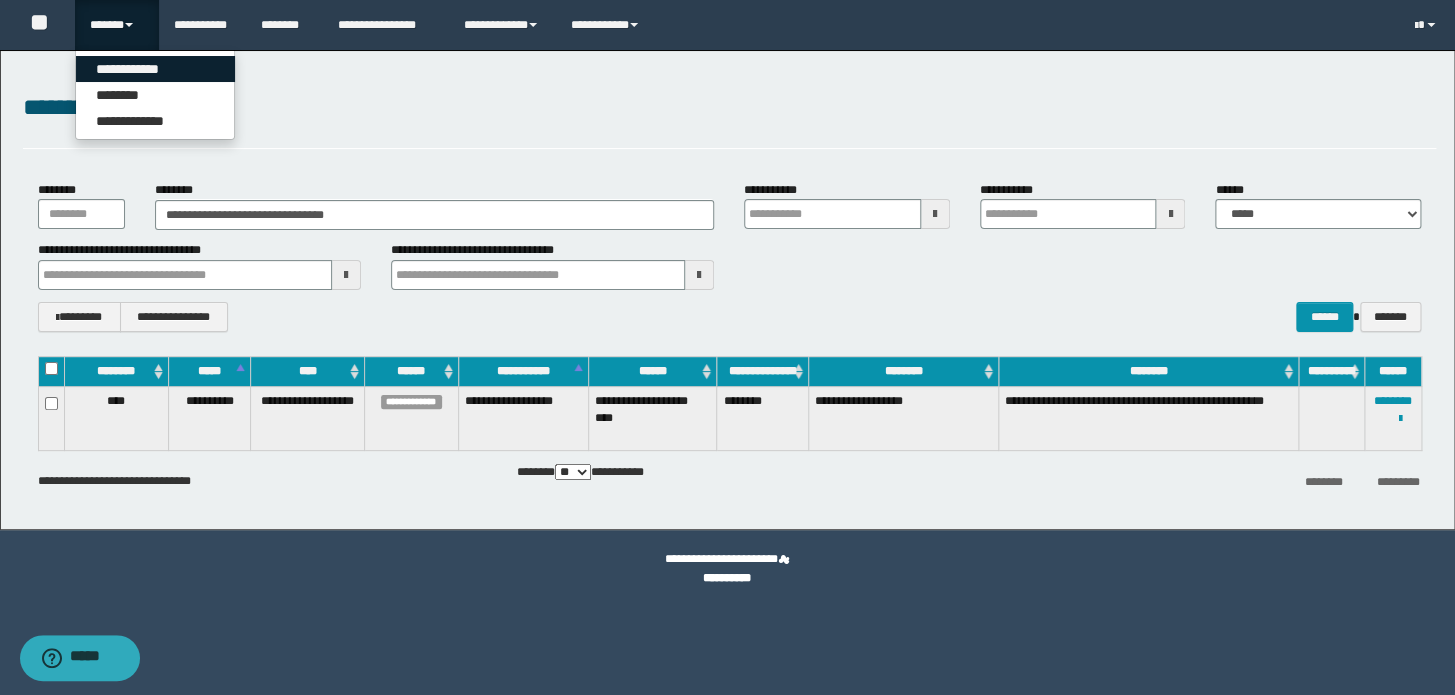 click on "**********" at bounding box center (155, 69) 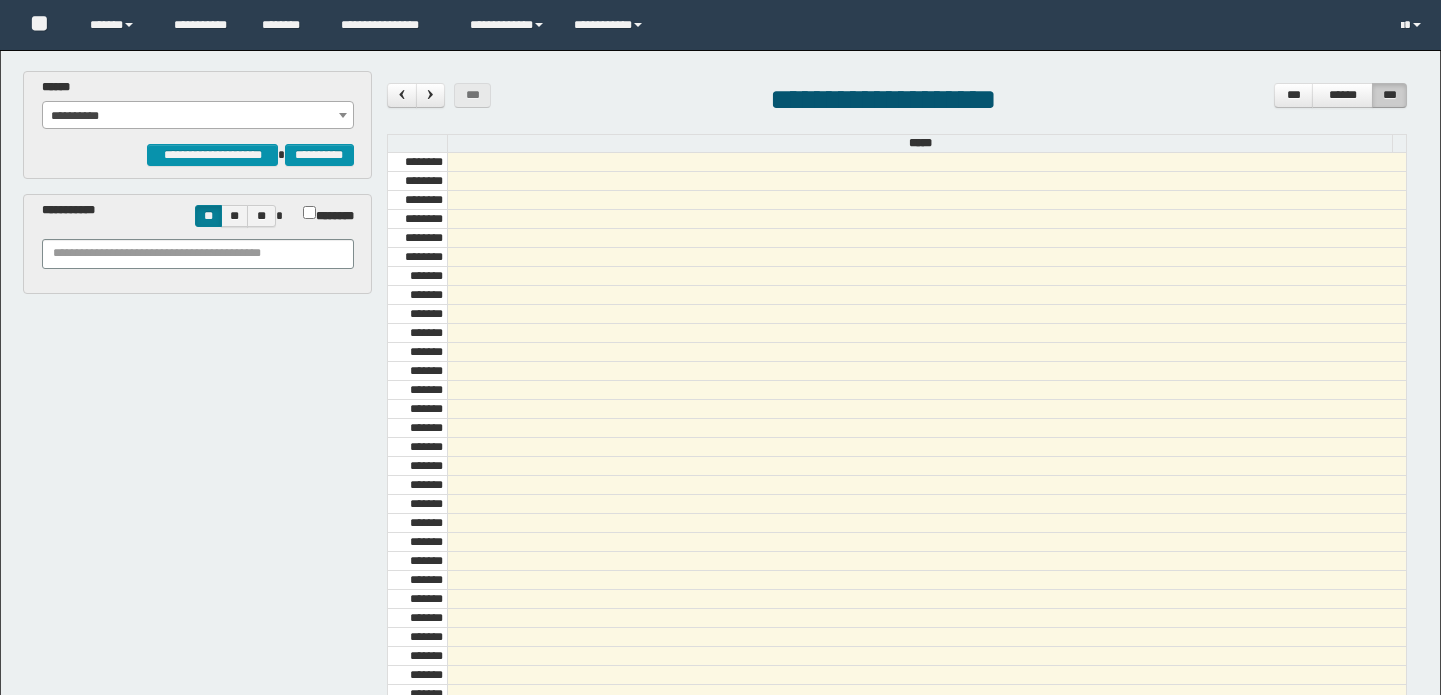 scroll, scrollTop: 0, scrollLeft: 0, axis: both 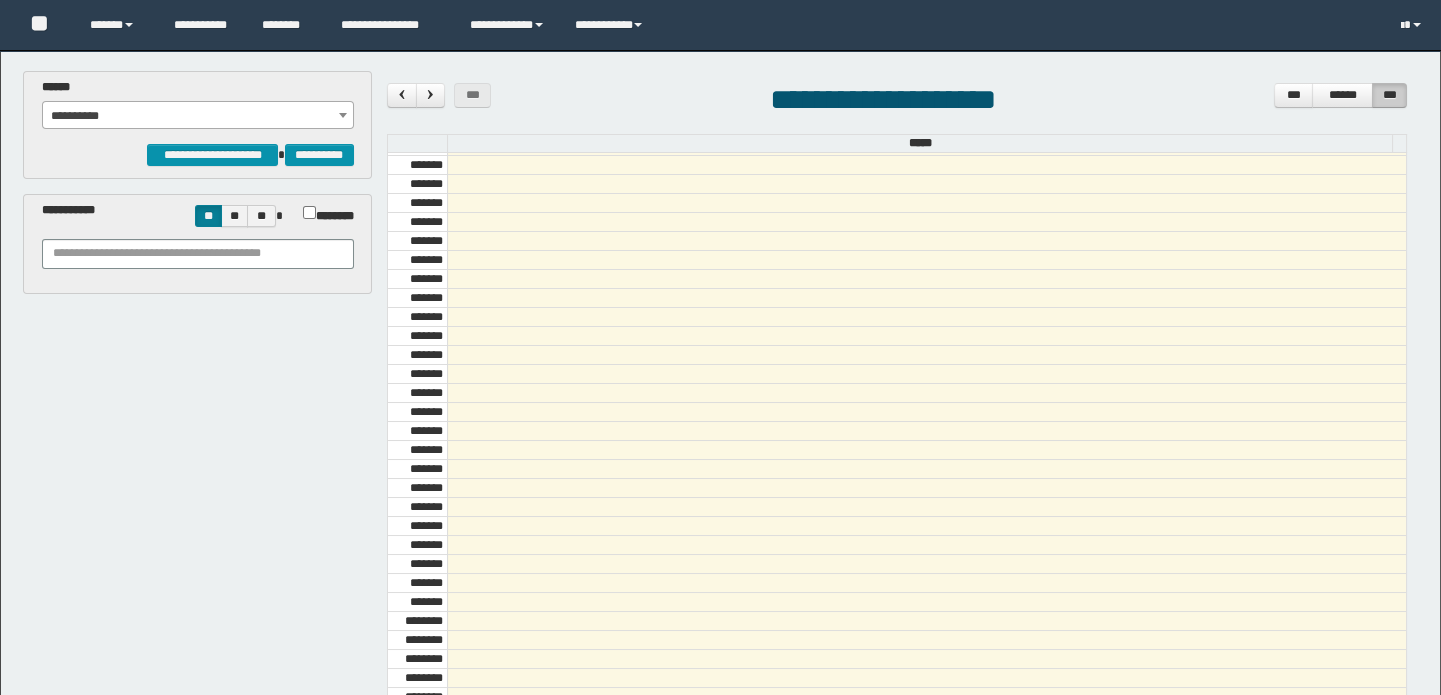 click on "**********" at bounding box center [198, 116] 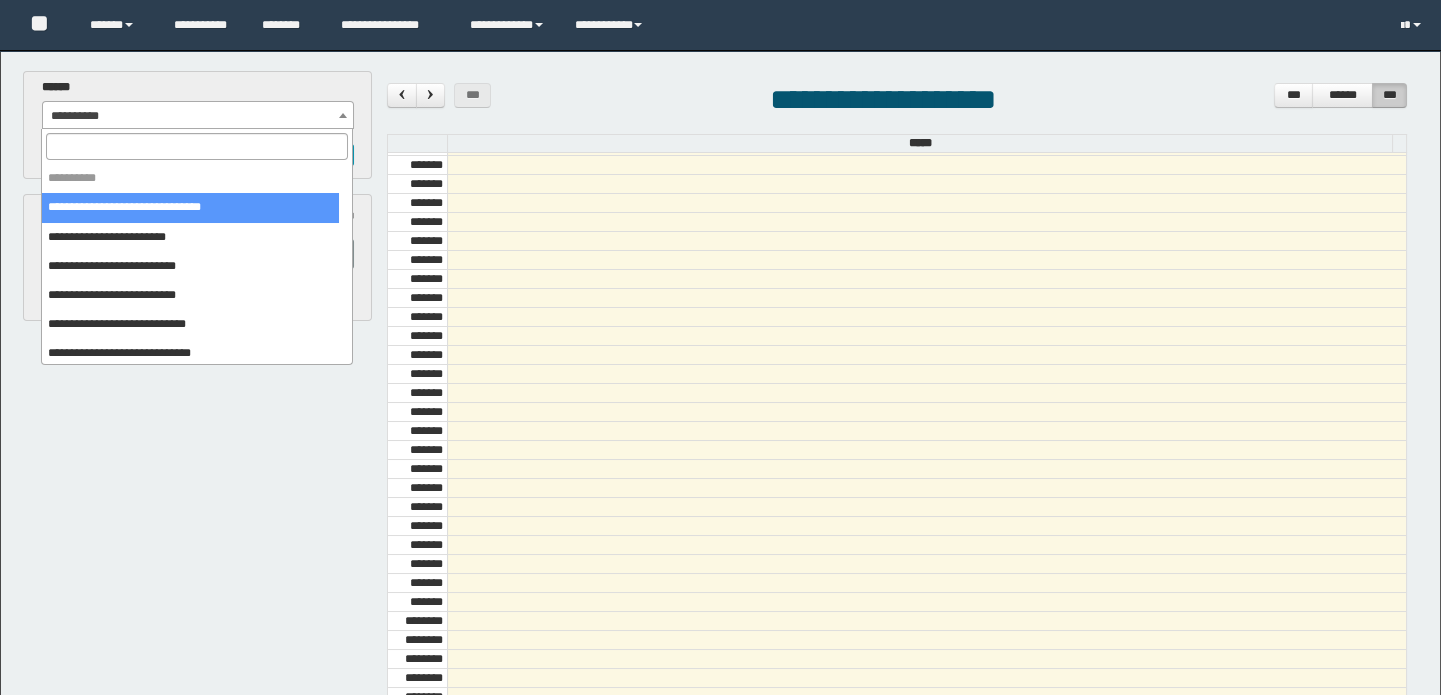 scroll, scrollTop: 0, scrollLeft: 0, axis: both 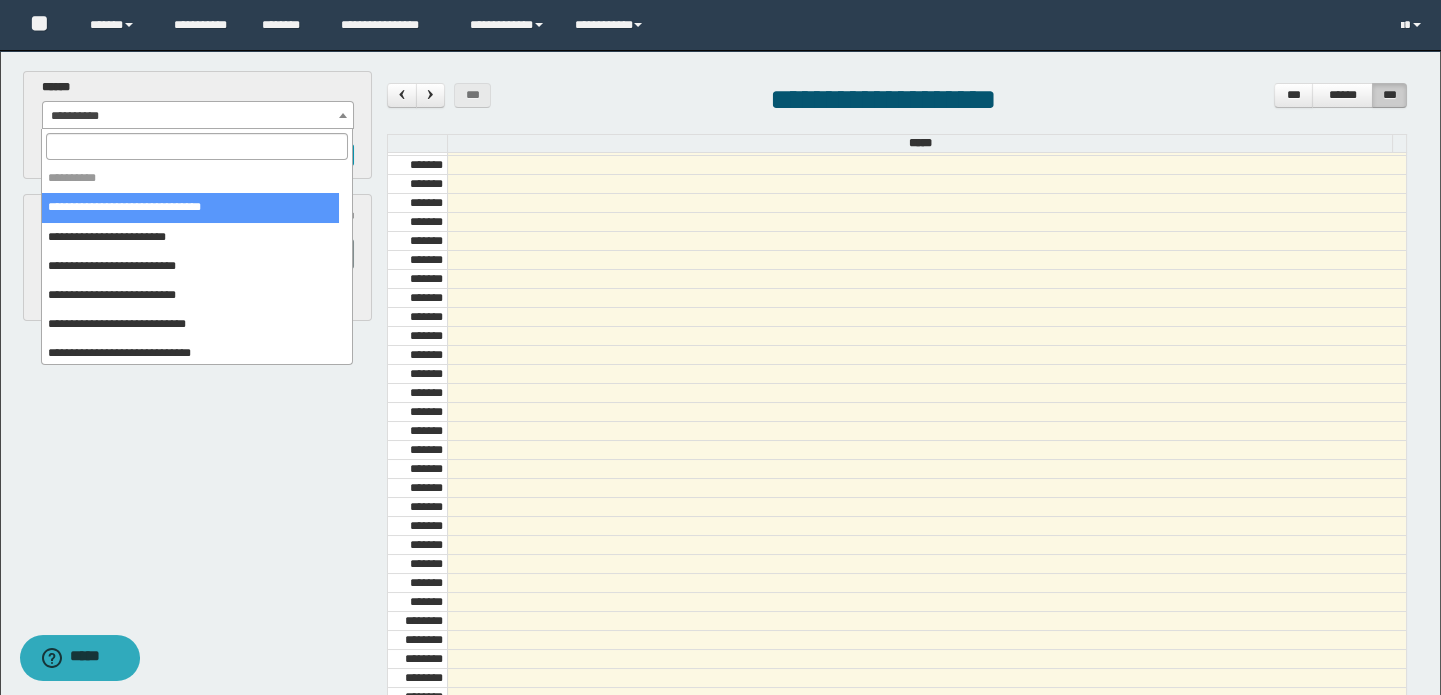 select on "******" 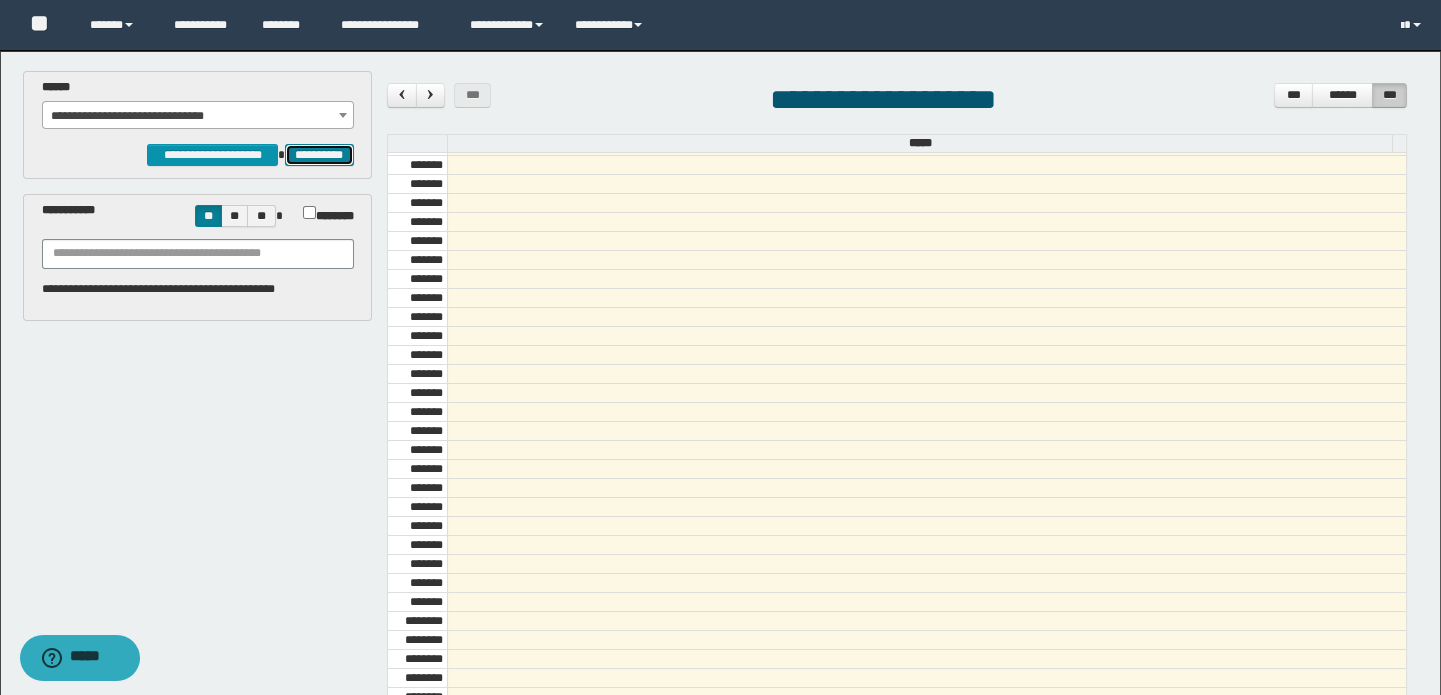 click on "**********" at bounding box center [319, 155] 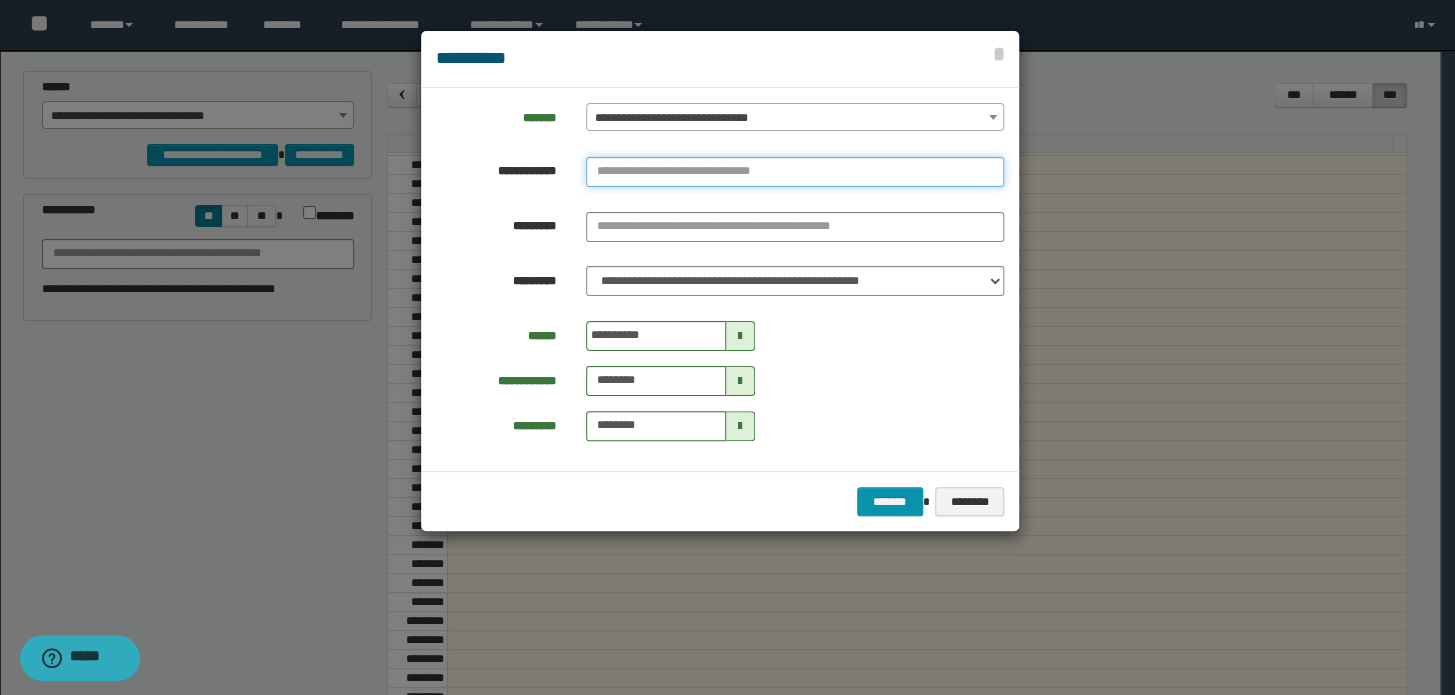 click at bounding box center [795, 172] 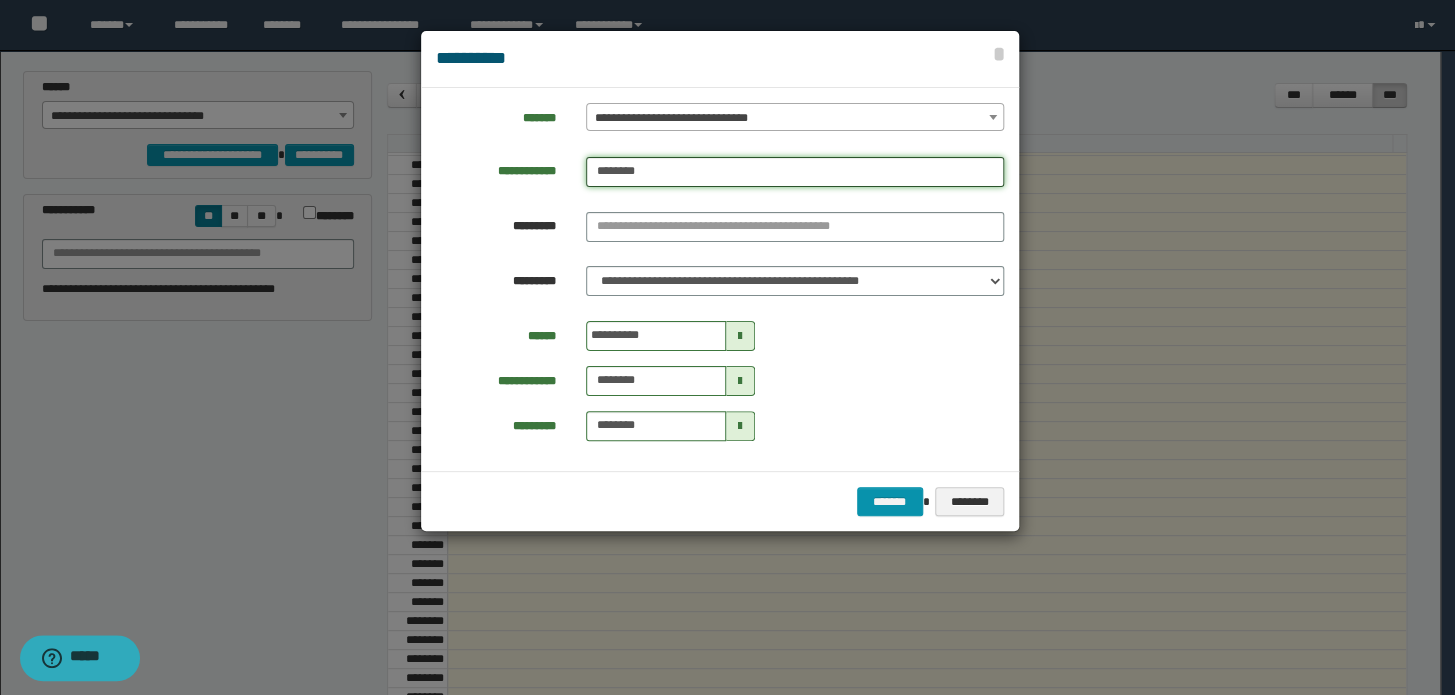 type on "********" 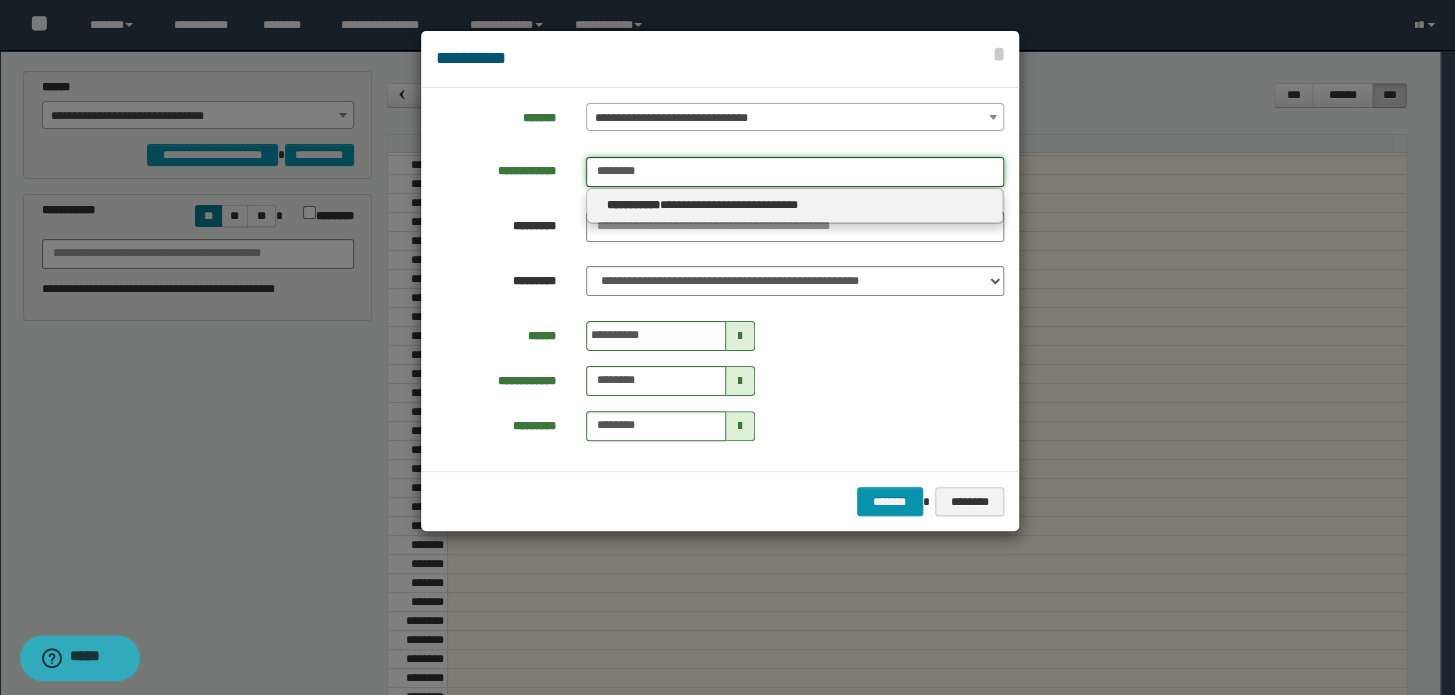 type on "********" 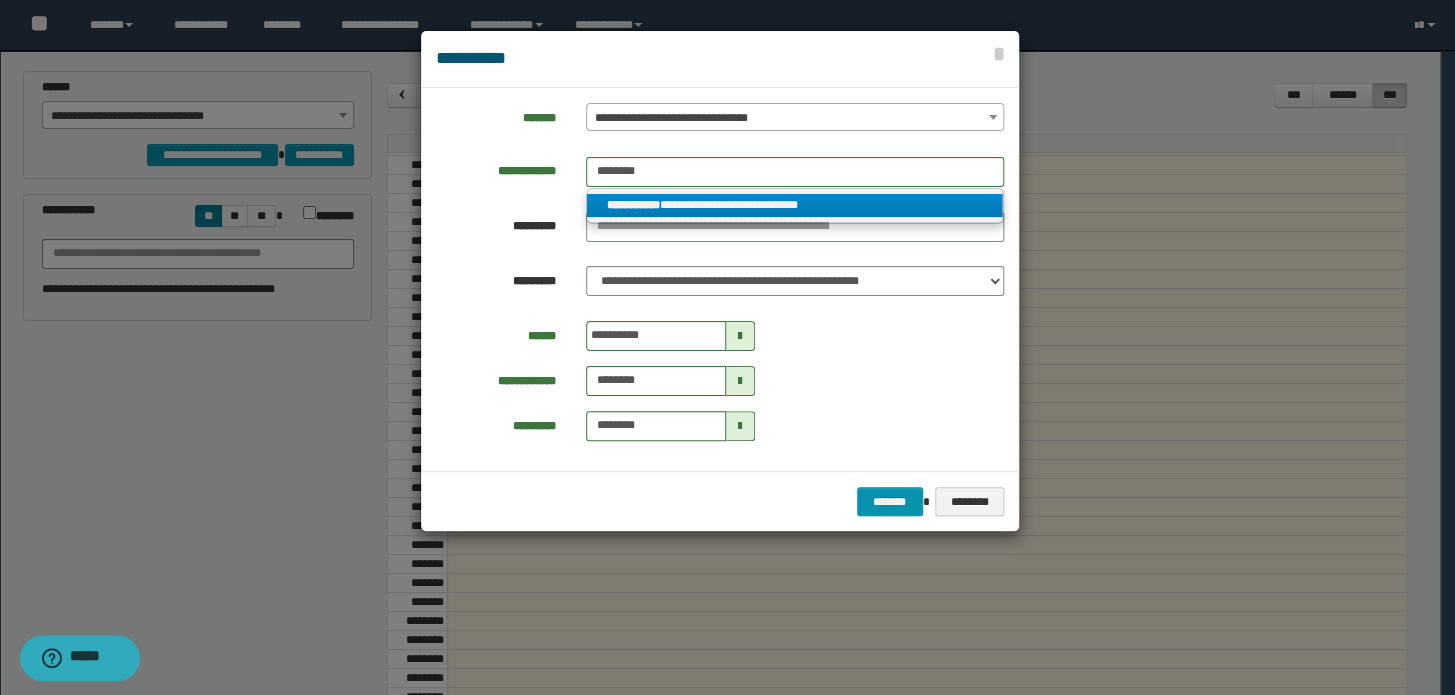 click on "**********" at bounding box center [633, 205] 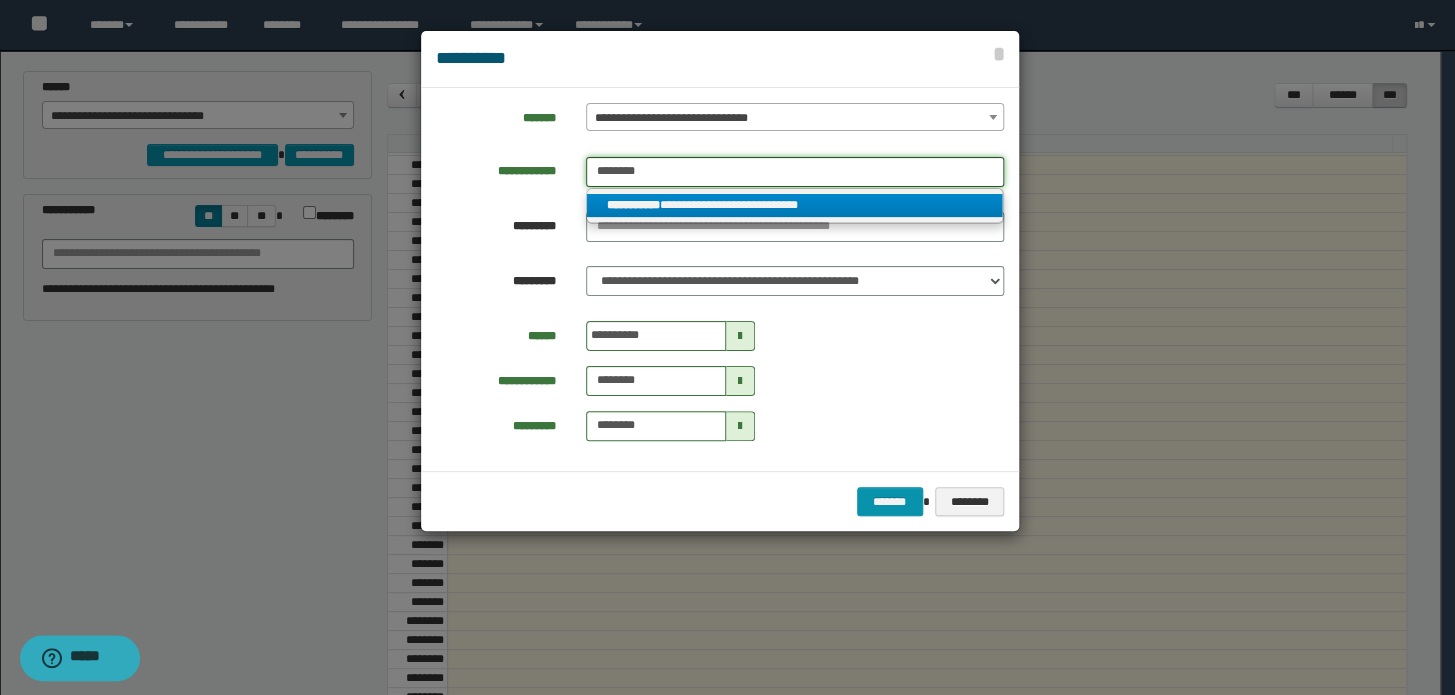 type 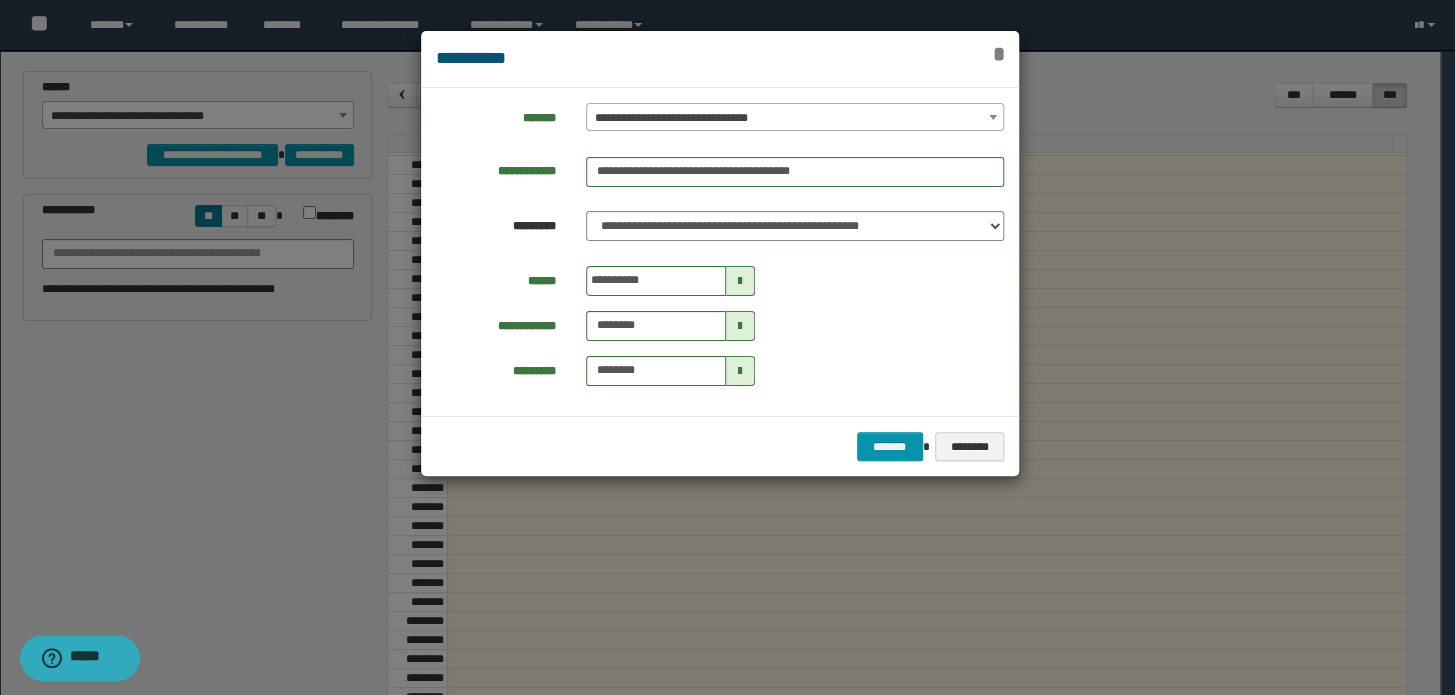 click on "*" at bounding box center [998, 54] 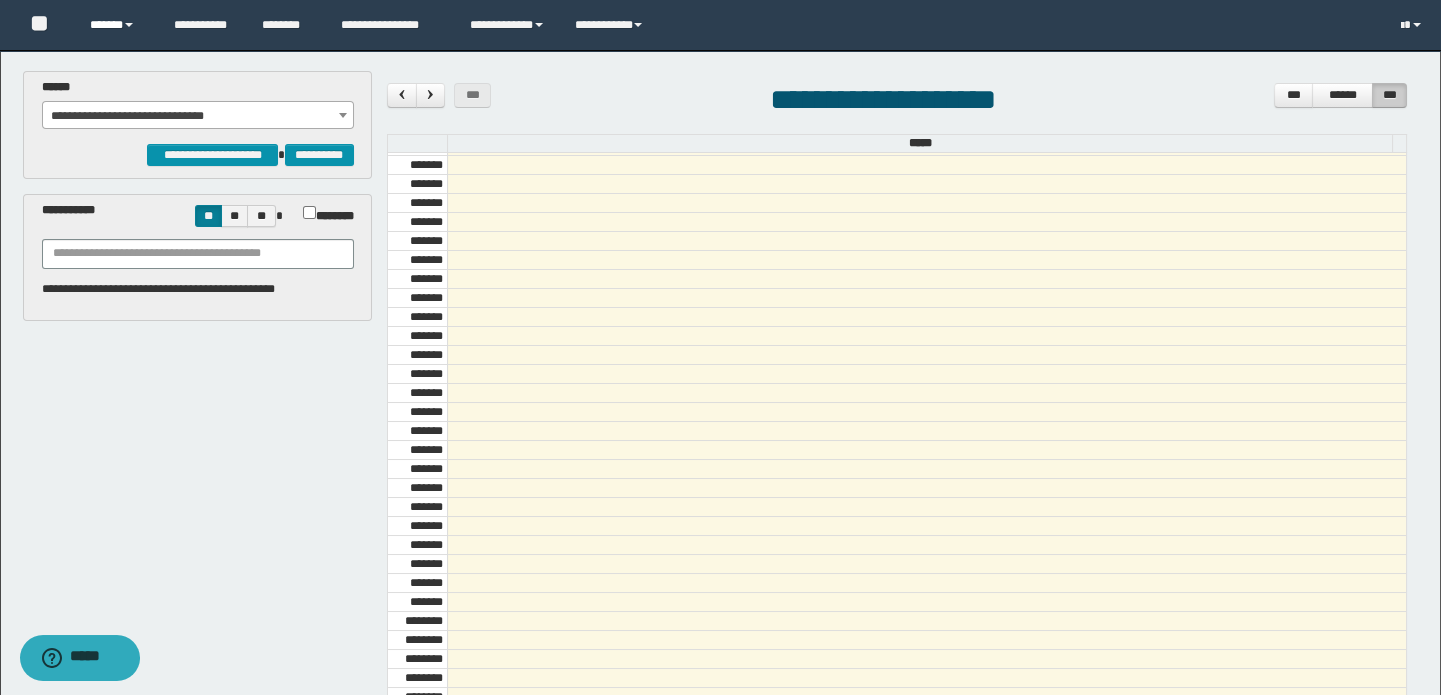 click on "******" at bounding box center [117, 25] 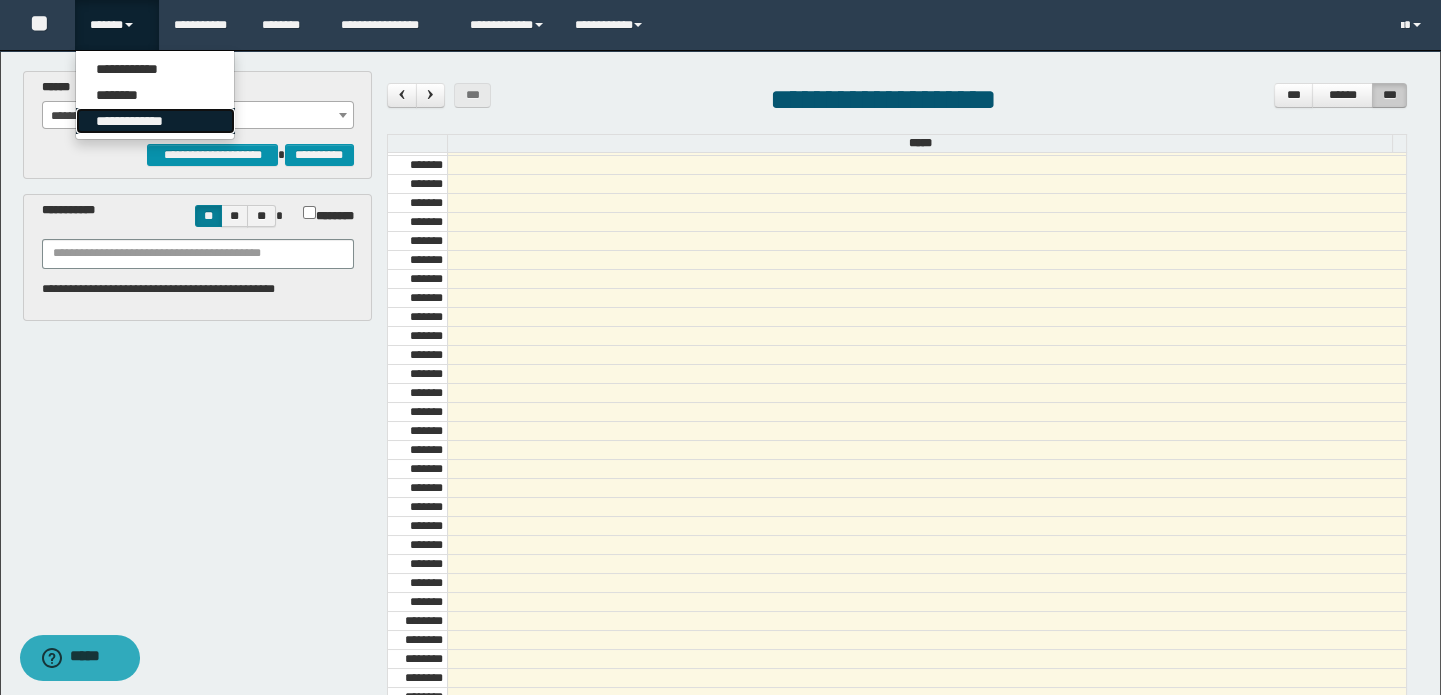 click on "**********" at bounding box center [155, 121] 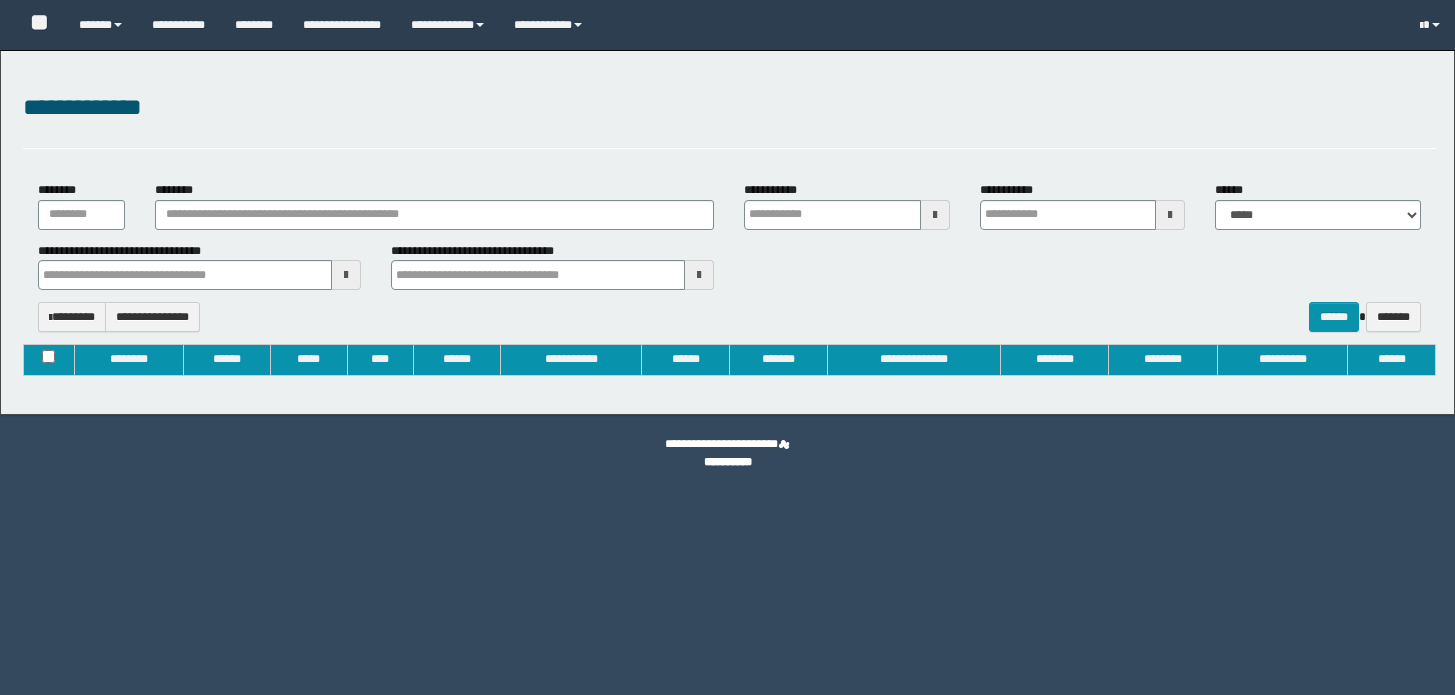 type on "**********" 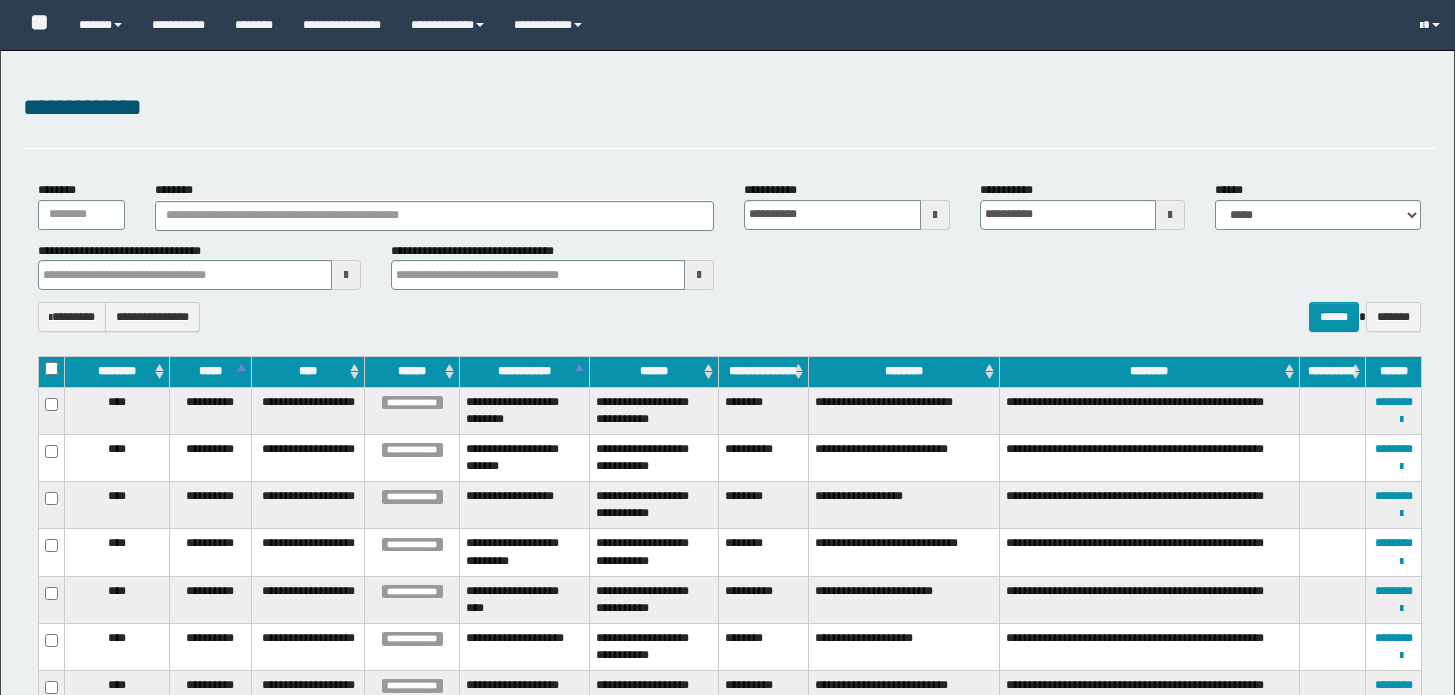 type 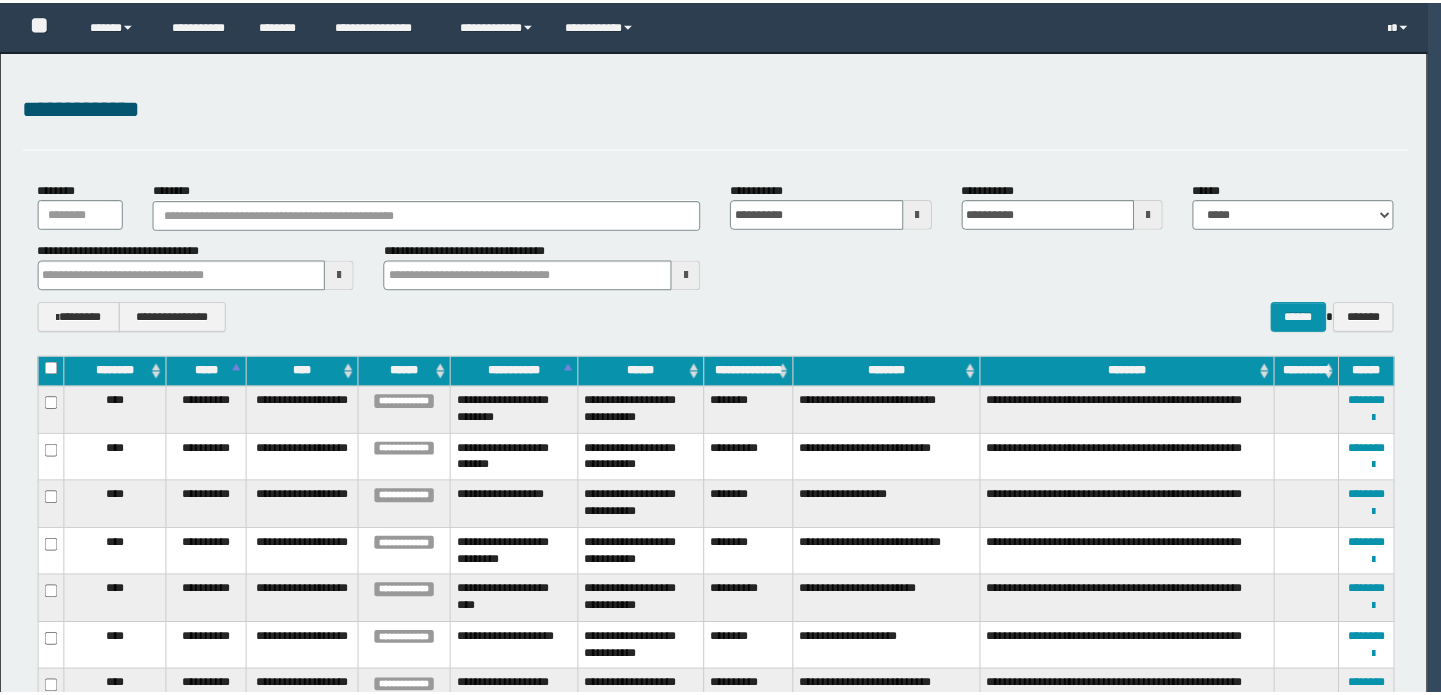 scroll, scrollTop: 0, scrollLeft: 0, axis: both 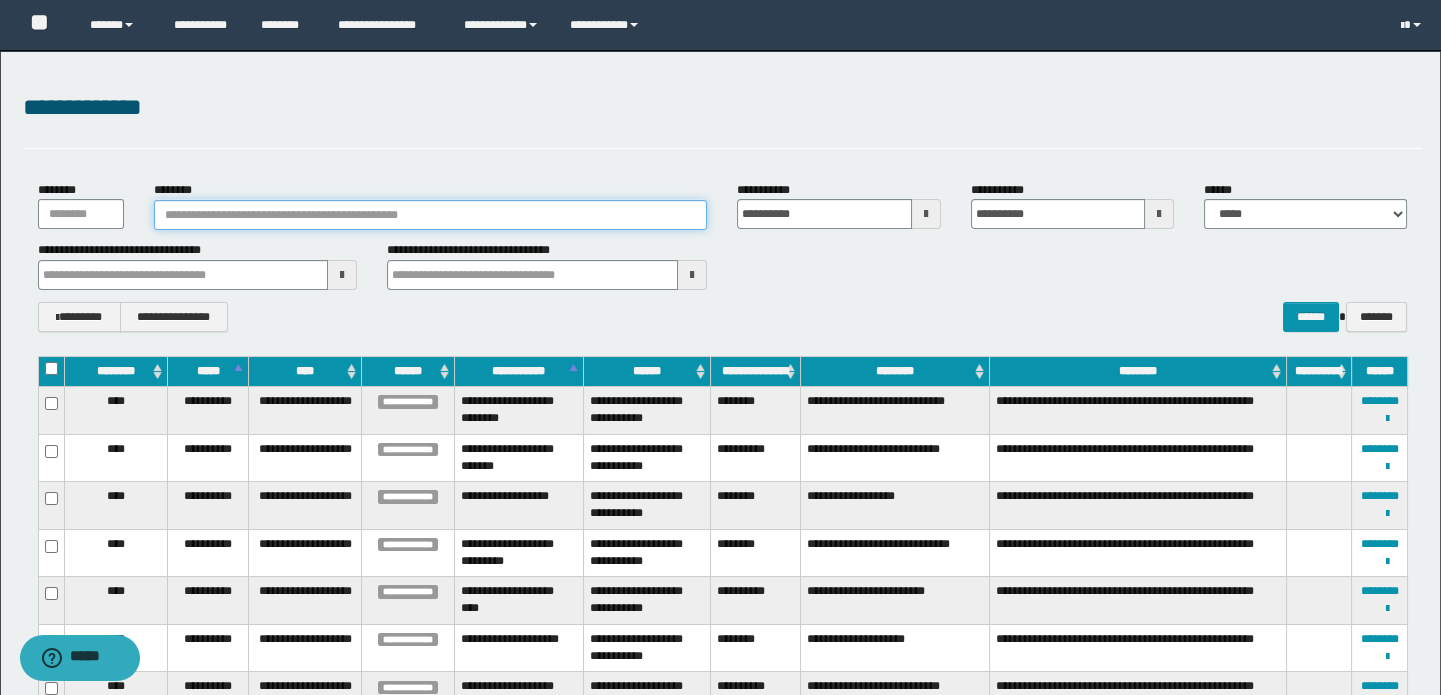 type 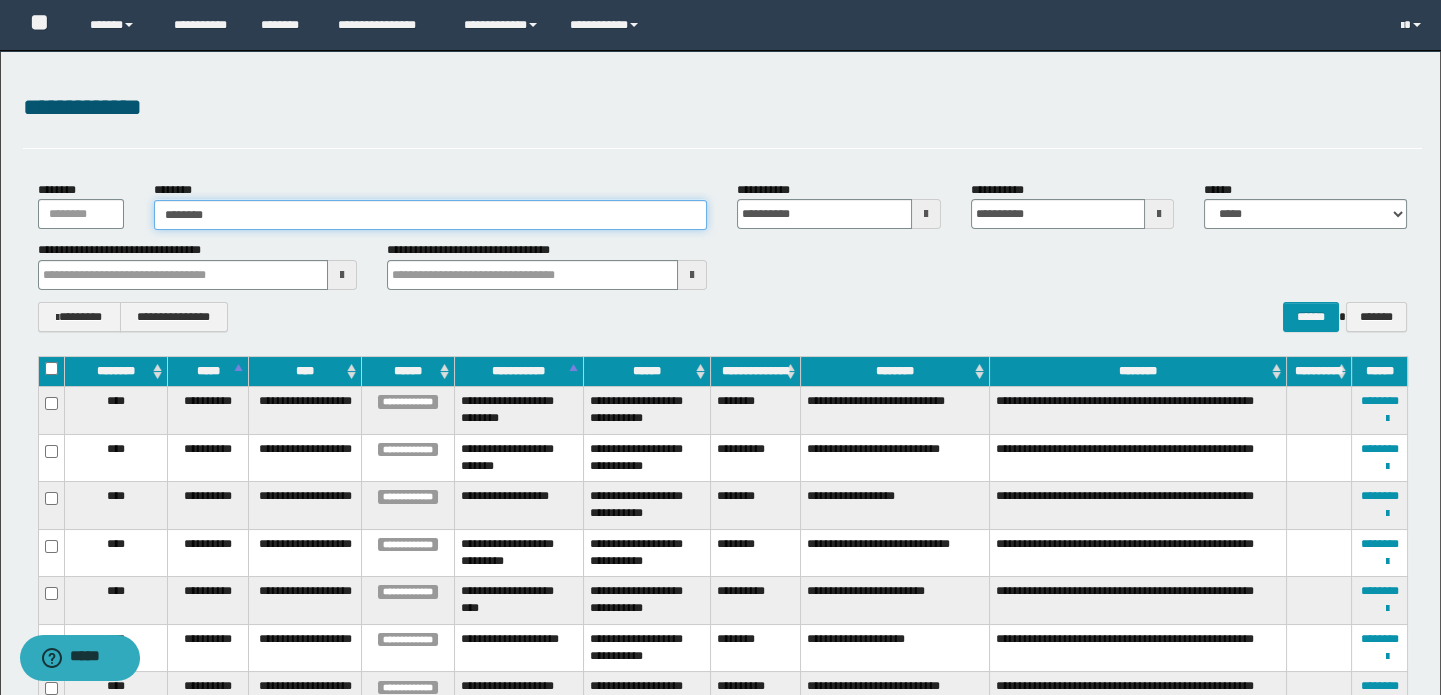 type on "********" 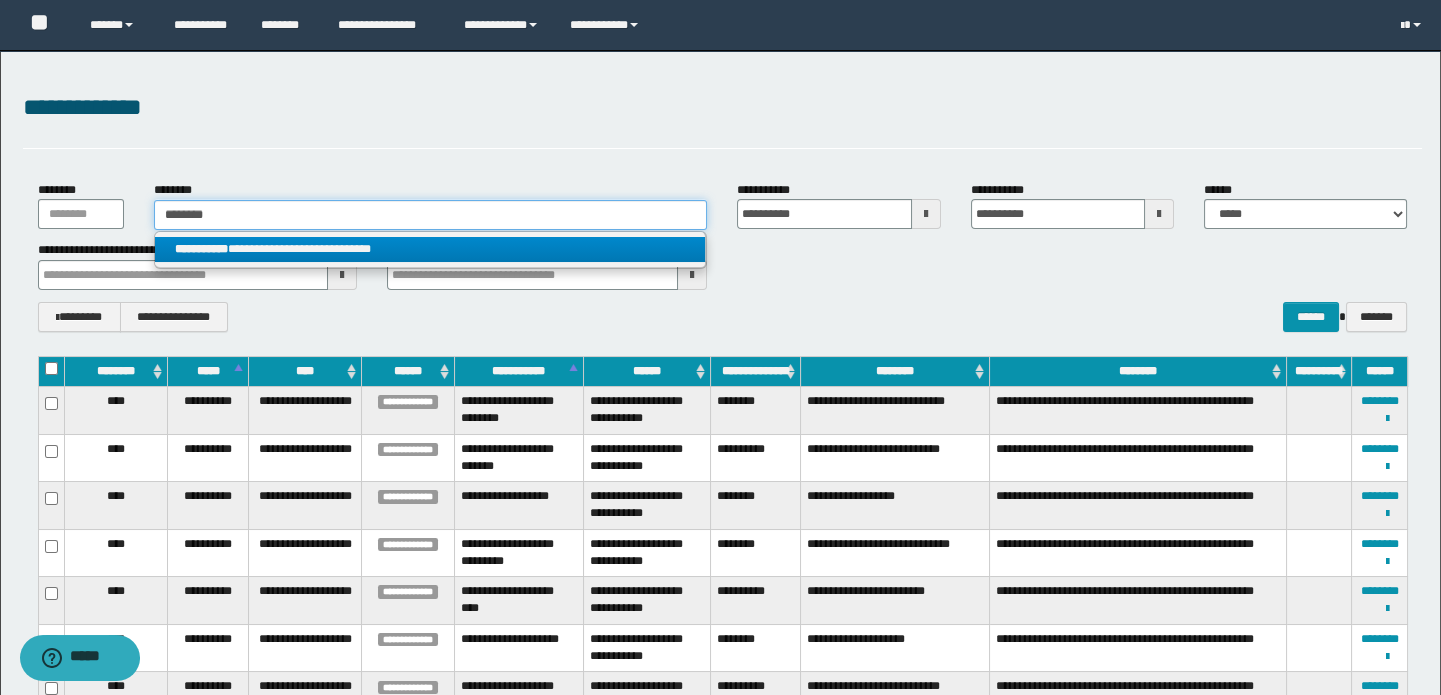 click on "********" at bounding box center [430, 215] 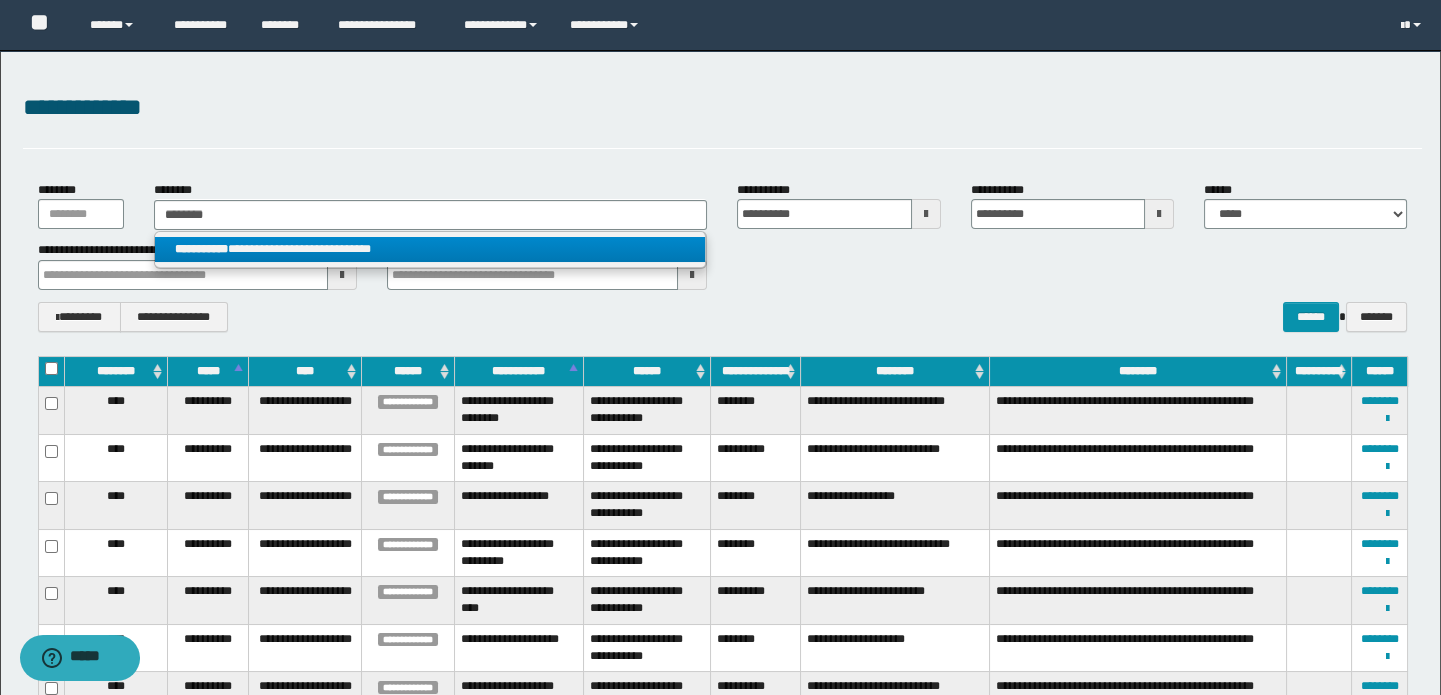 click on "**********" at bounding box center (430, 249) 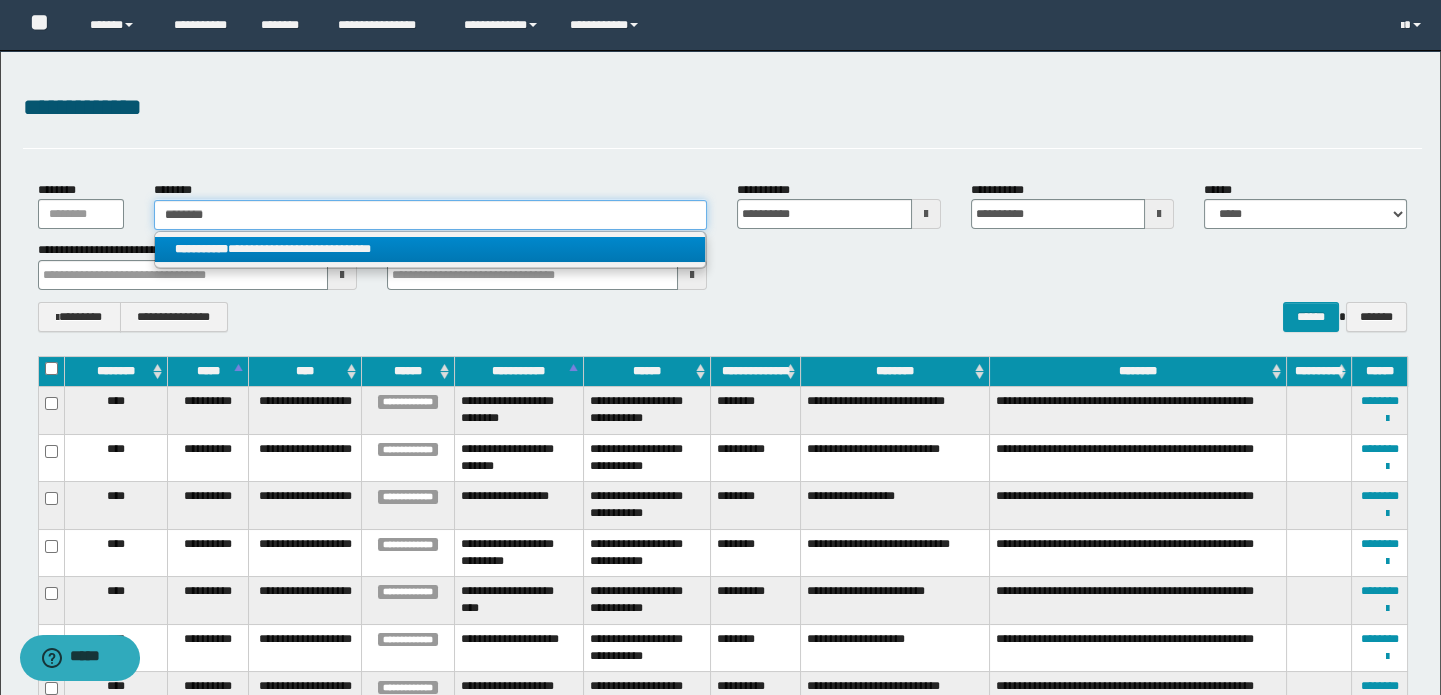 type 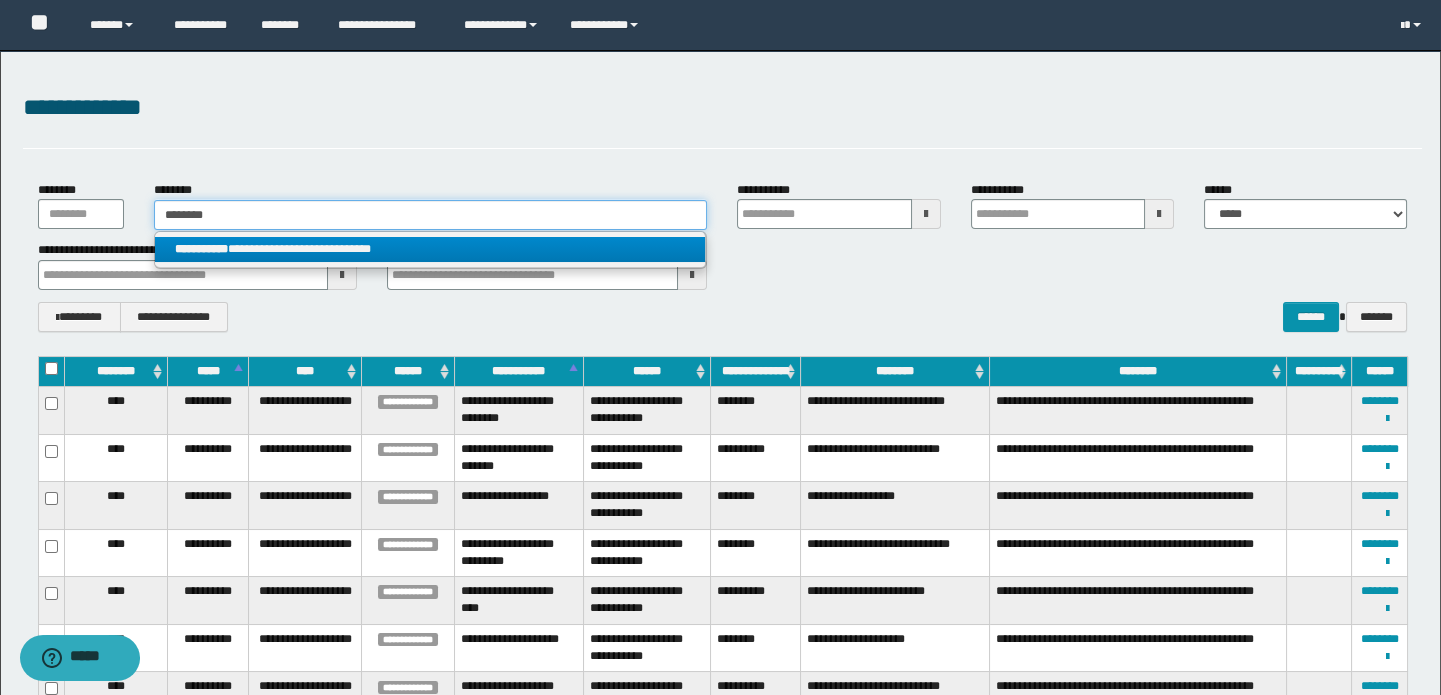 type on "**********" 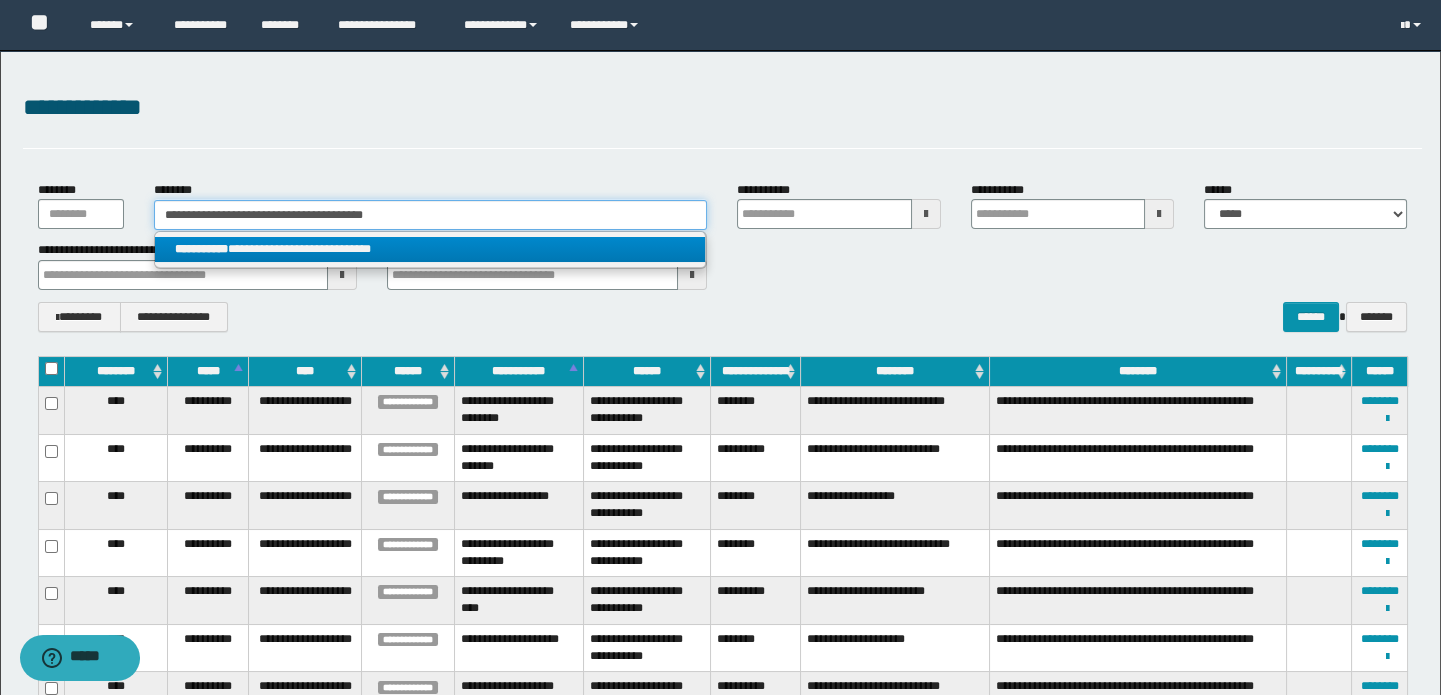 type 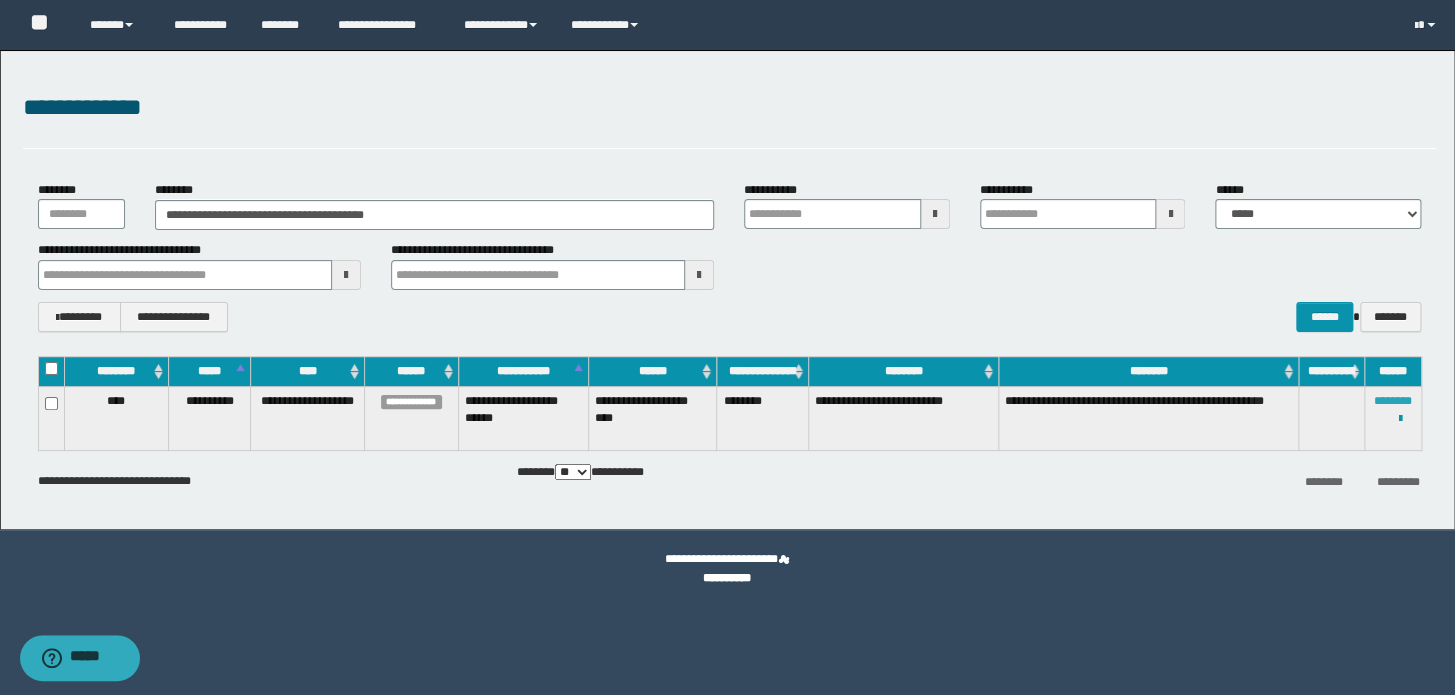 click on "********" at bounding box center (1393, 401) 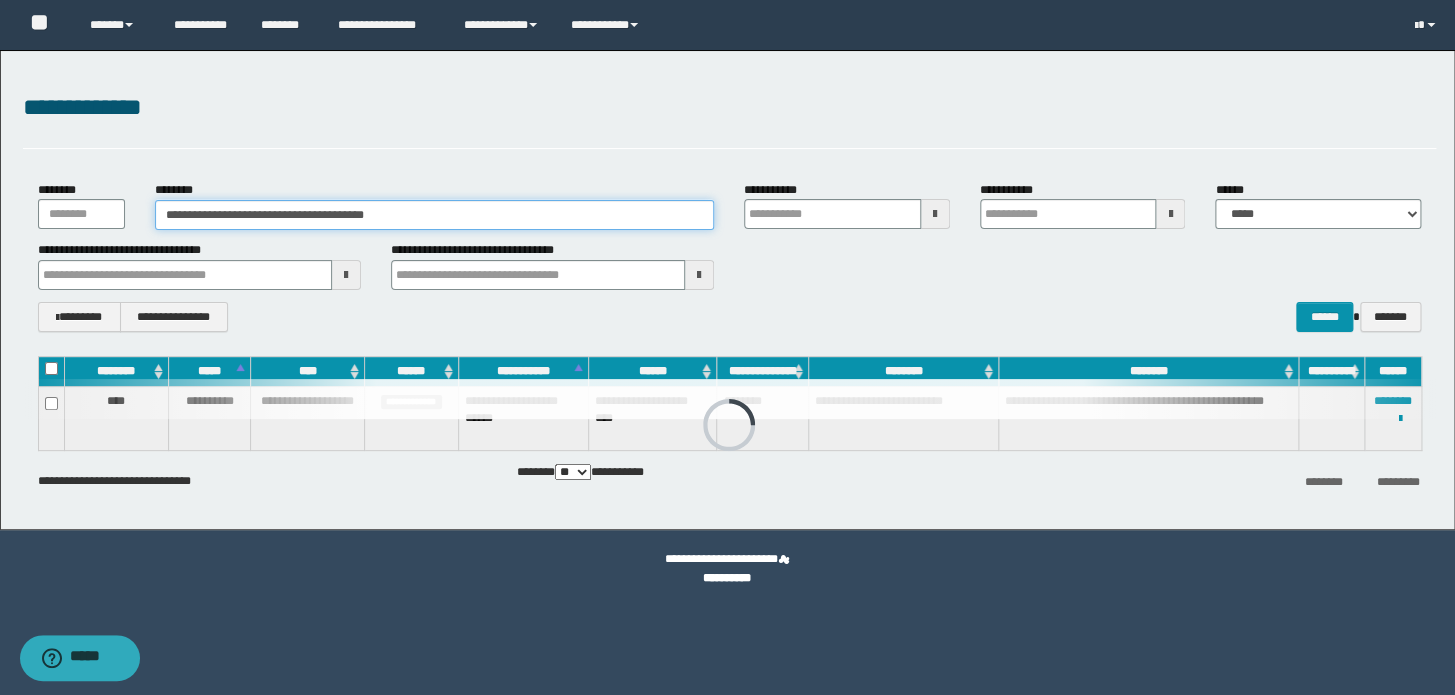 click on "**********" at bounding box center (434, 215) 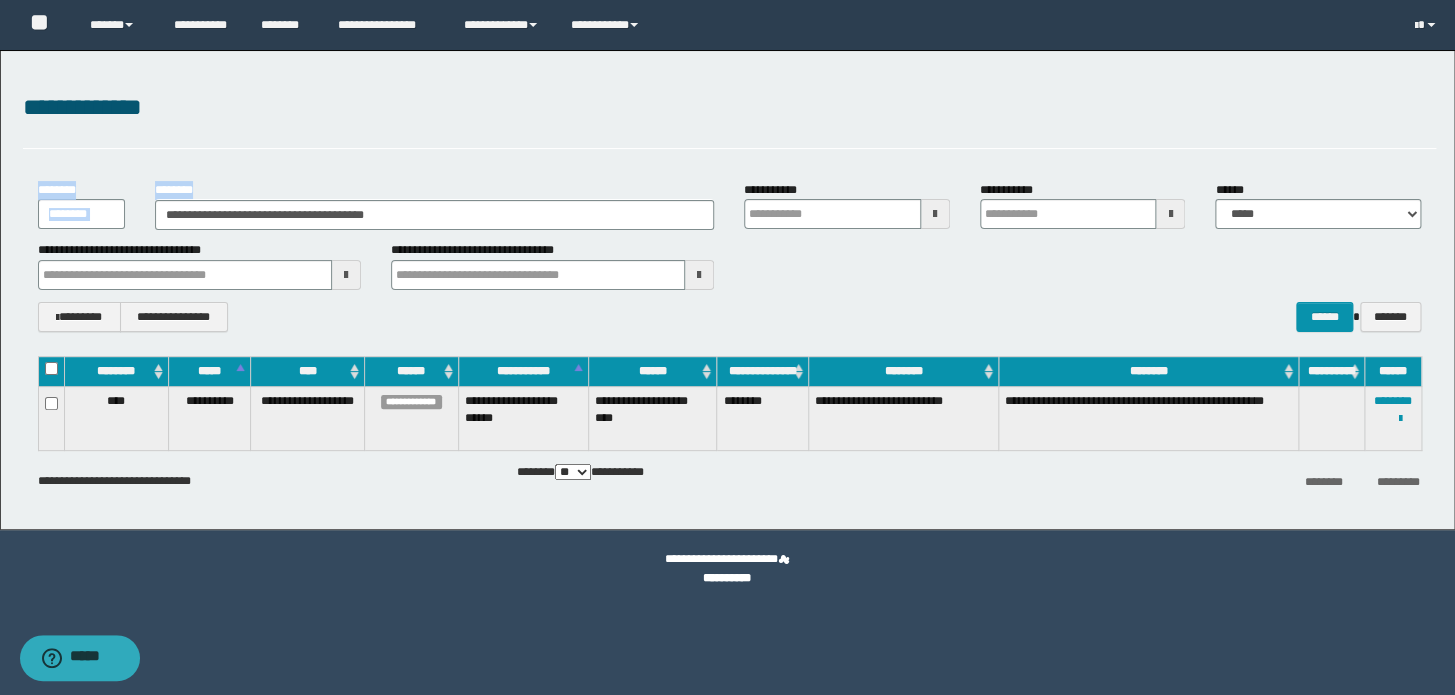 drag, startPoint x: 337, startPoint y: 197, endPoint x: 0, endPoint y: 171, distance: 338.00146 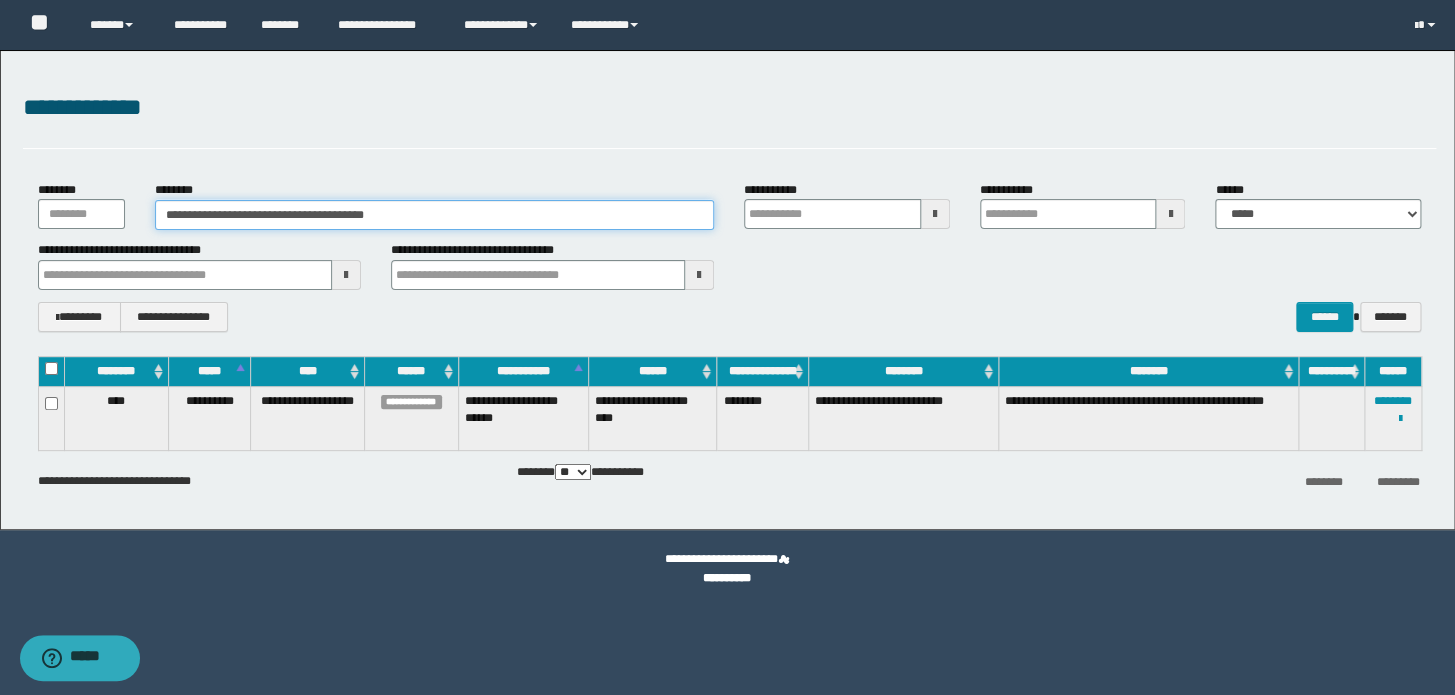 drag, startPoint x: 376, startPoint y: 220, endPoint x: 406, endPoint y: 215, distance: 30.413813 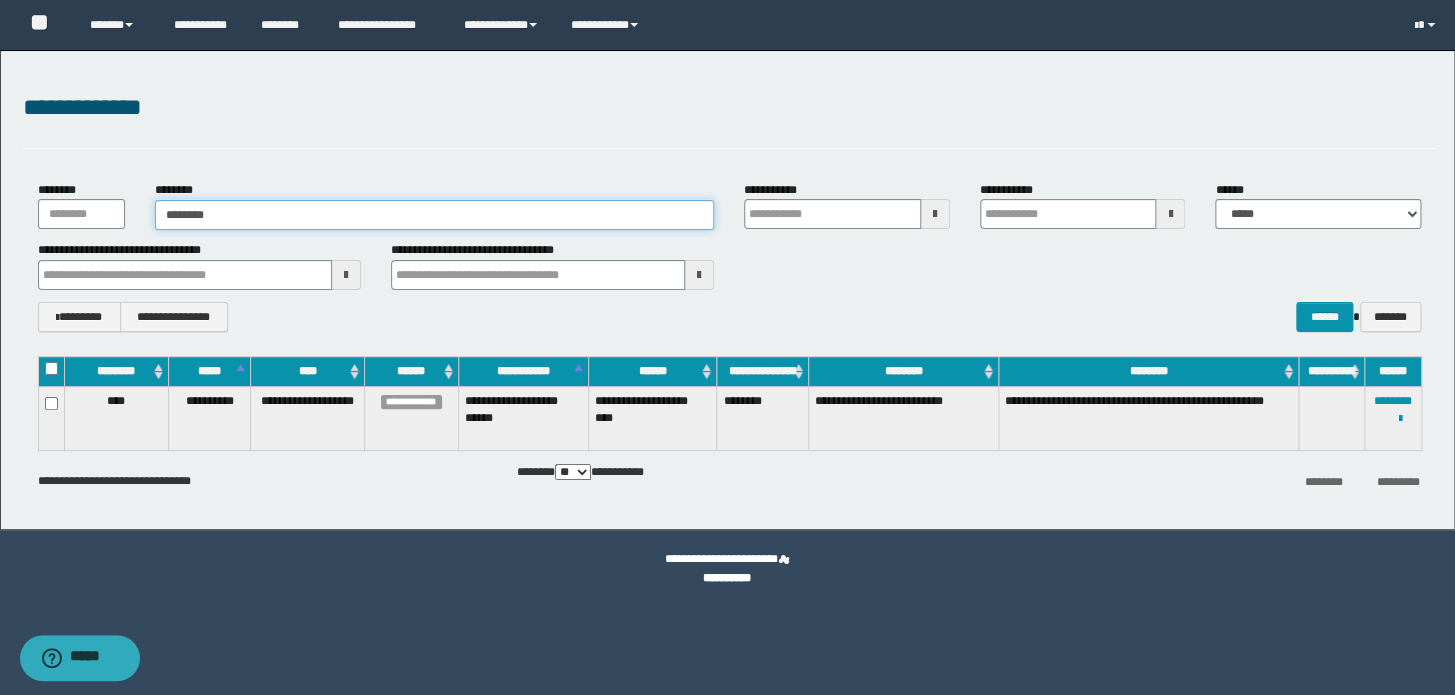 type on "********" 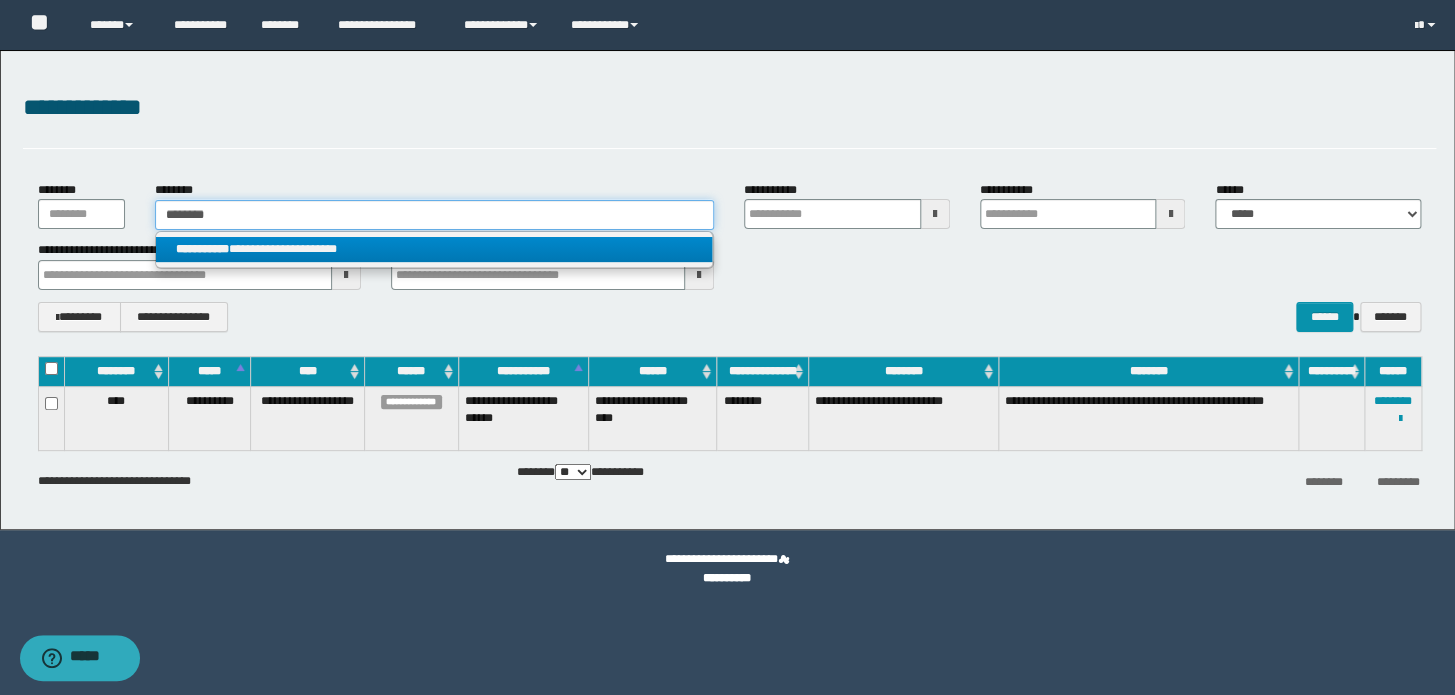 type on "********" 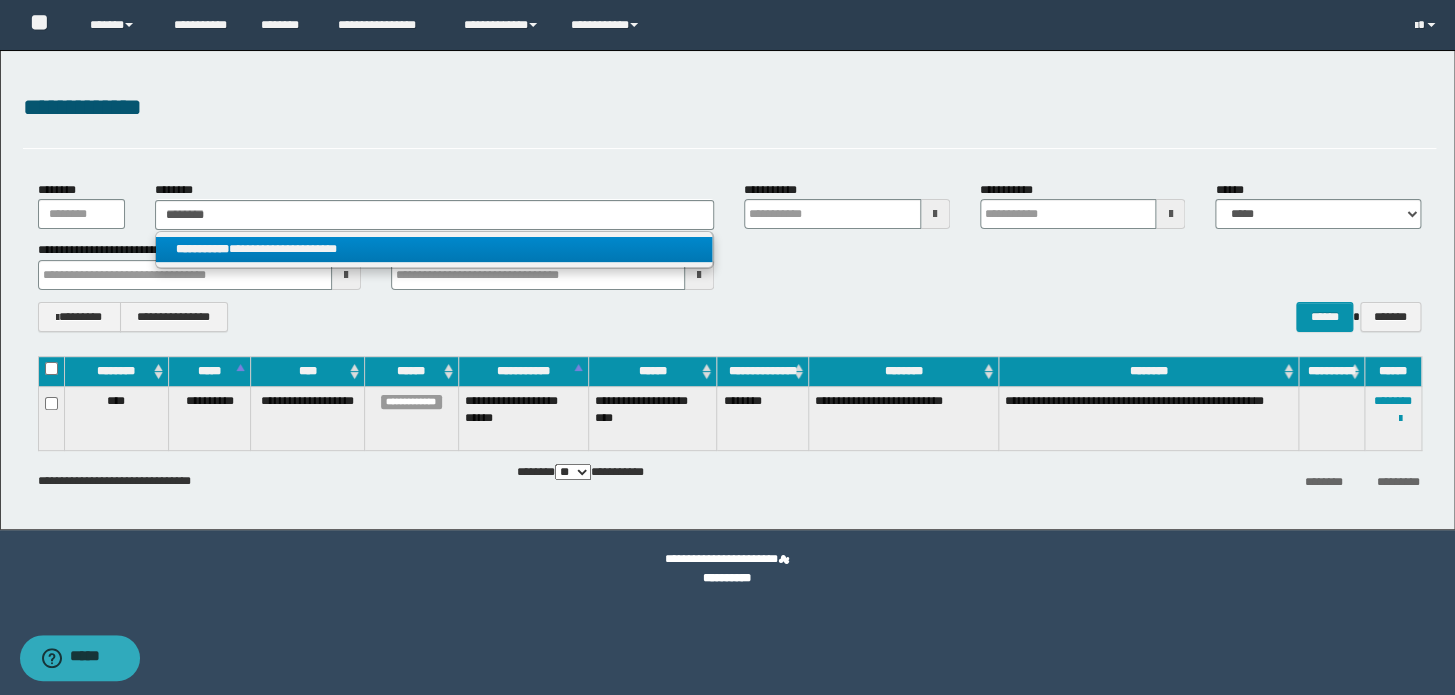 click on "**********" at bounding box center [434, 249] 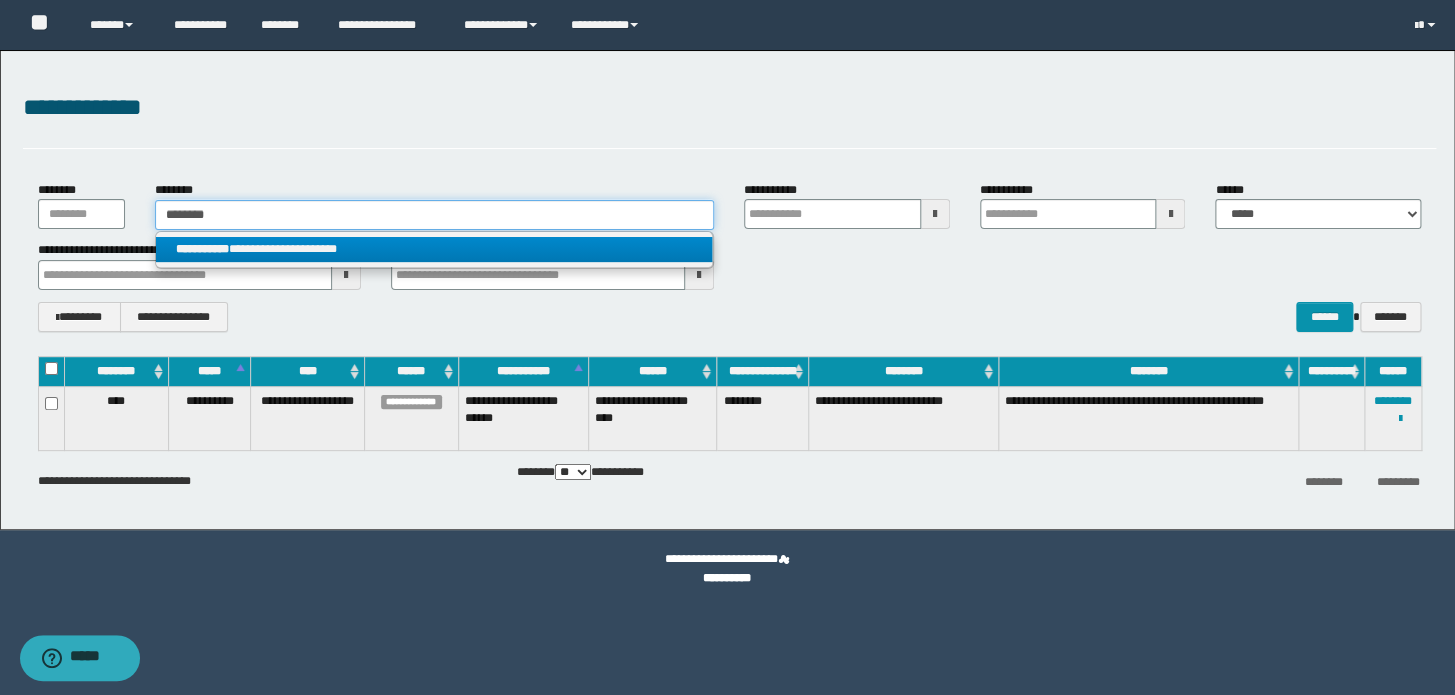 type 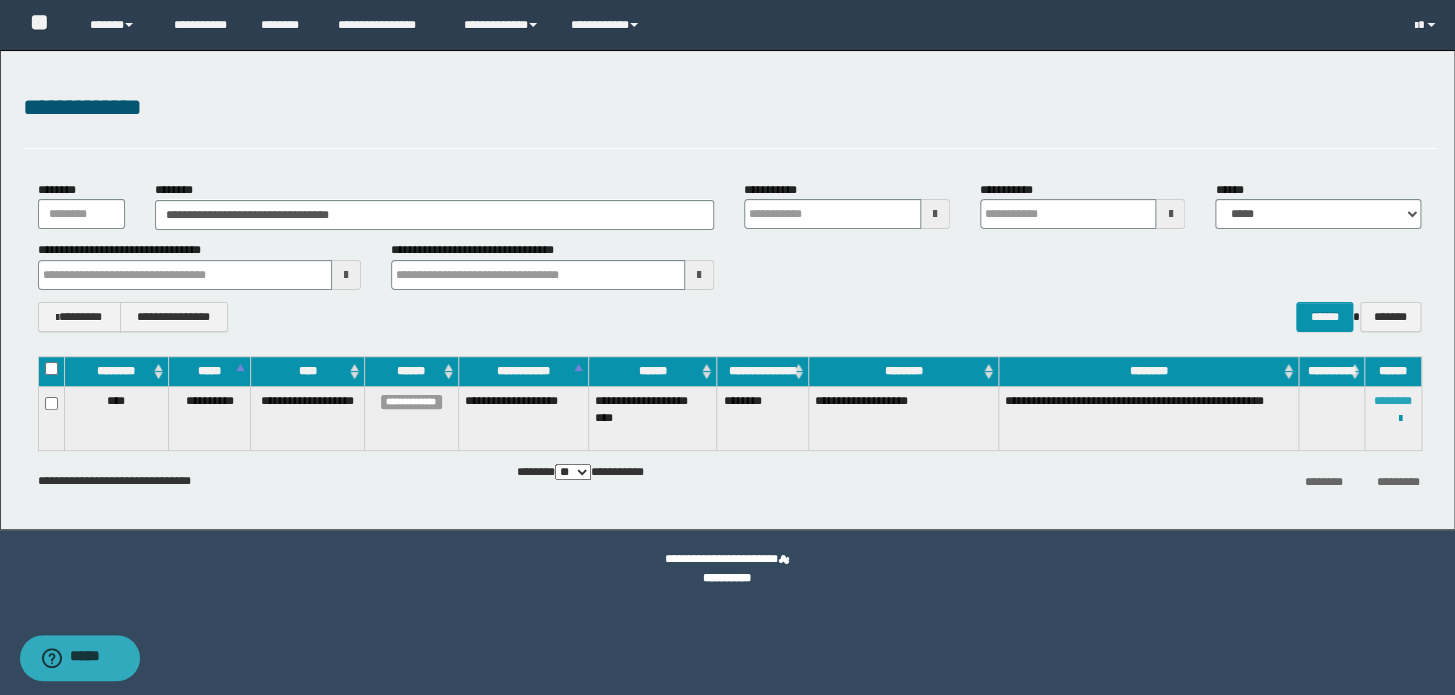 click on "********" at bounding box center [1393, 401] 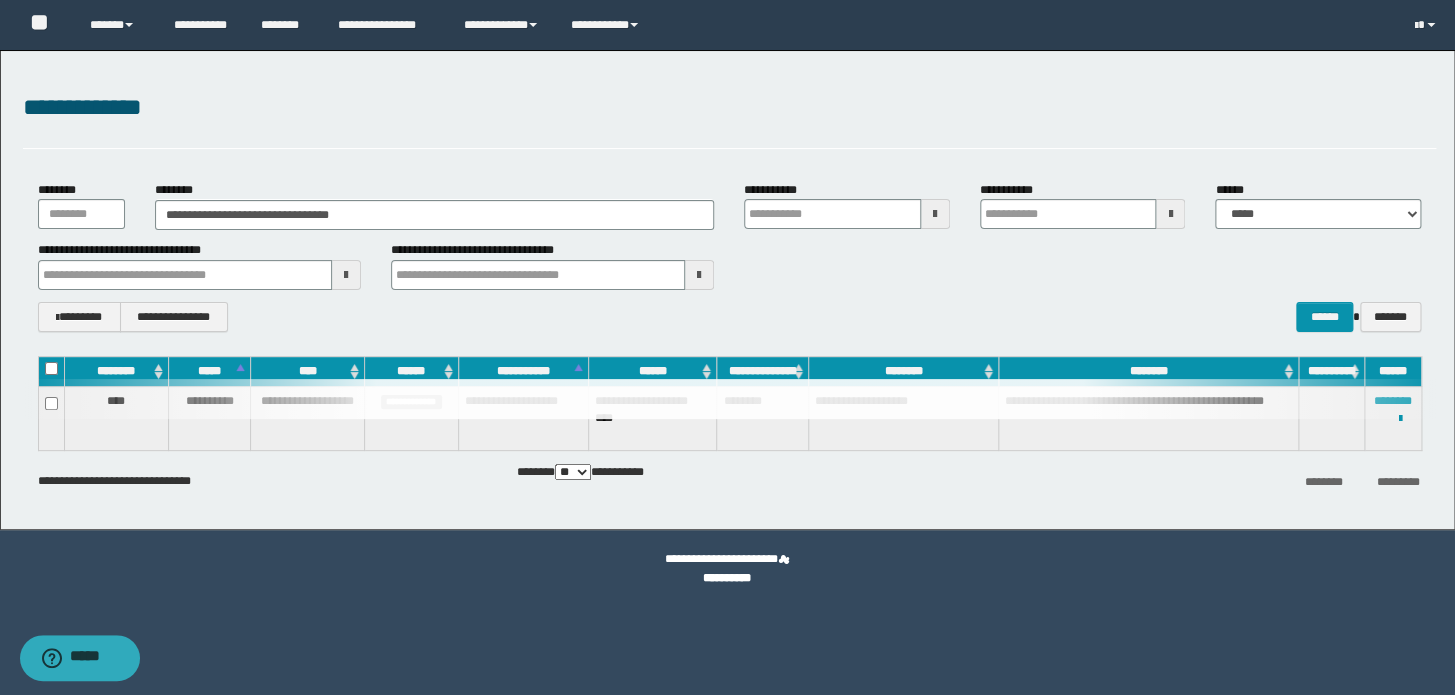 type 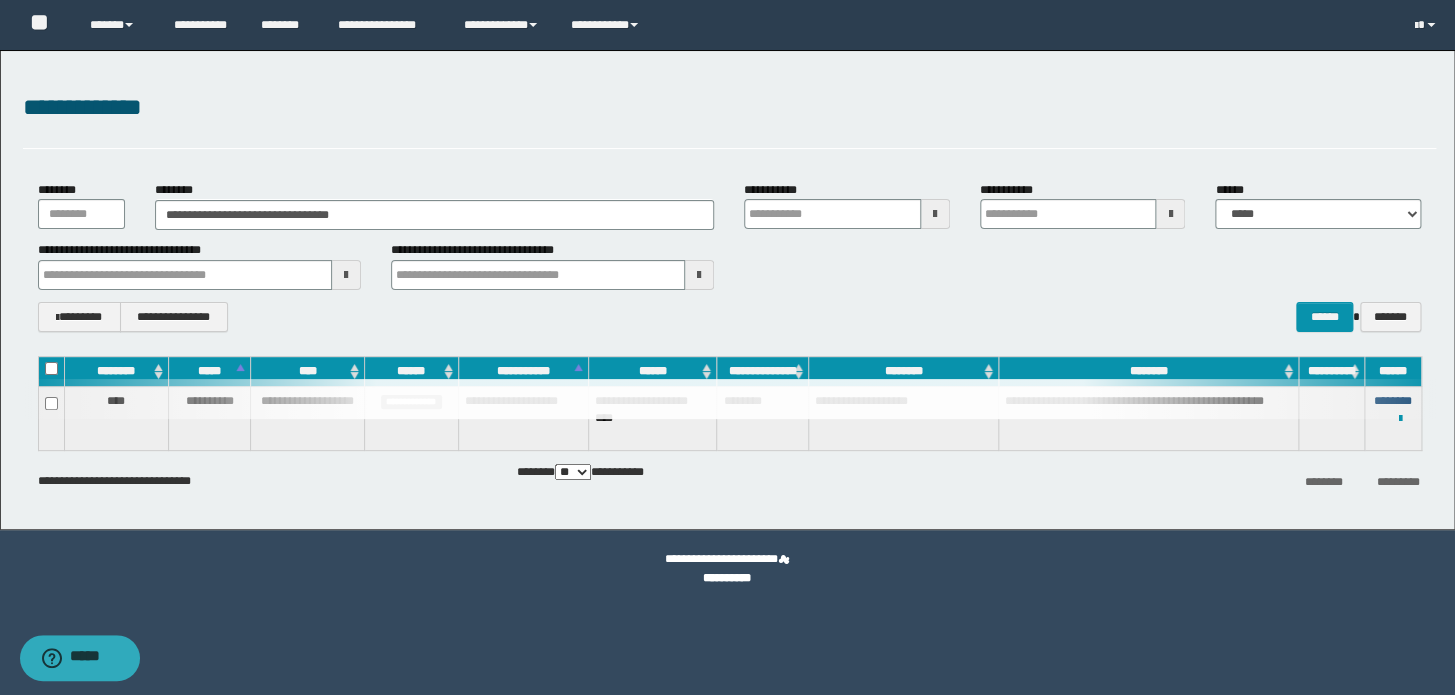 type 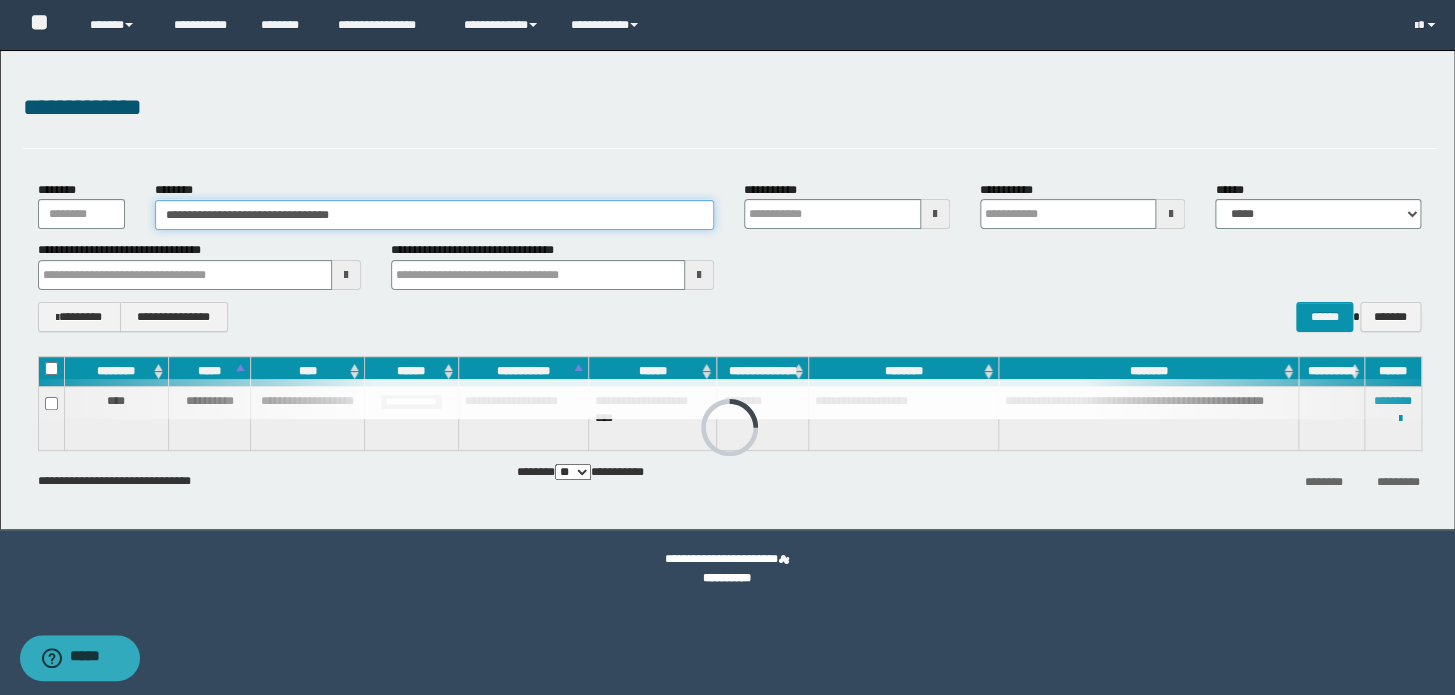 click on "**********" at bounding box center [434, 215] 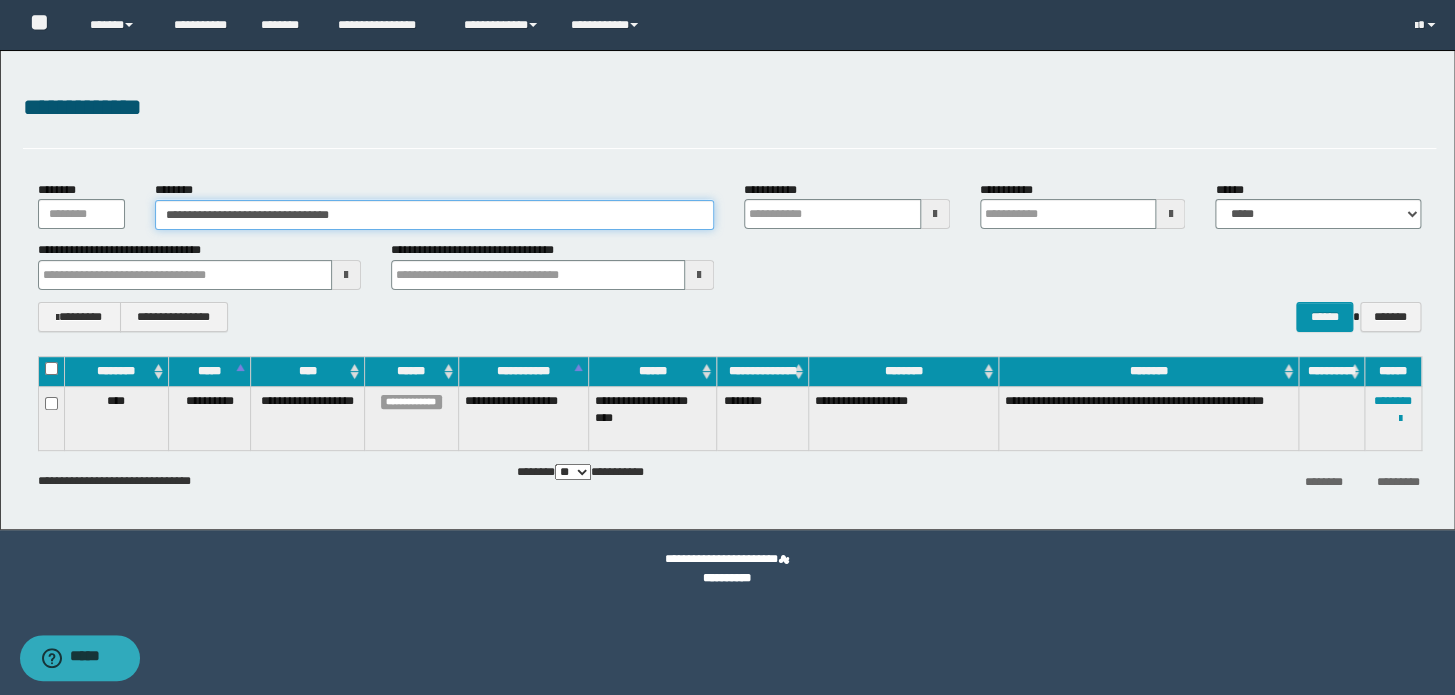 drag, startPoint x: 582, startPoint y: 210, endPoint x: 5, endPoint y: 190, distance: 577.3465 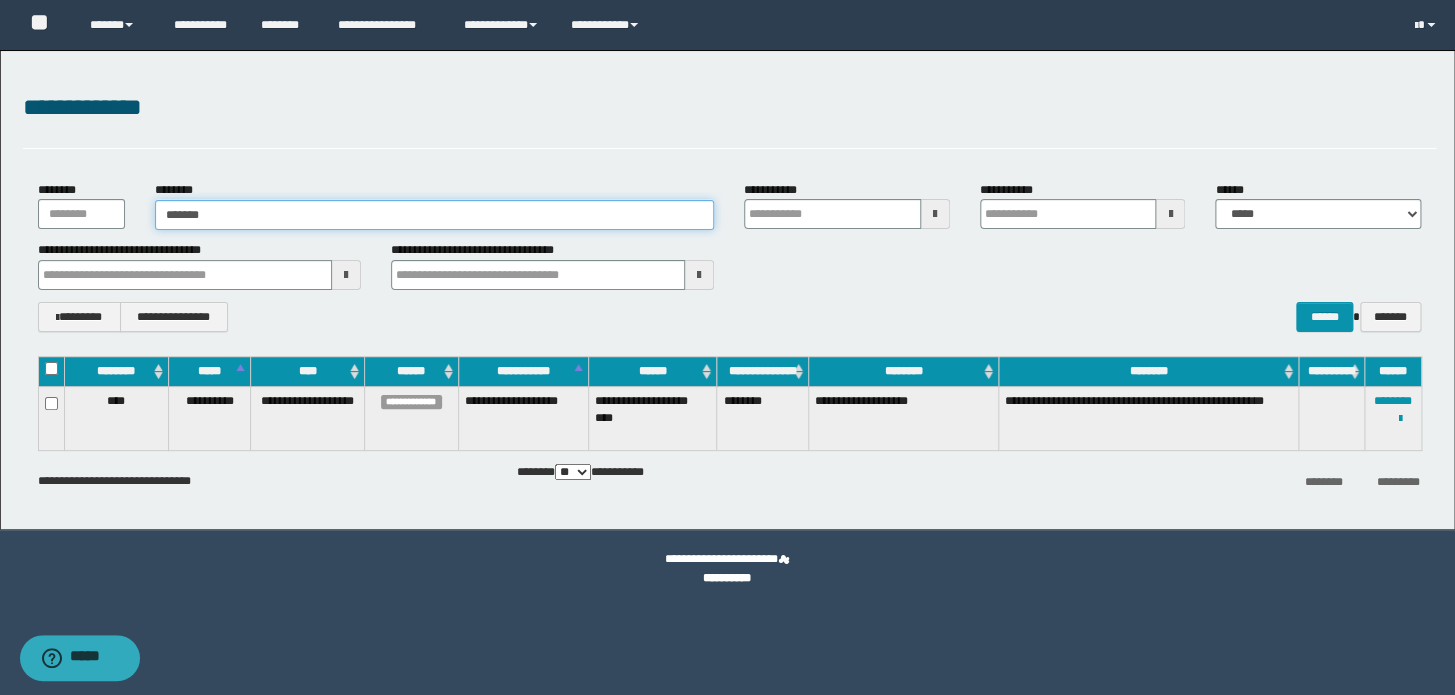 type 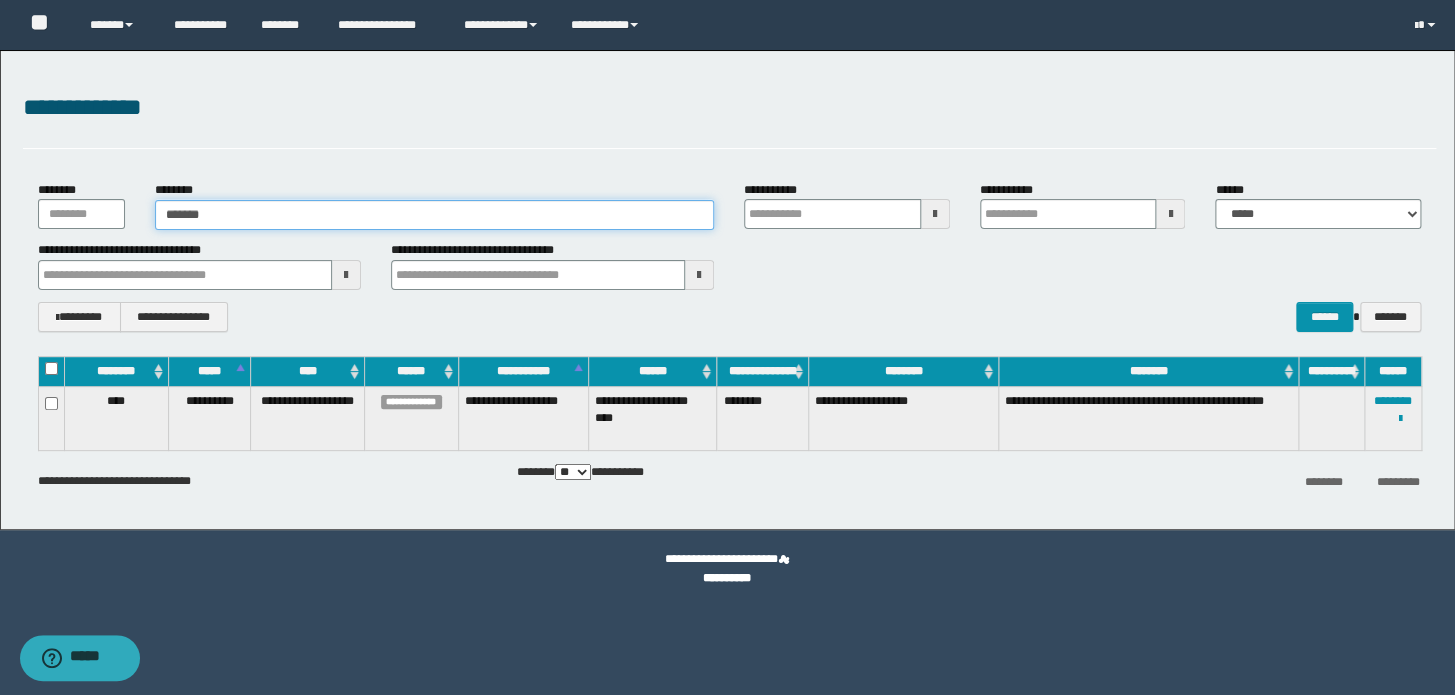 type 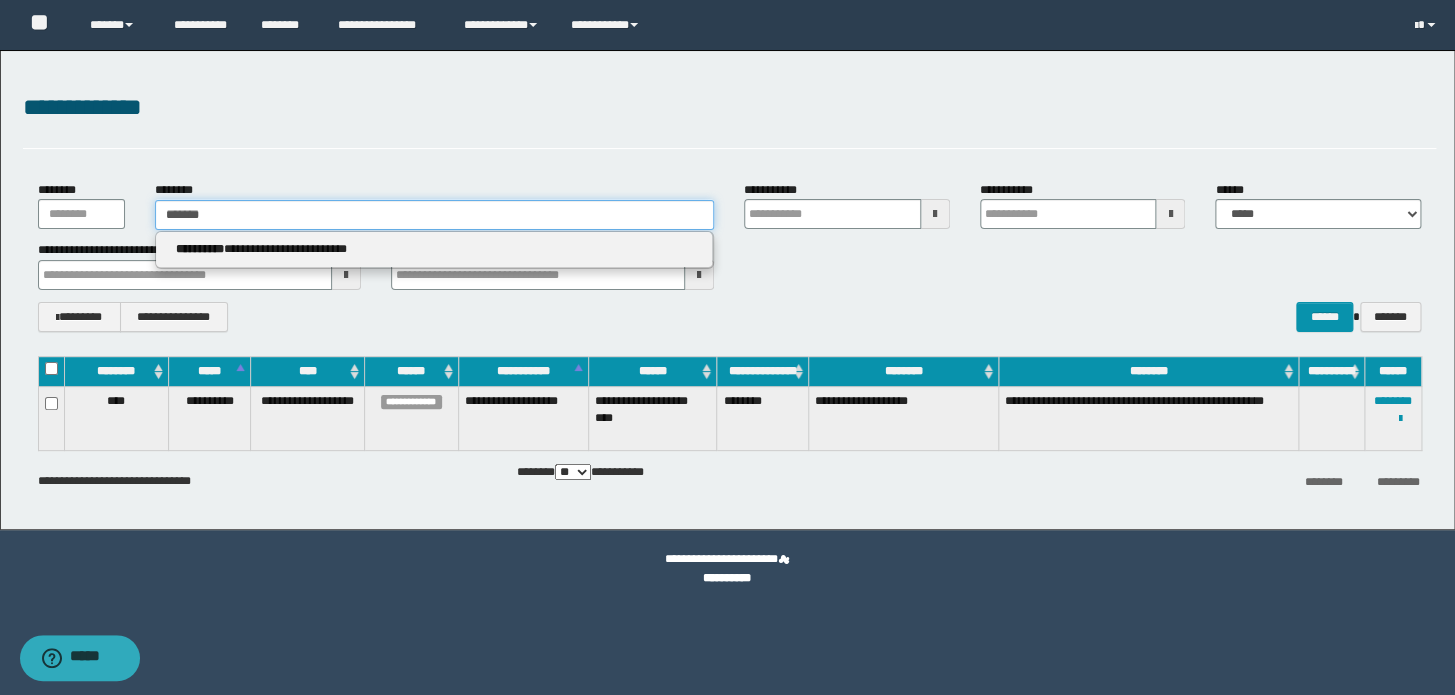type on "*******" 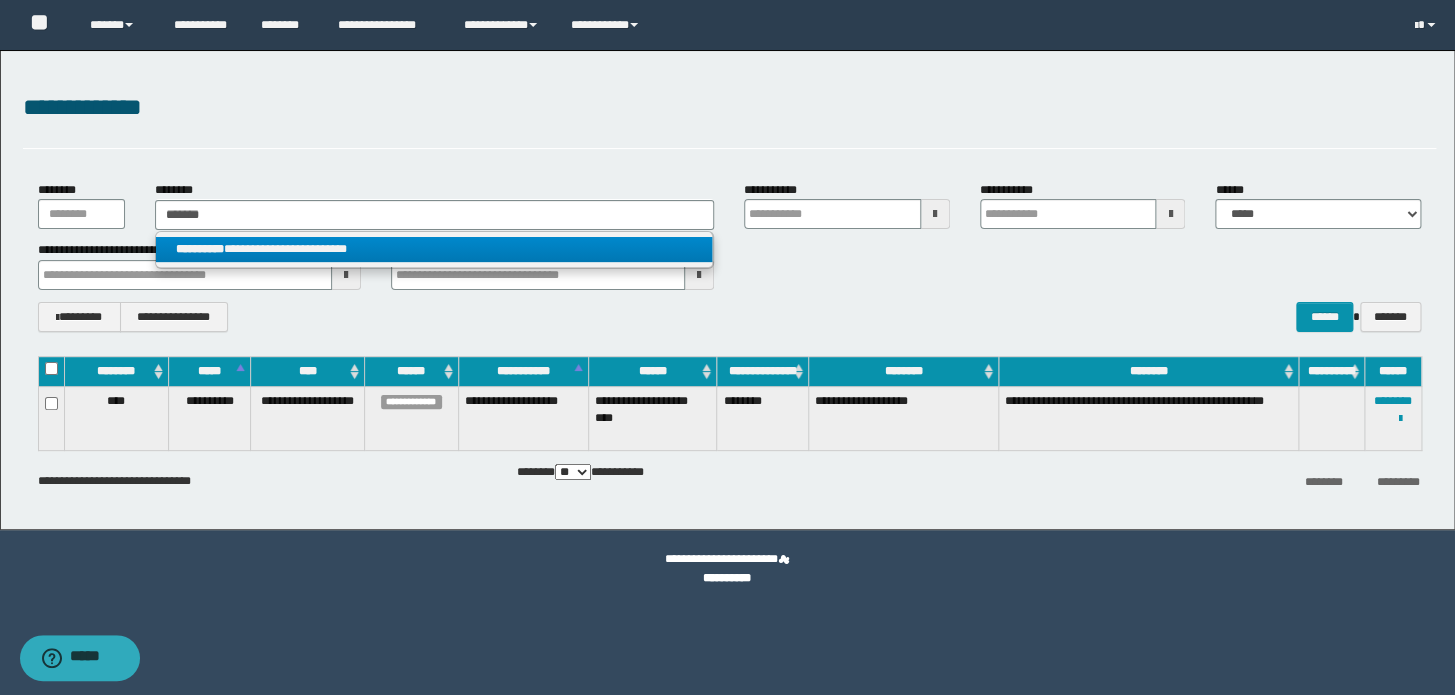 click on "**********" at bounding box center (434, 249) 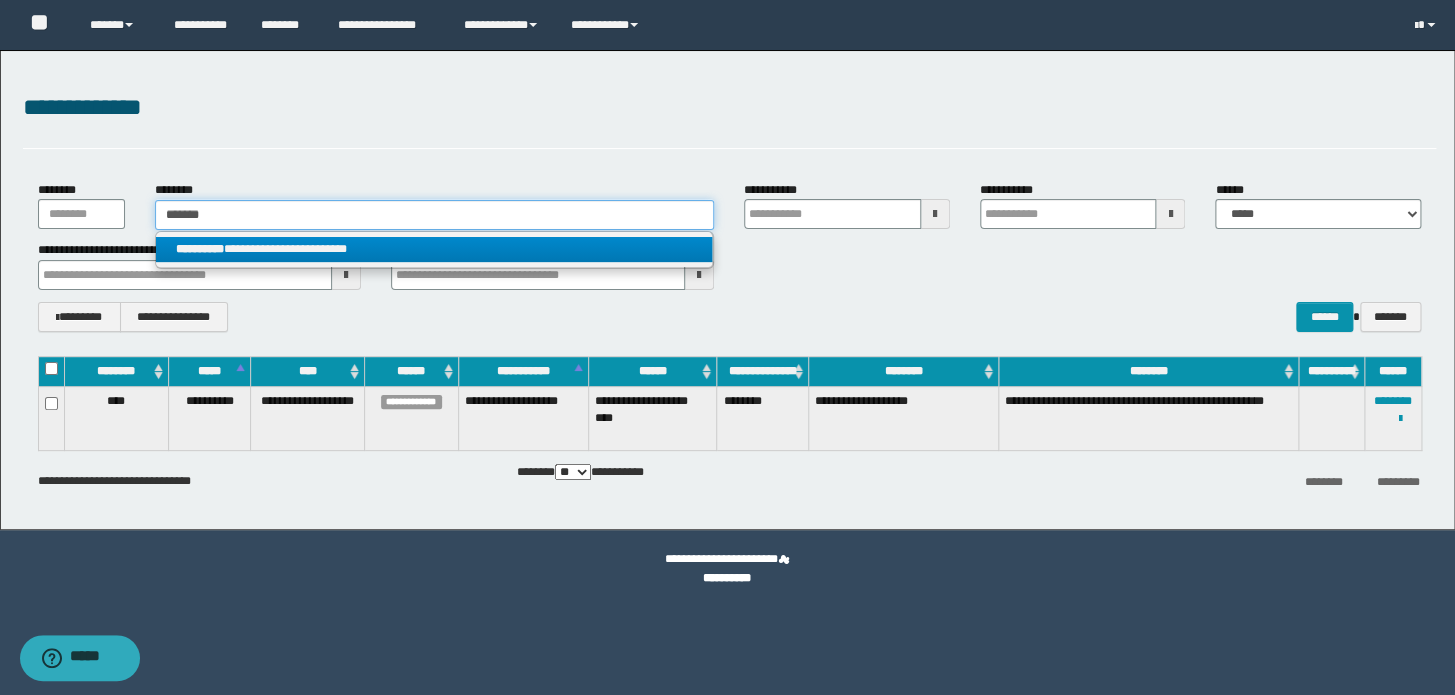 type 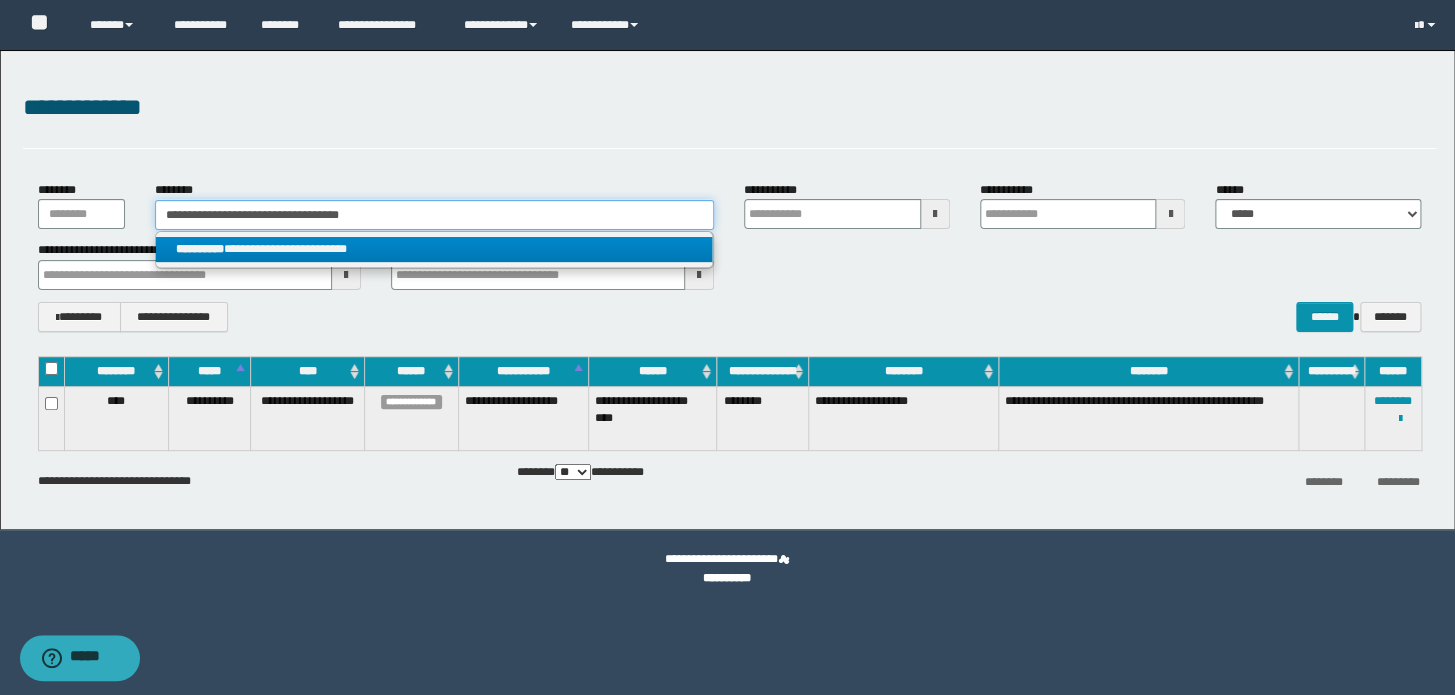 type 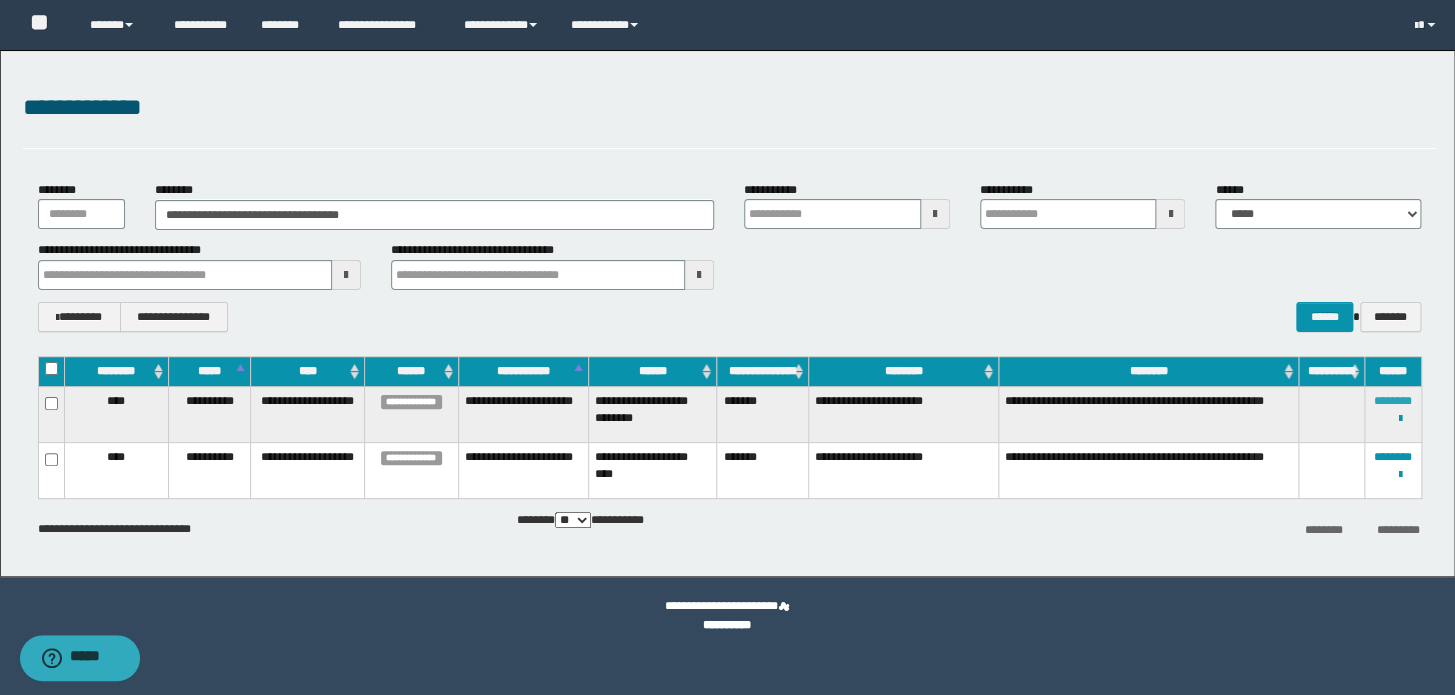 click on "********" at bounding box center (1393, 401) 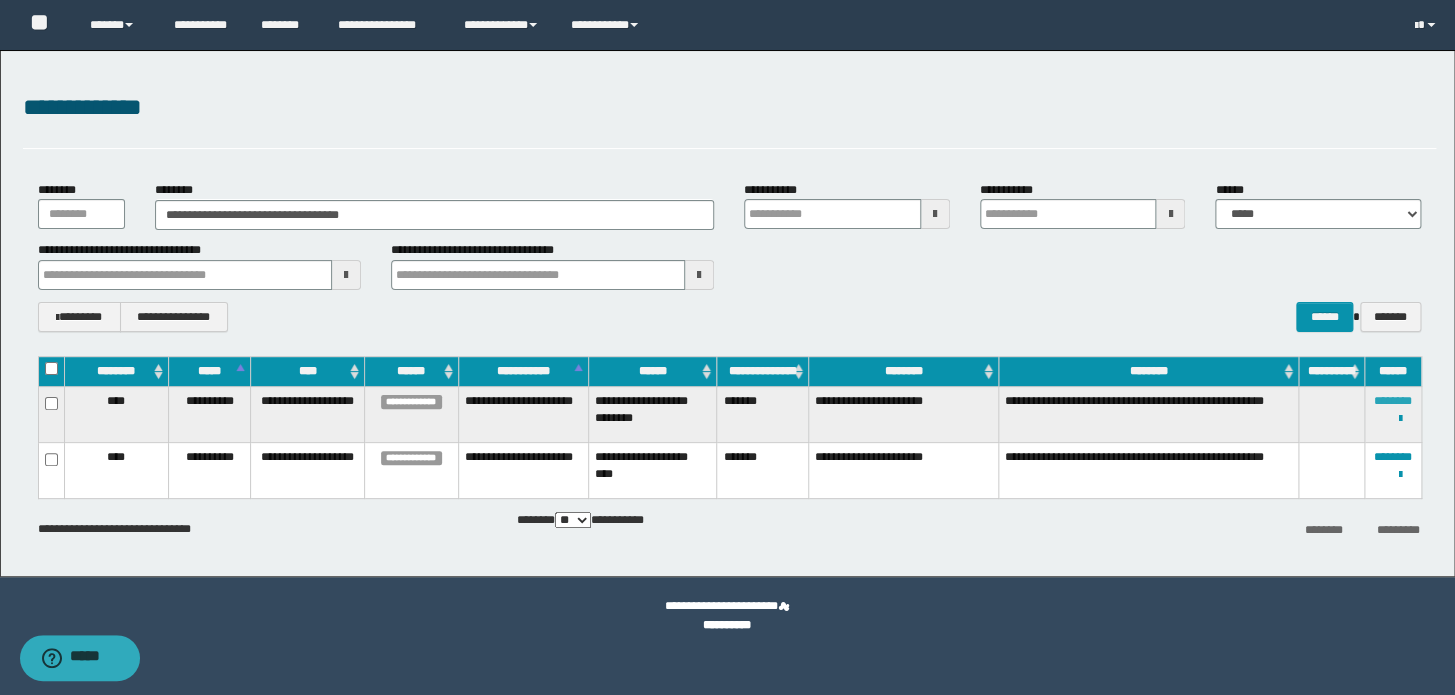 type 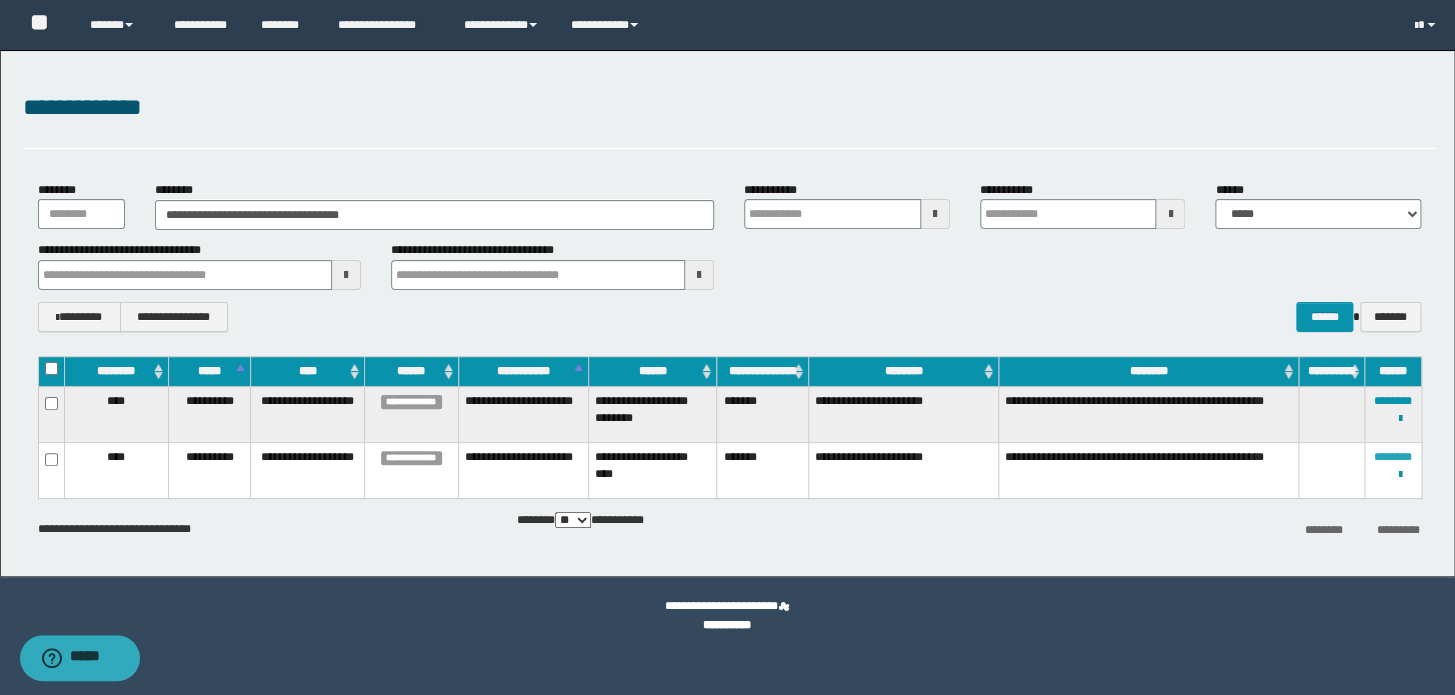 click on "********" at bounding box center [1393, 457] 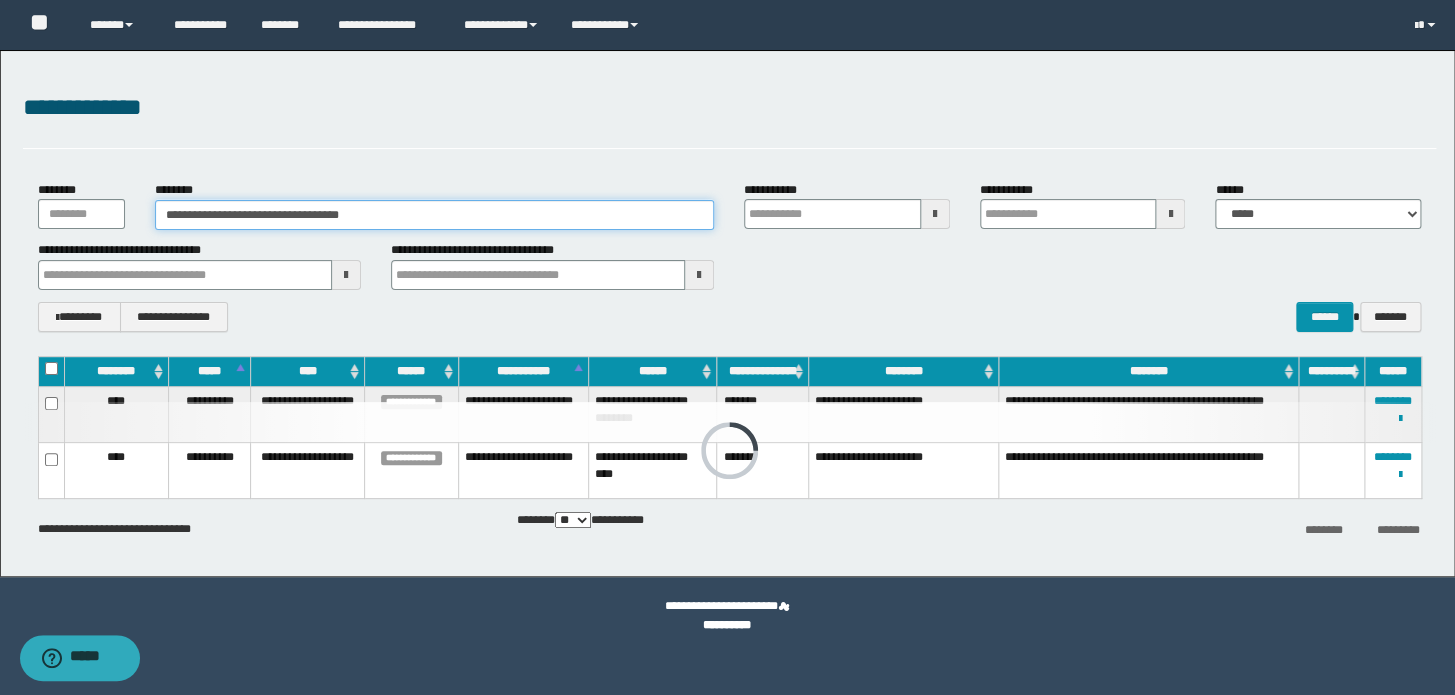 click on "**********" at bounding box center (434, 215) 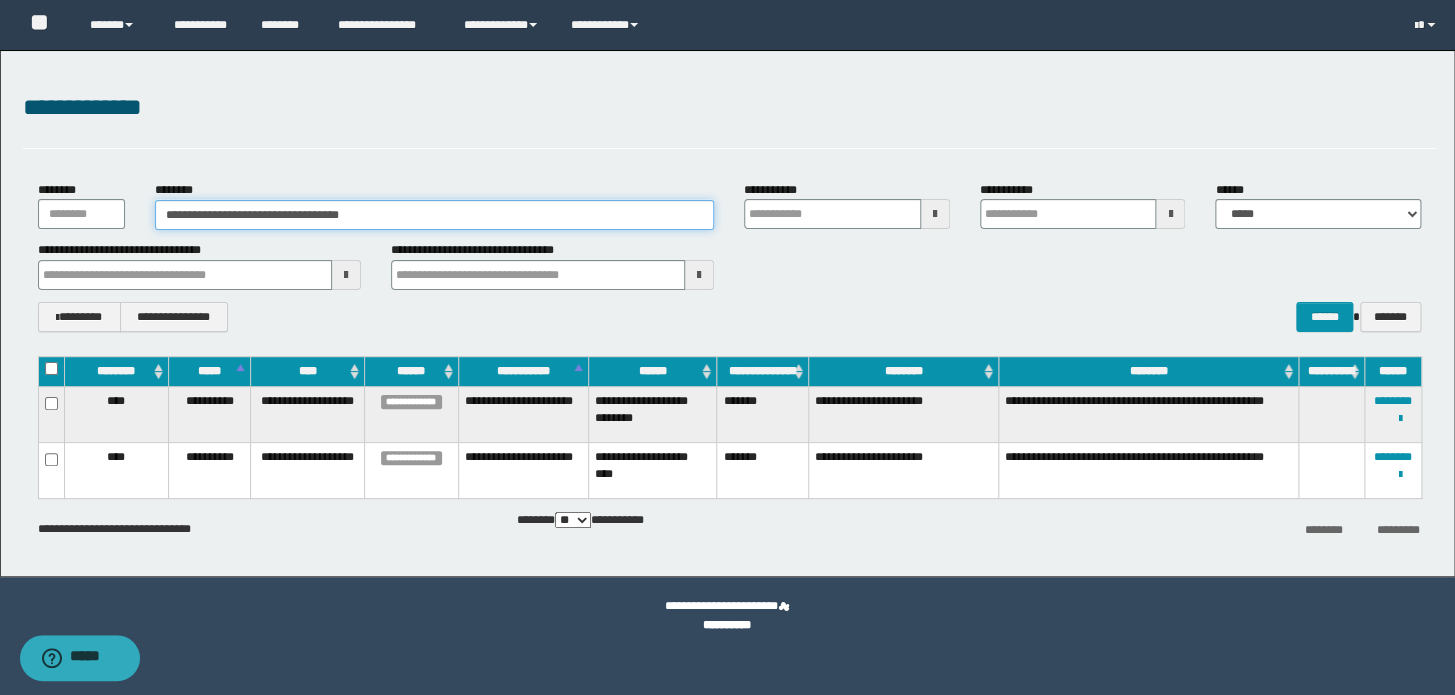 drag, startPoint x: 488, startPoint y: 208, endPoint x: 0, endPoint y: 188, distance: 488.40967 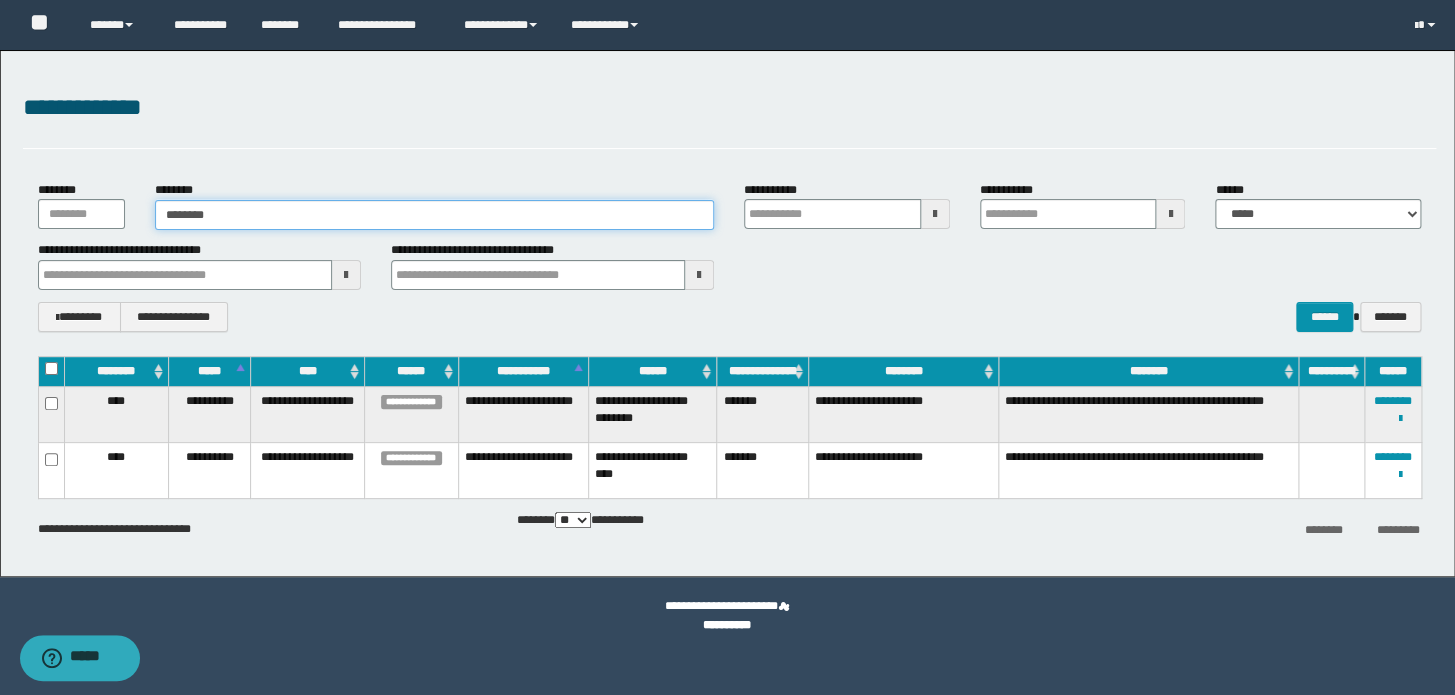 type 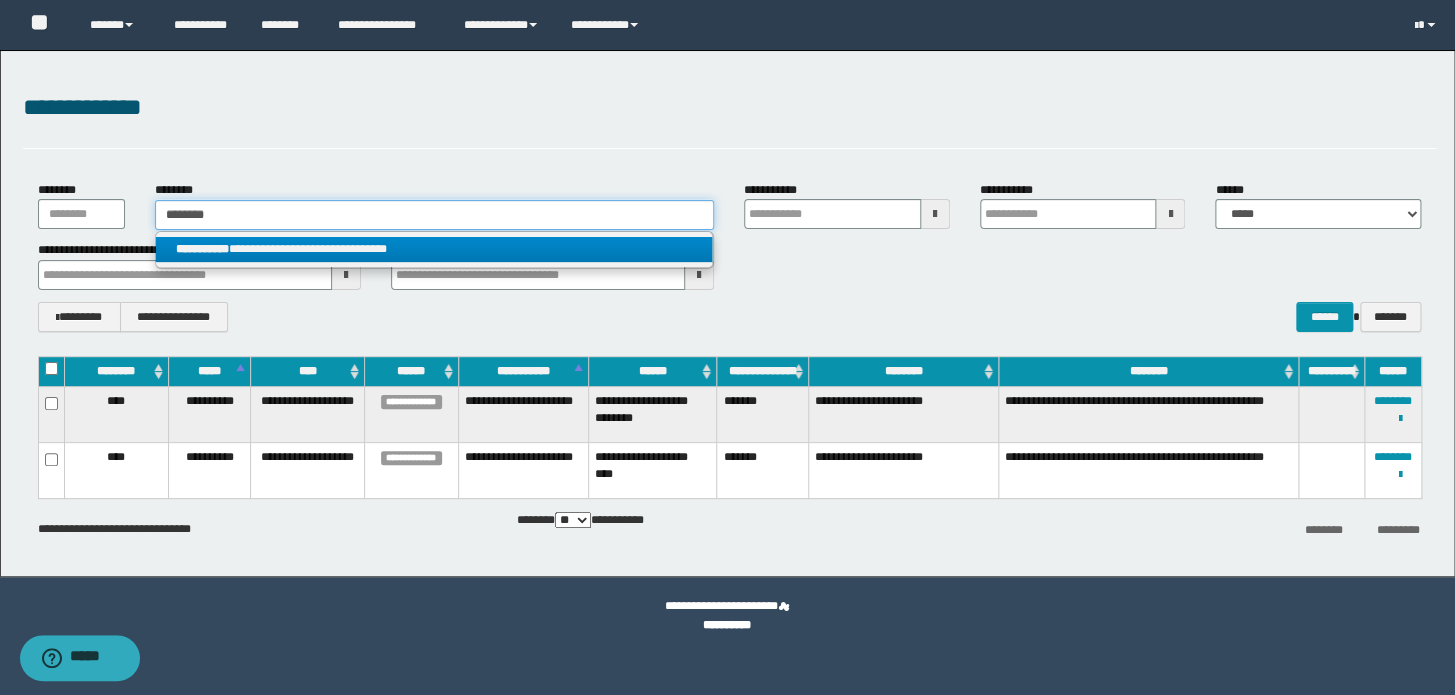 type on "********" 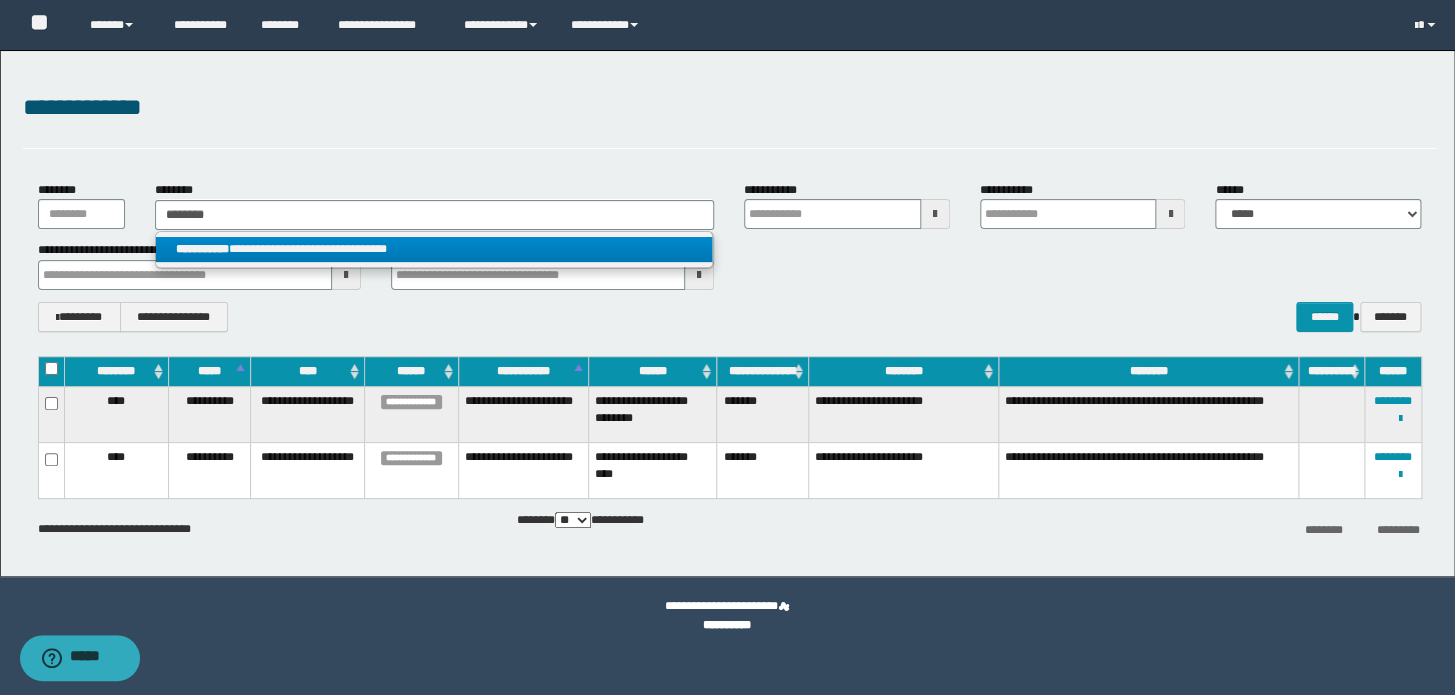 drag, startPoint x: 310, startPoint y: 262, endPoint x: 346, endPoint y: 243, distance: 40.706264 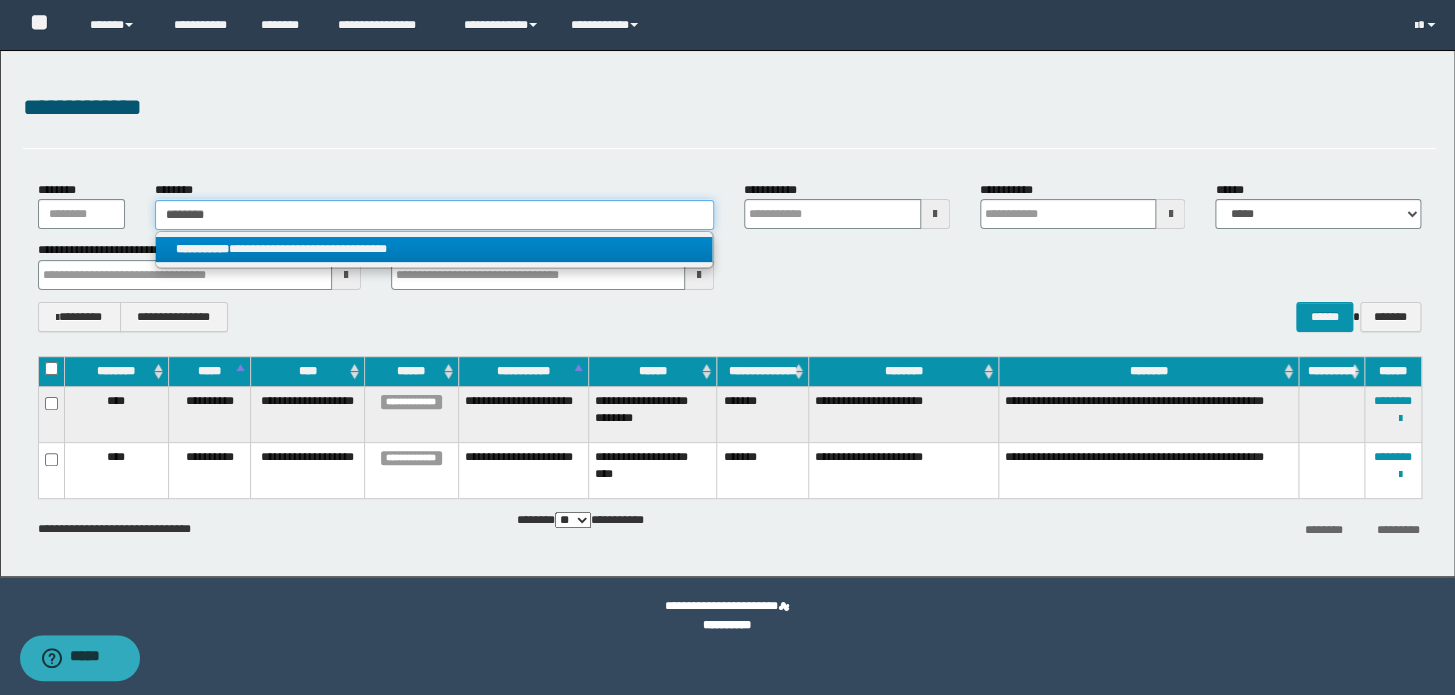 type 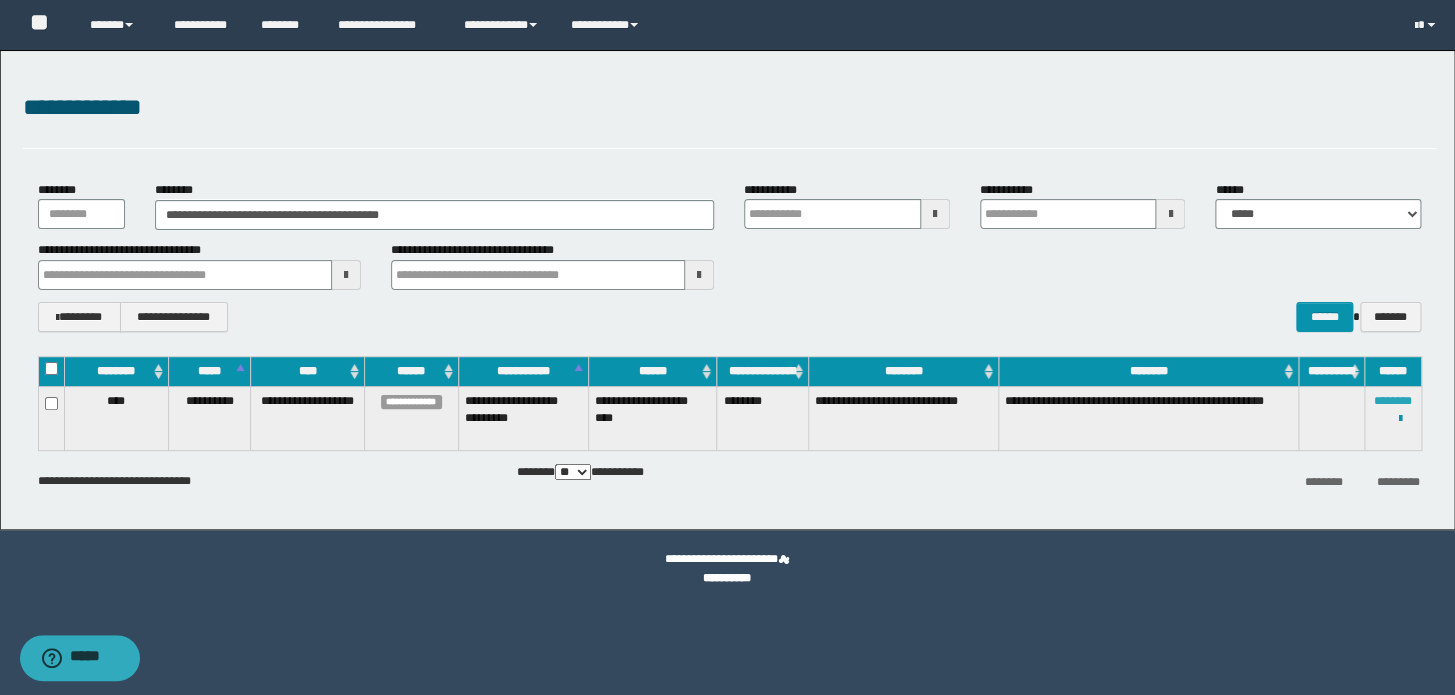 click on "********" at bounding box center (1393, 401) 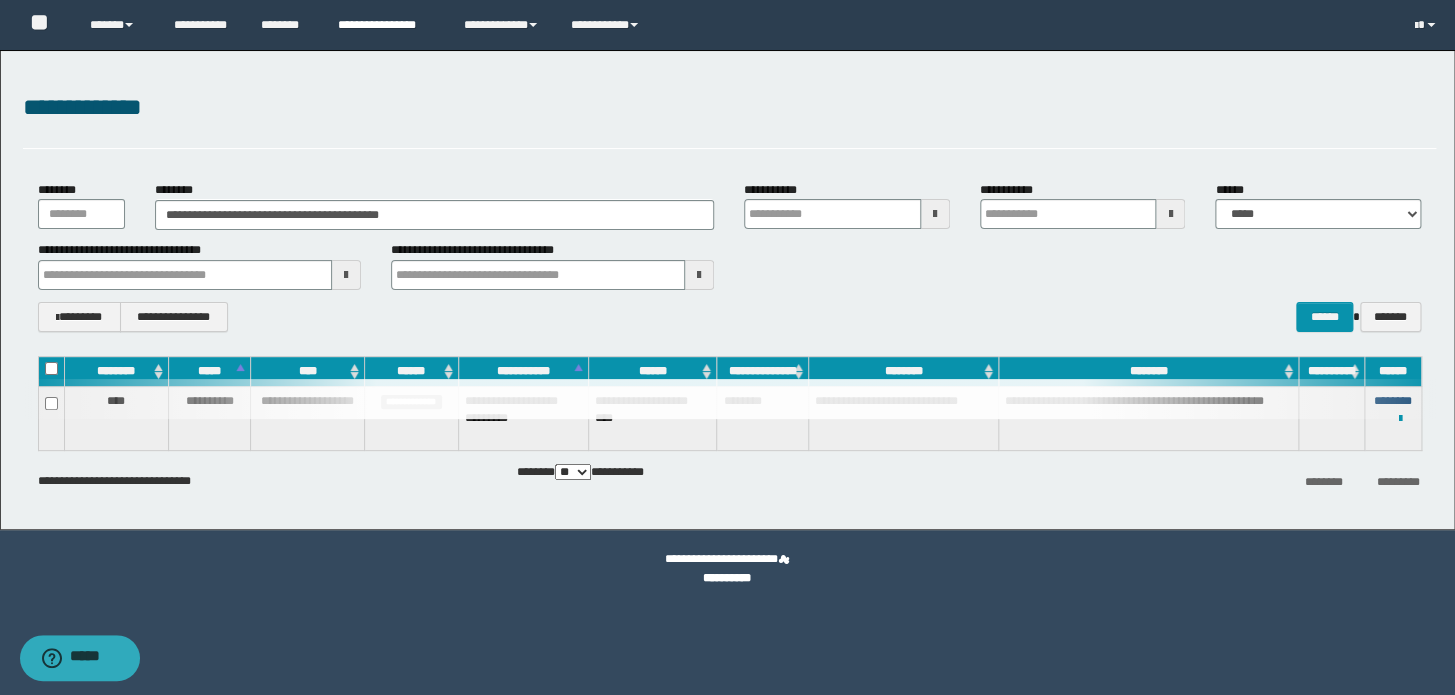 type 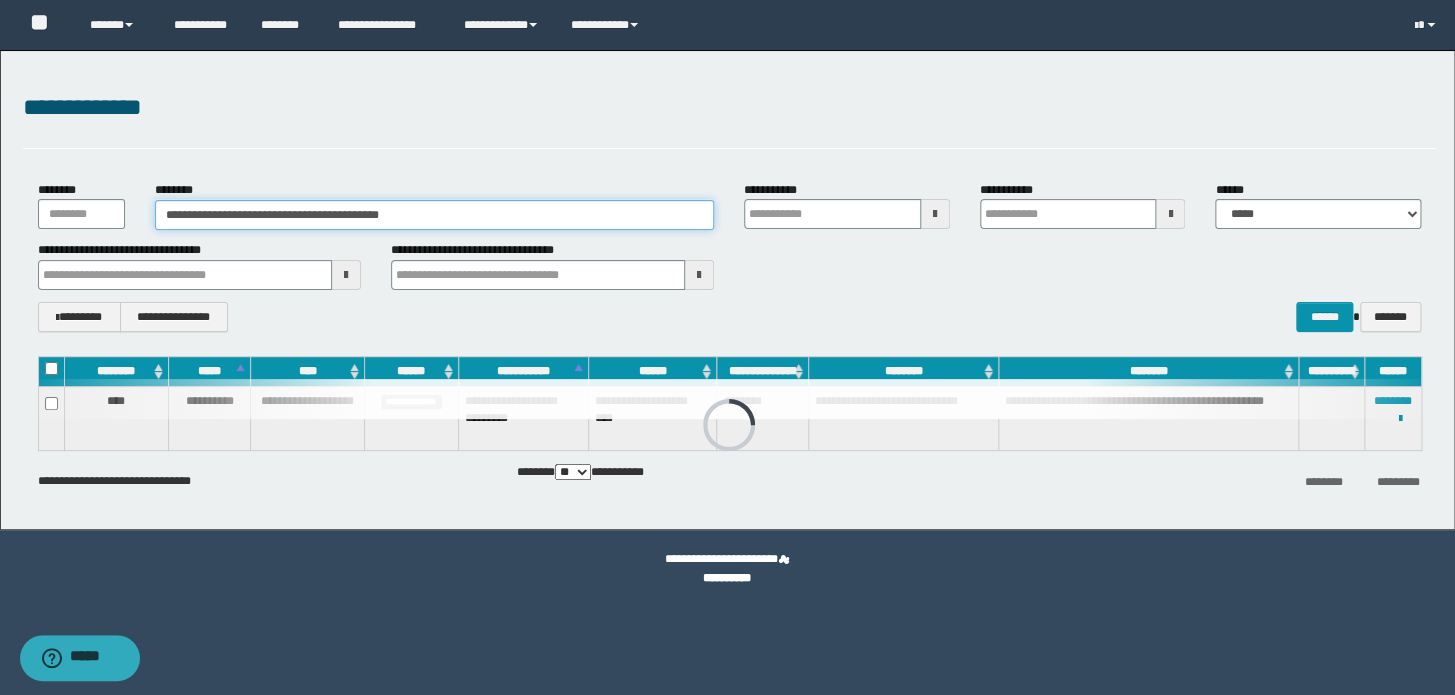 click on "**********" at bounding box center [434, 215] 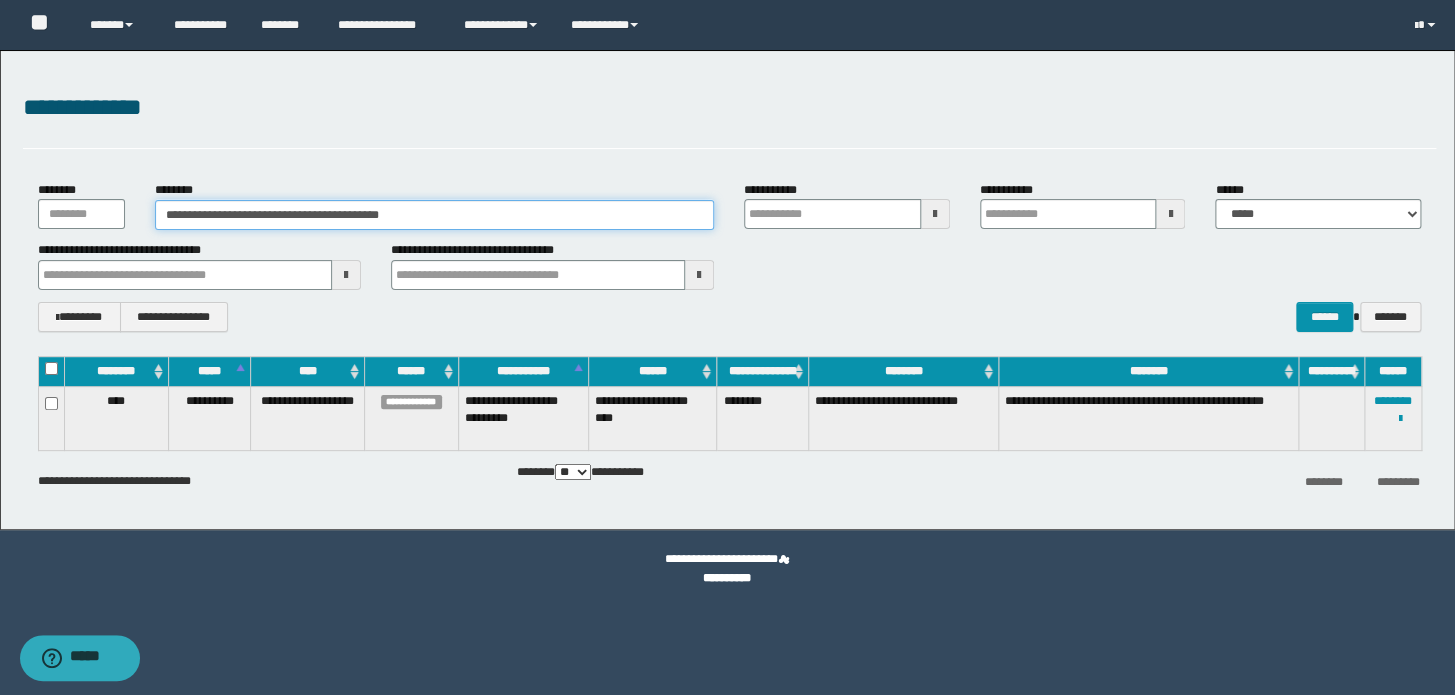 drag, startPoint x: 528, startPoint y: 212, endPoint x: 0, endPoint y: 209, distance: 528.00854 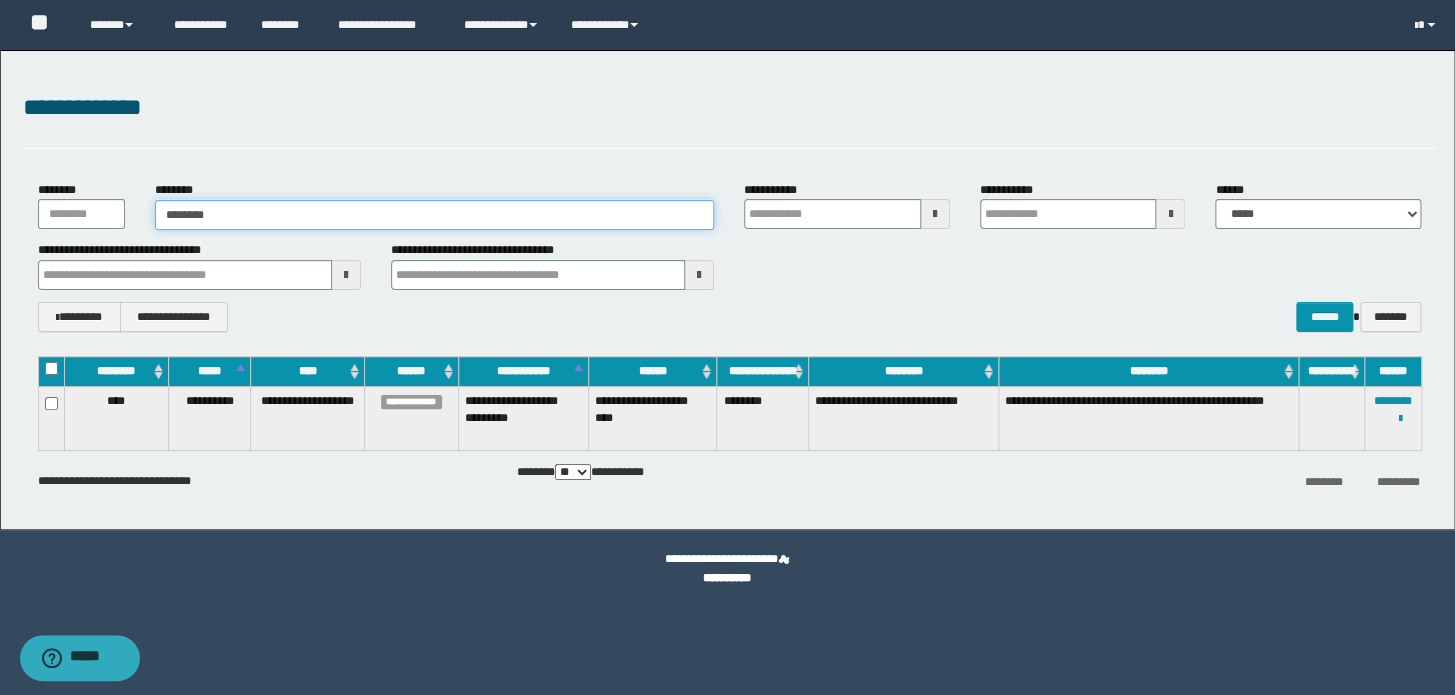 type 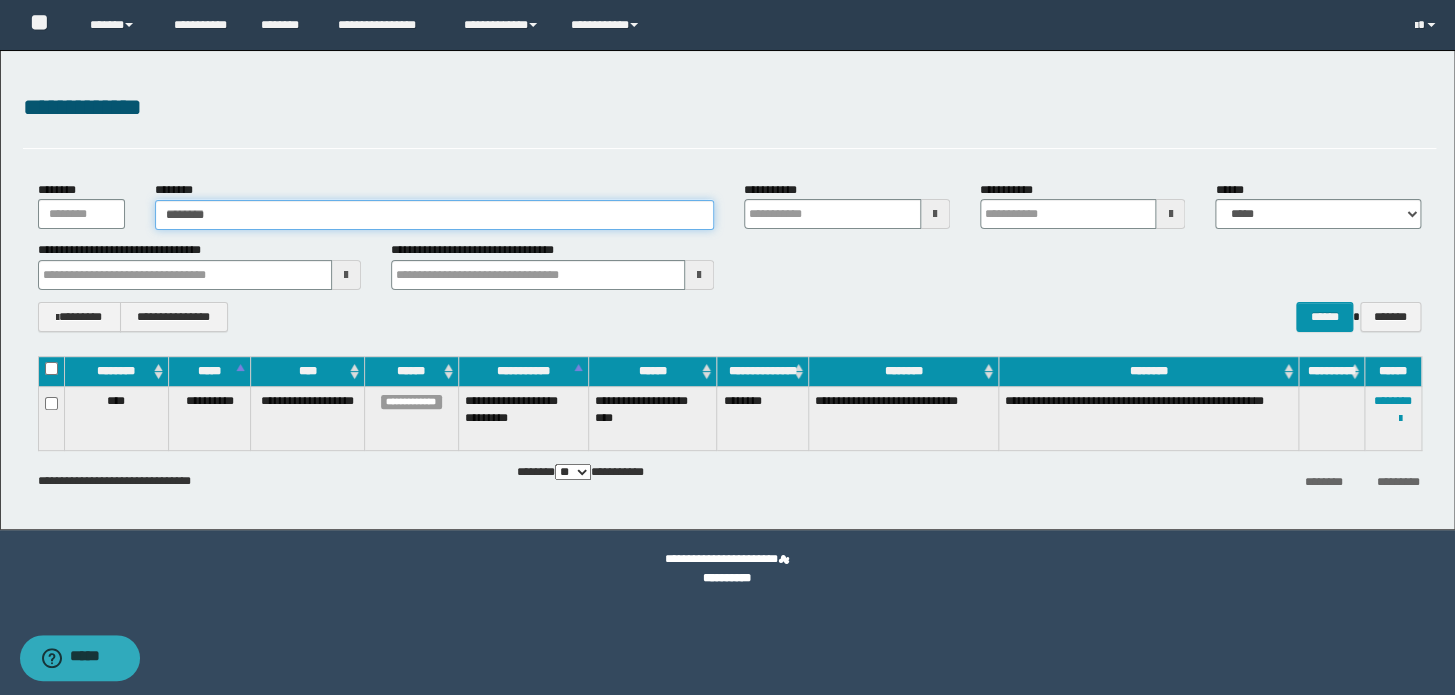 type 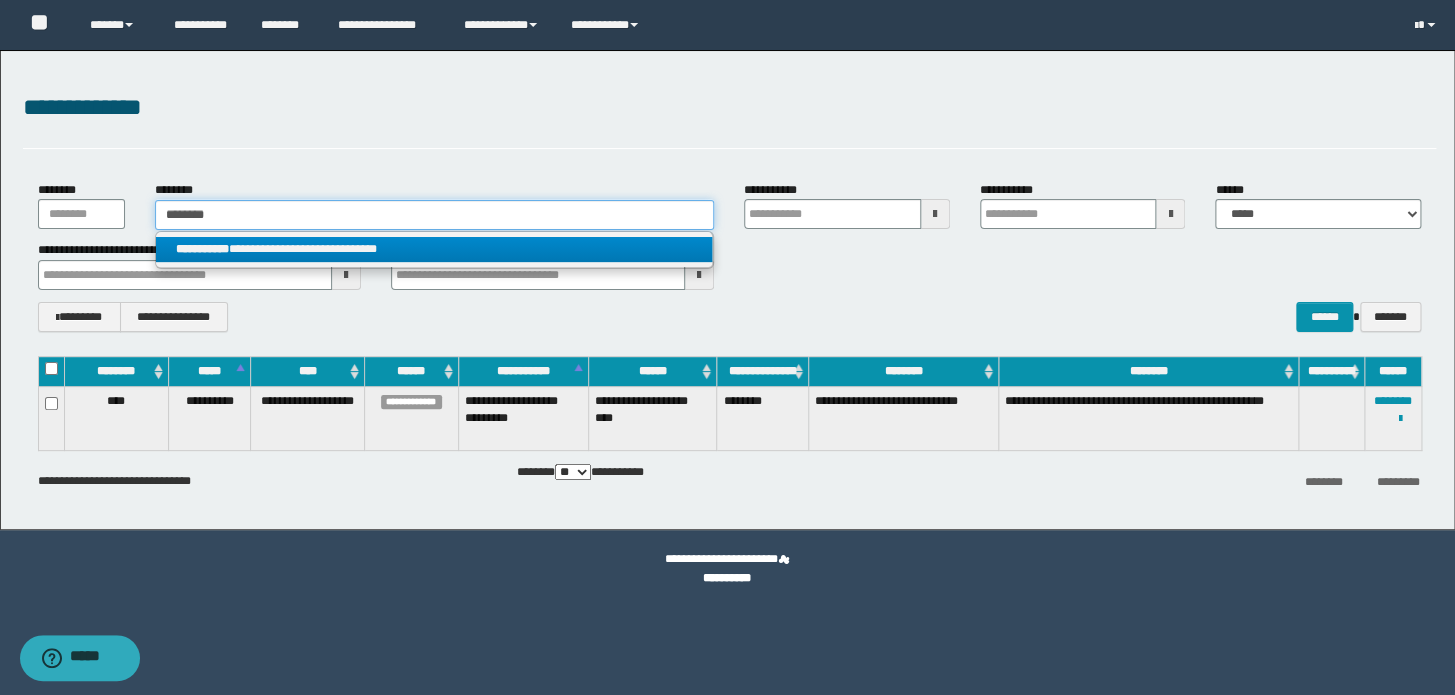 type on "********" 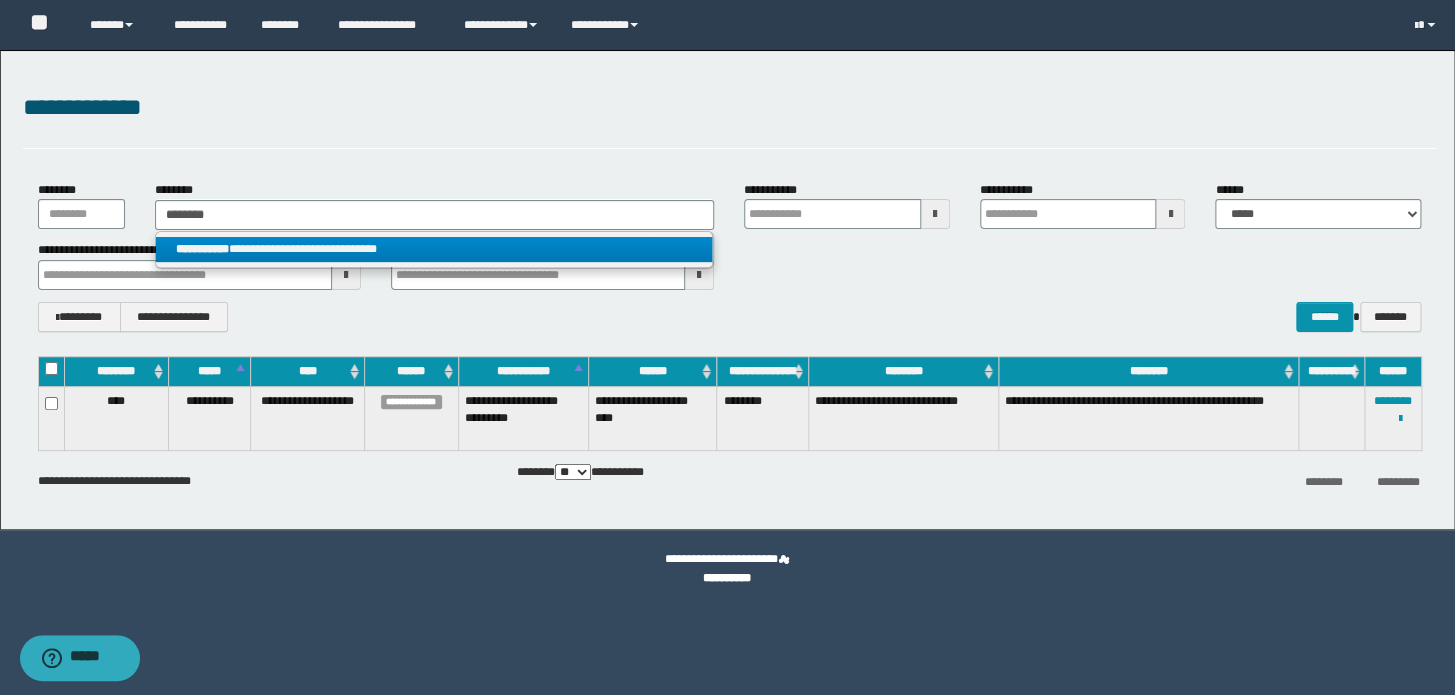 click on "**********" at bounding box center (434, 249) 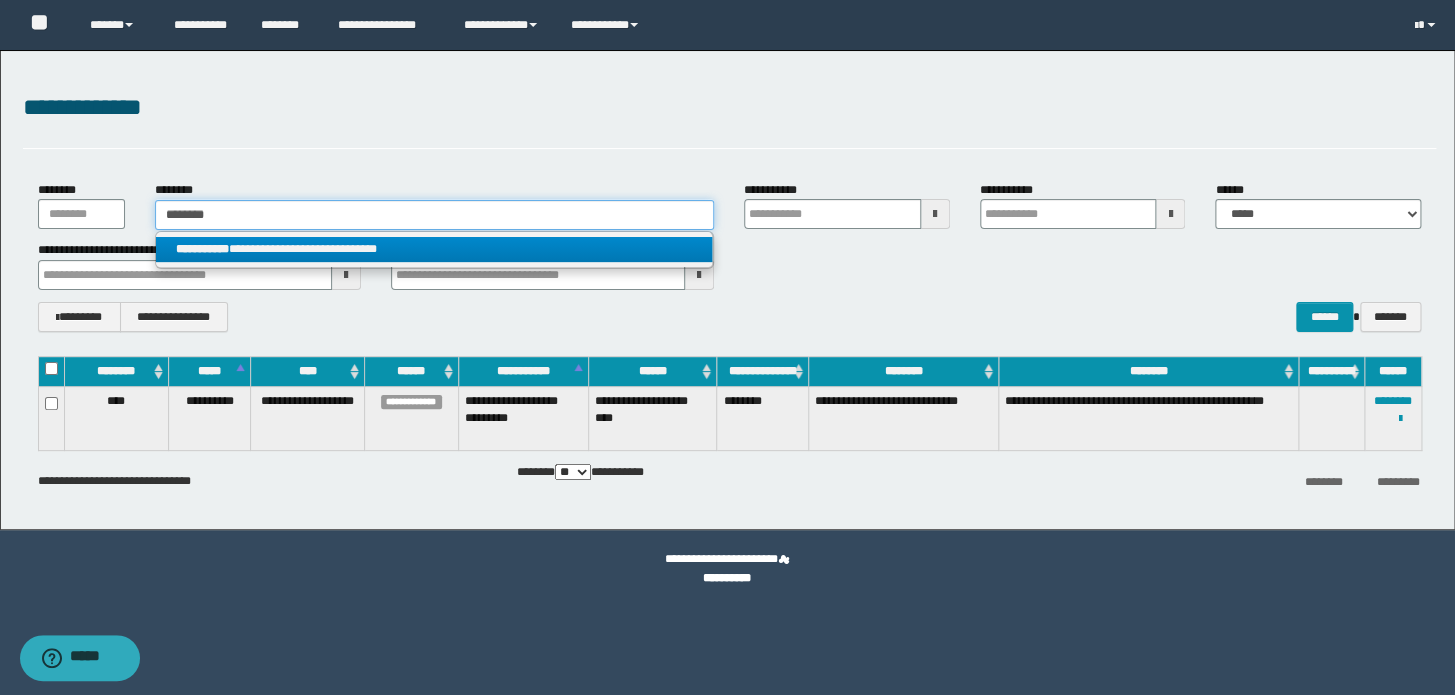 type 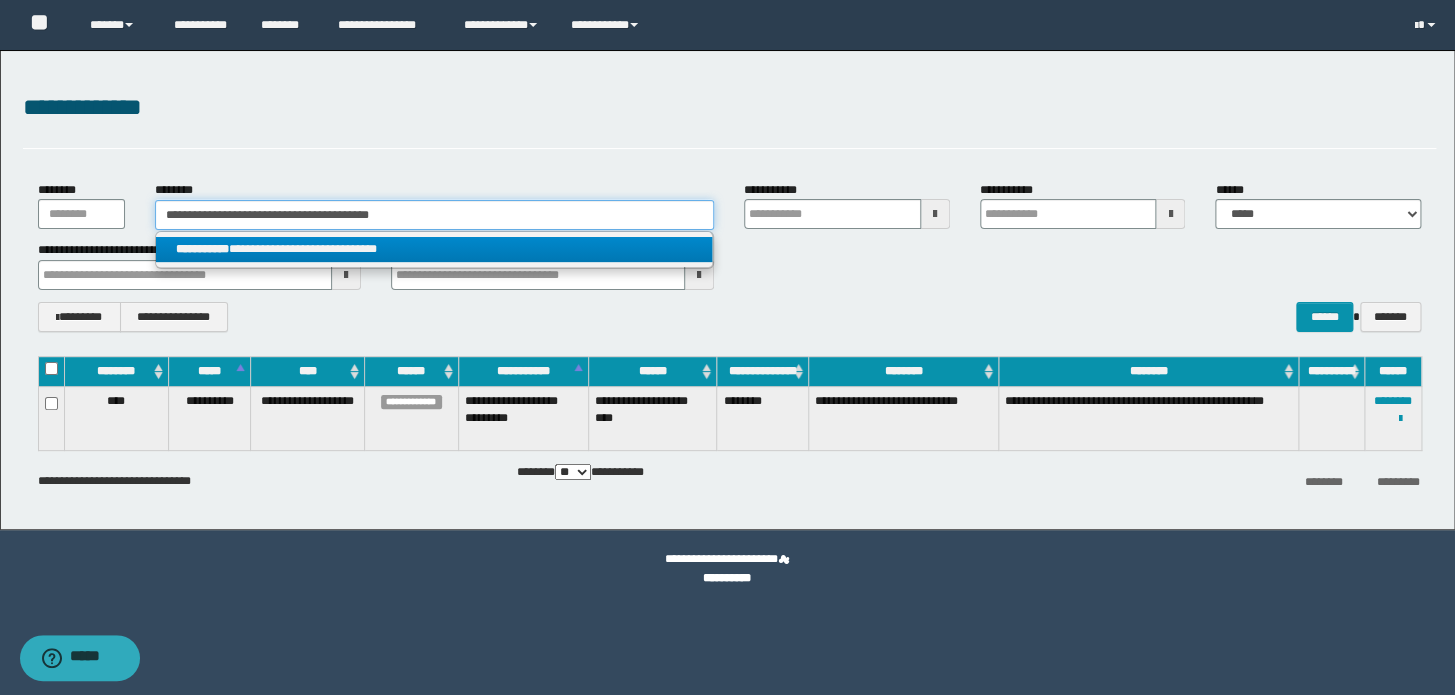 type 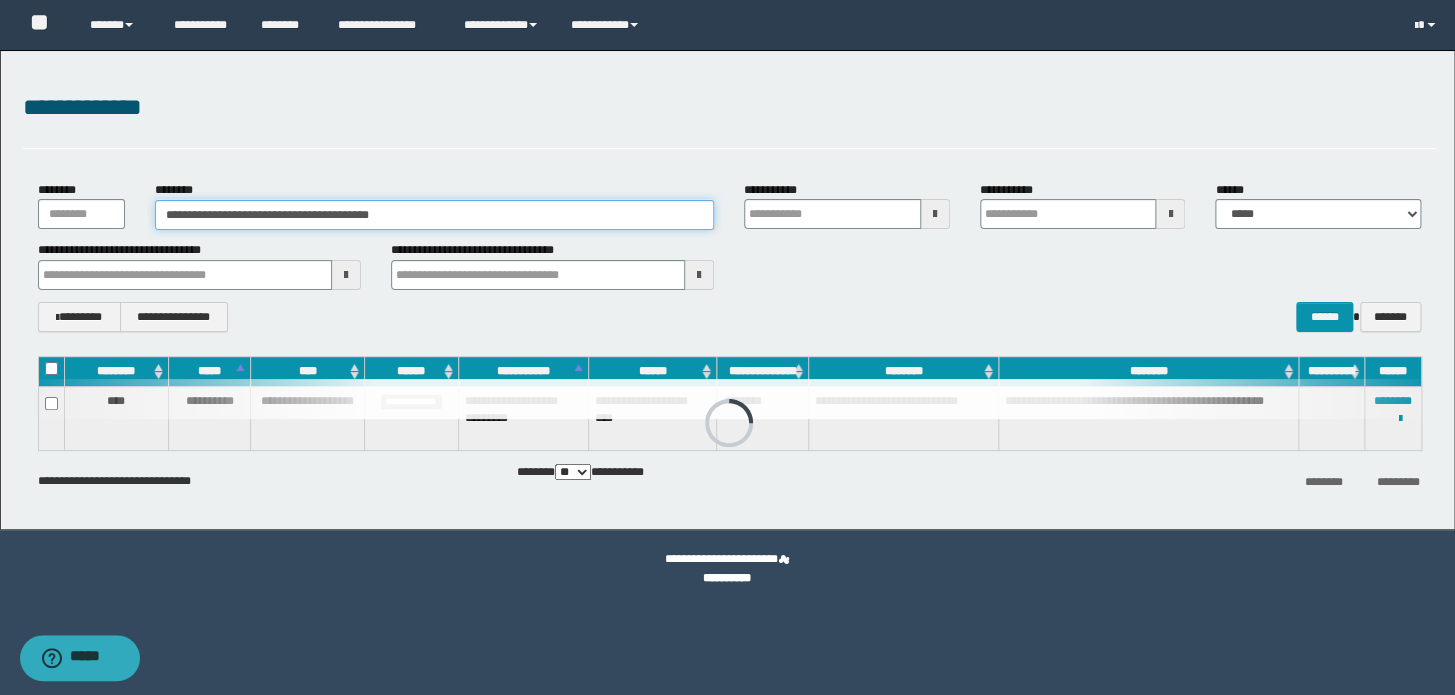 type 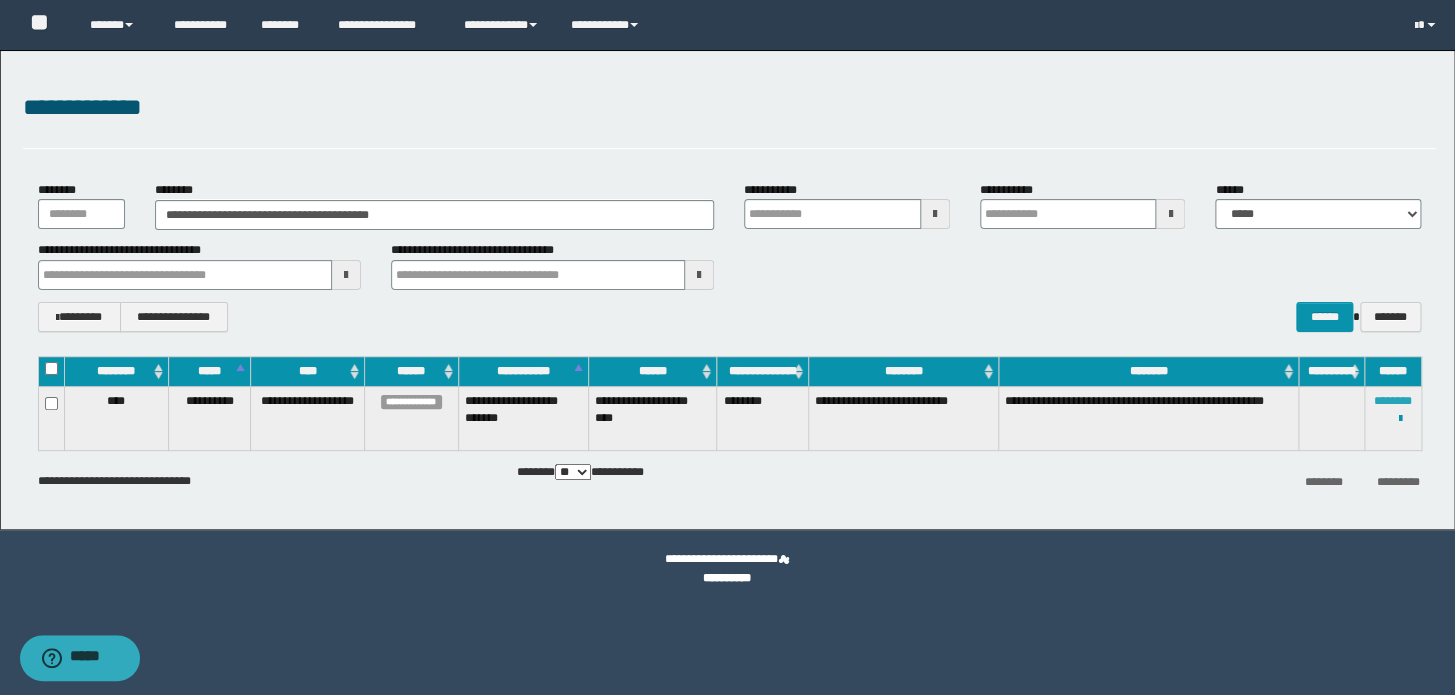 click on "********" at bounding box center (1393, 401) 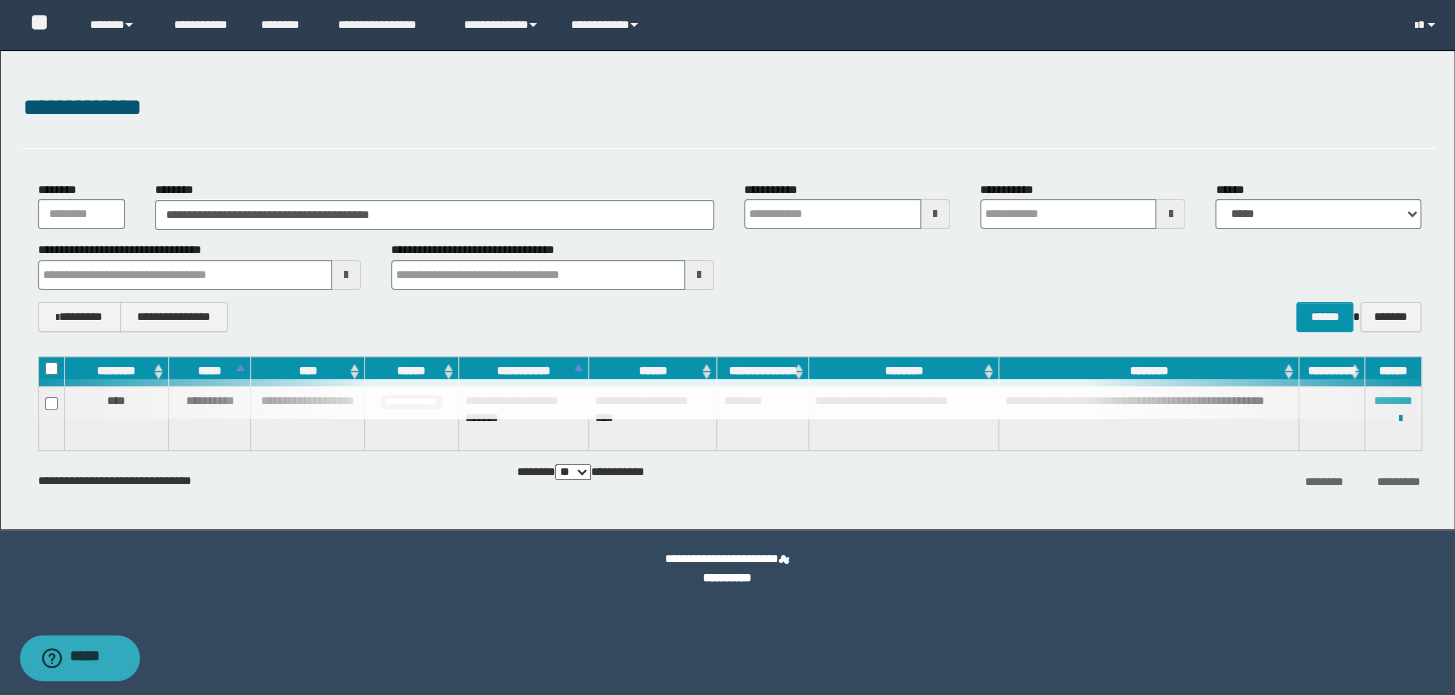 type 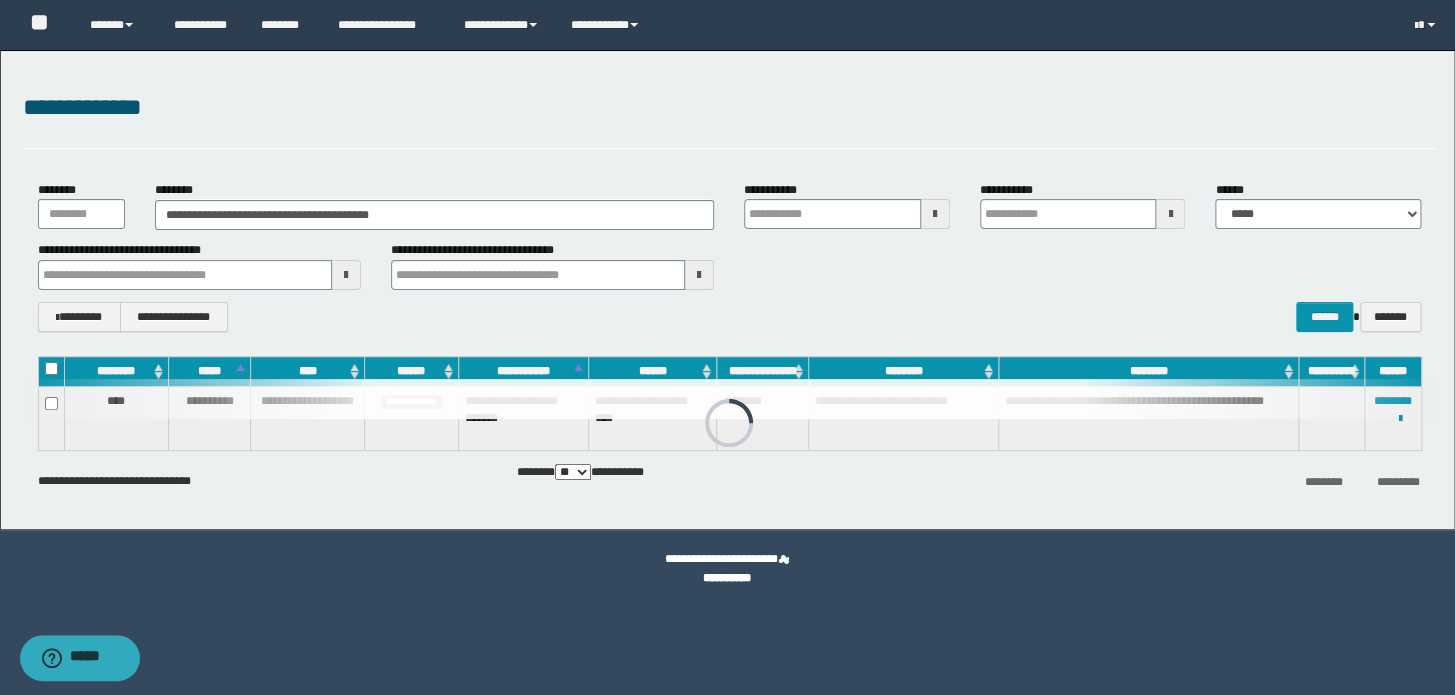 type 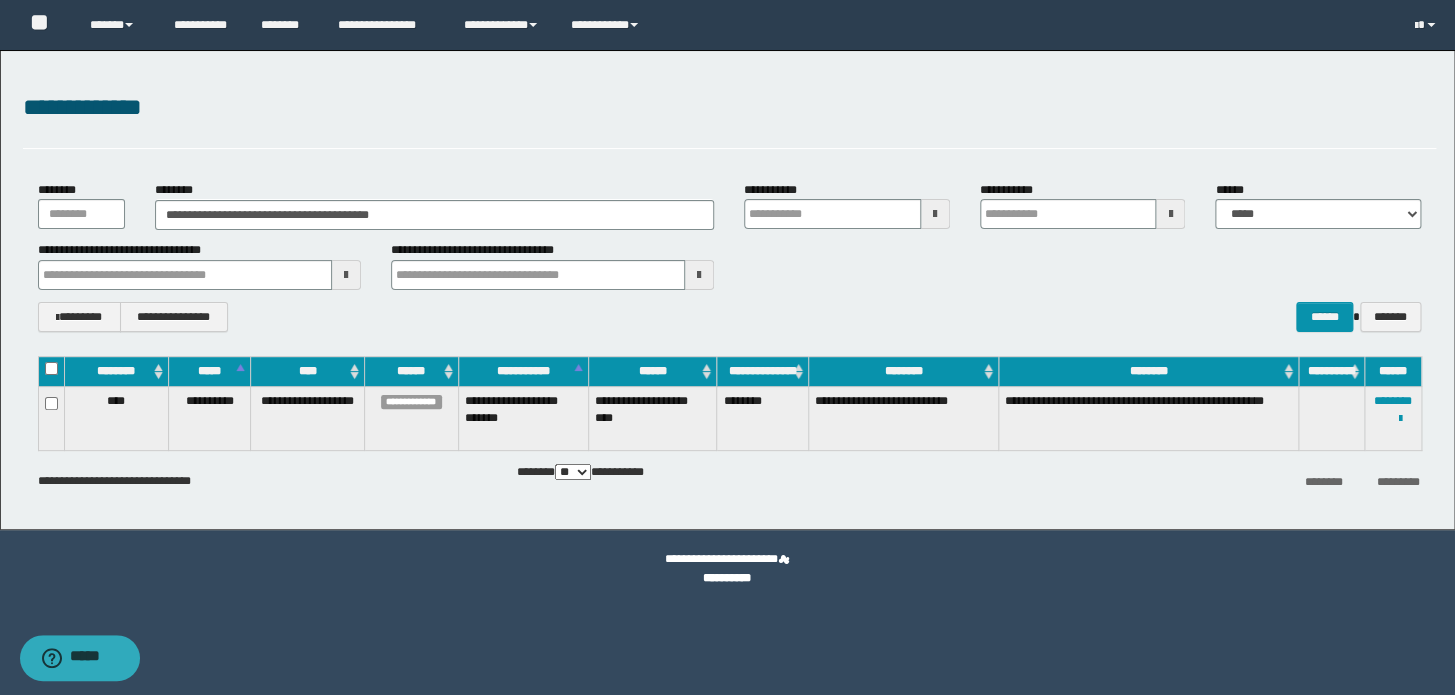 type 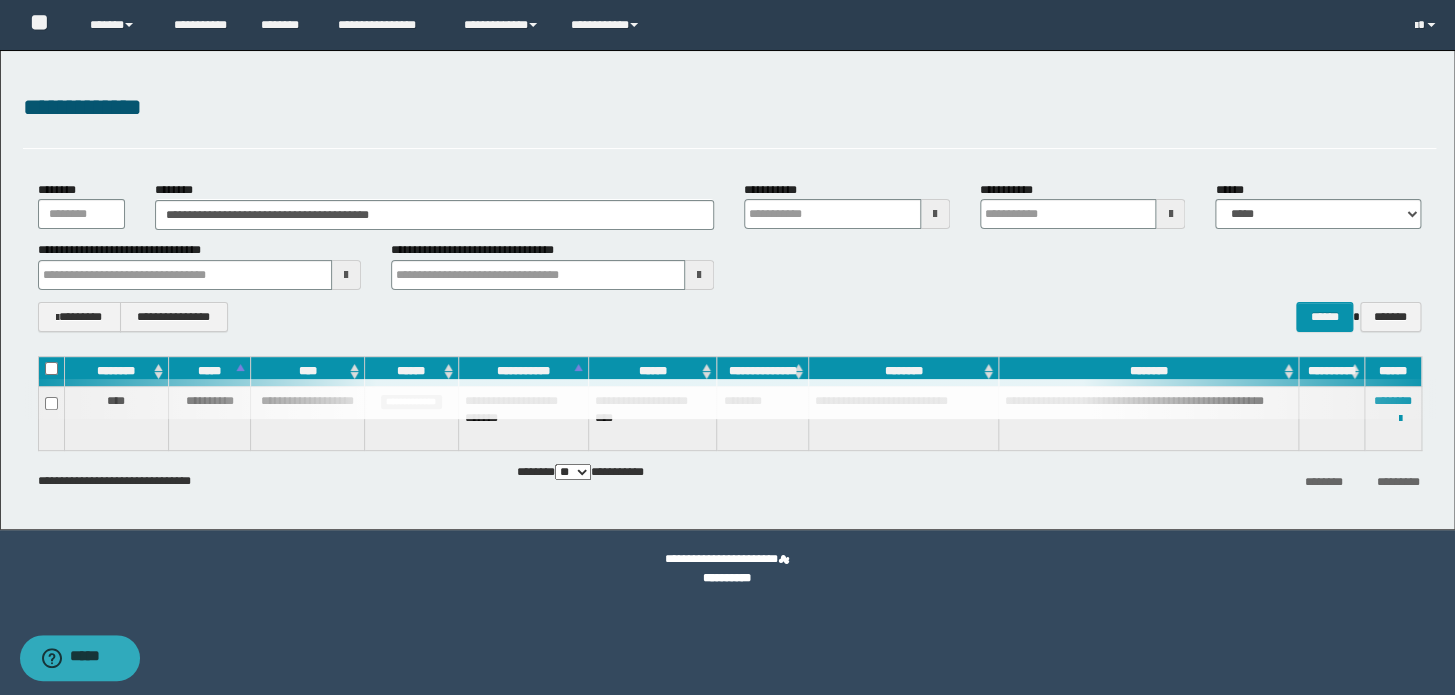 type 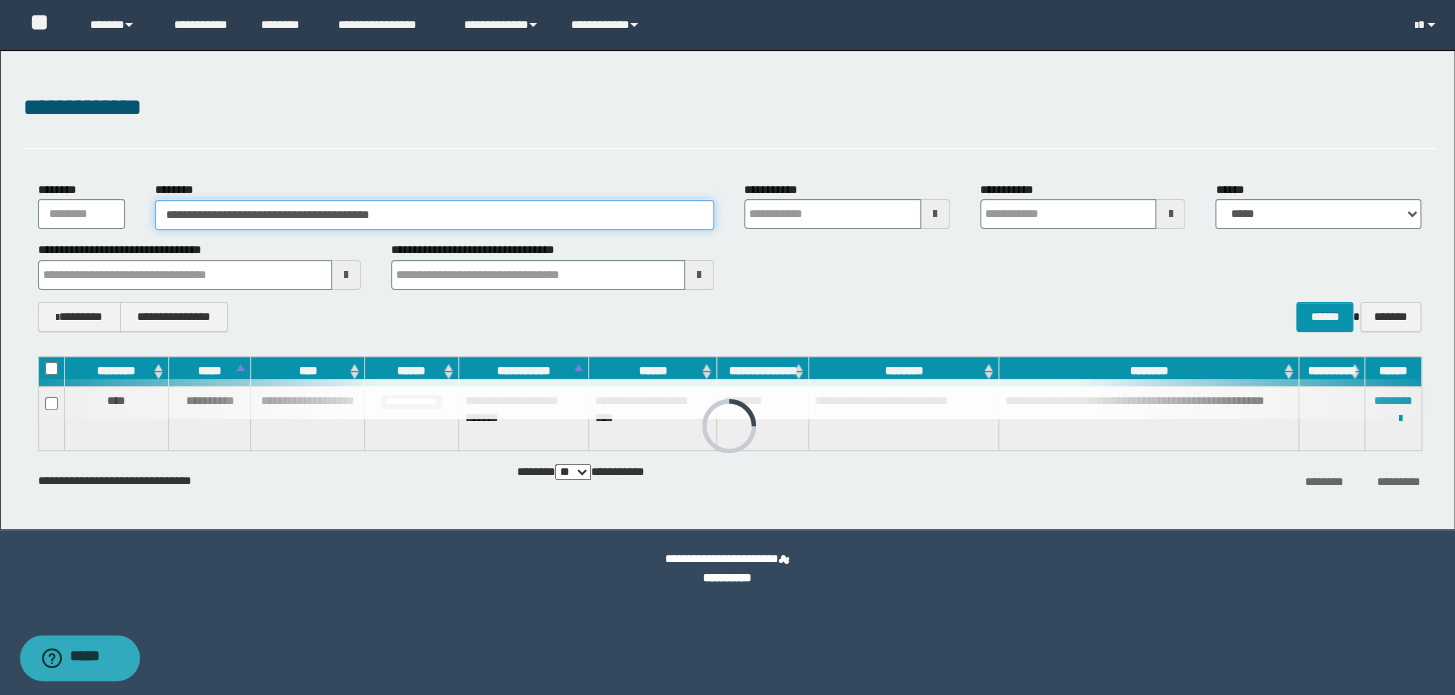 type 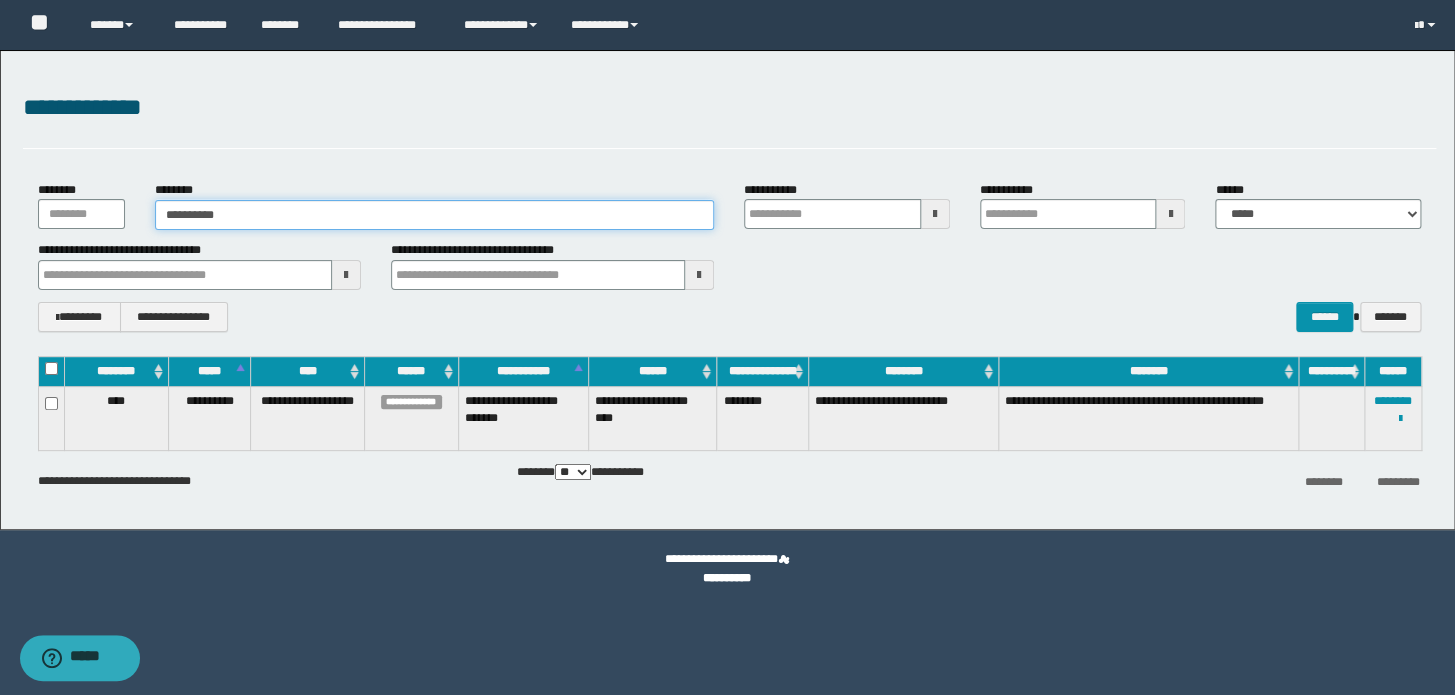 type 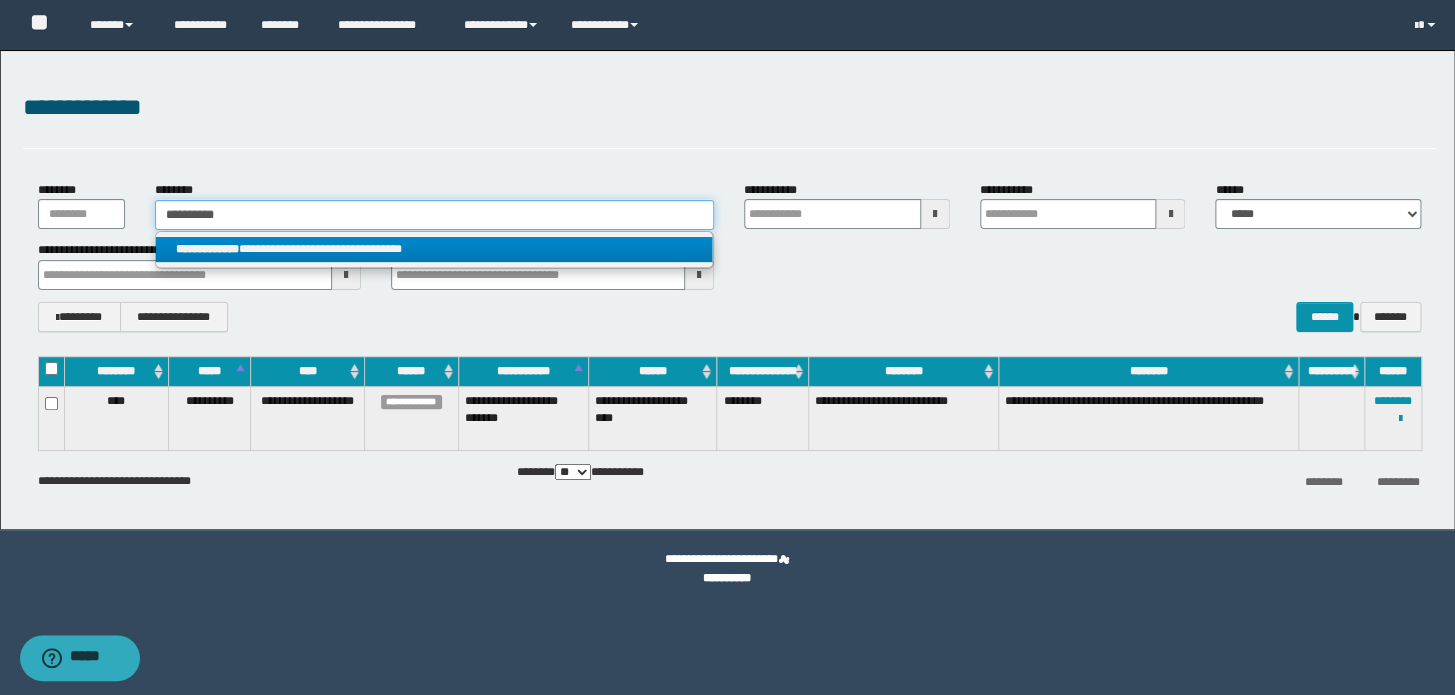 type on "**********" 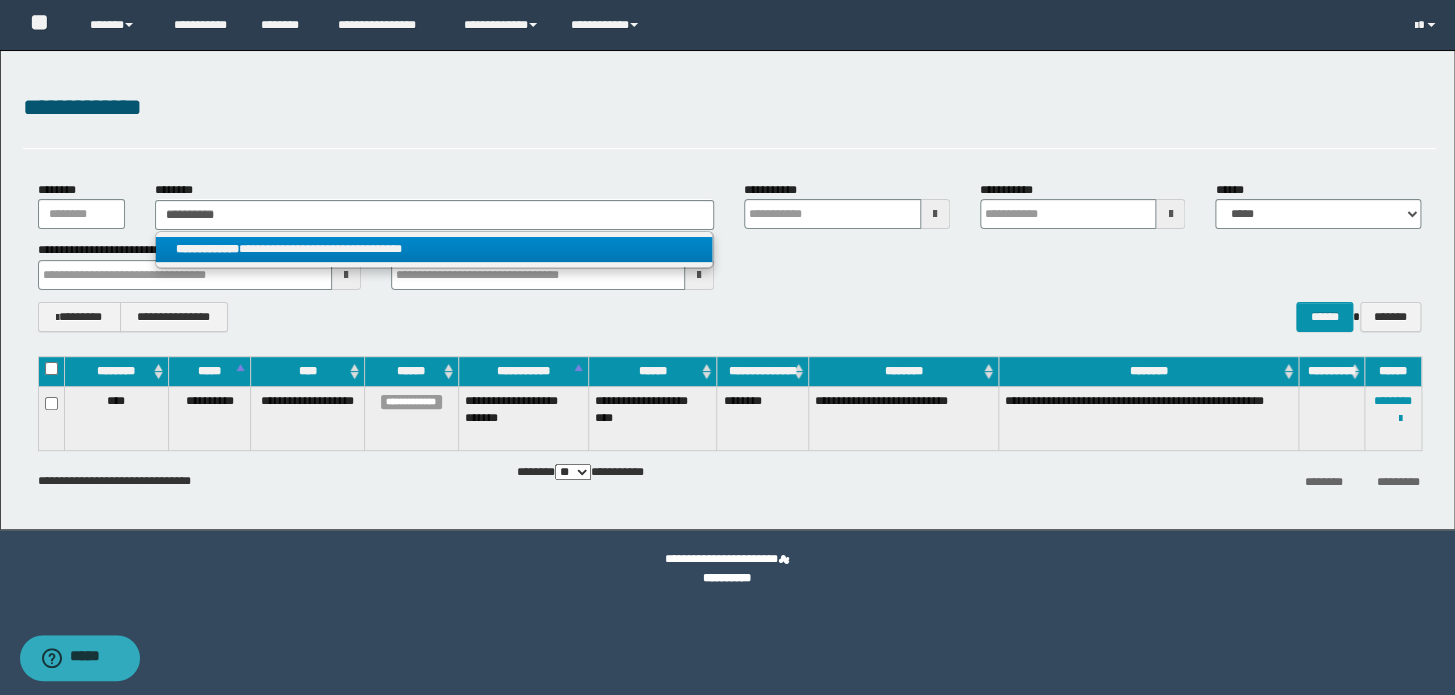 click on "**********" at bounding box center [434, 249] 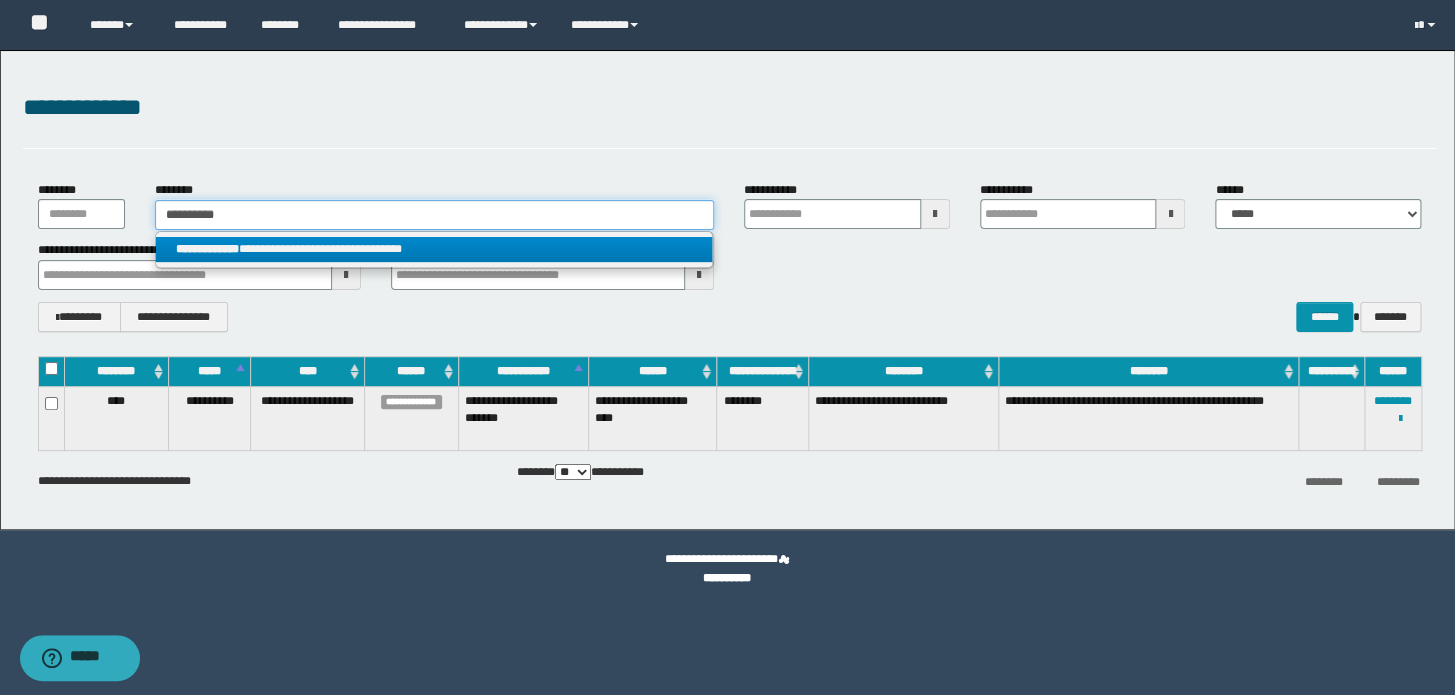 type 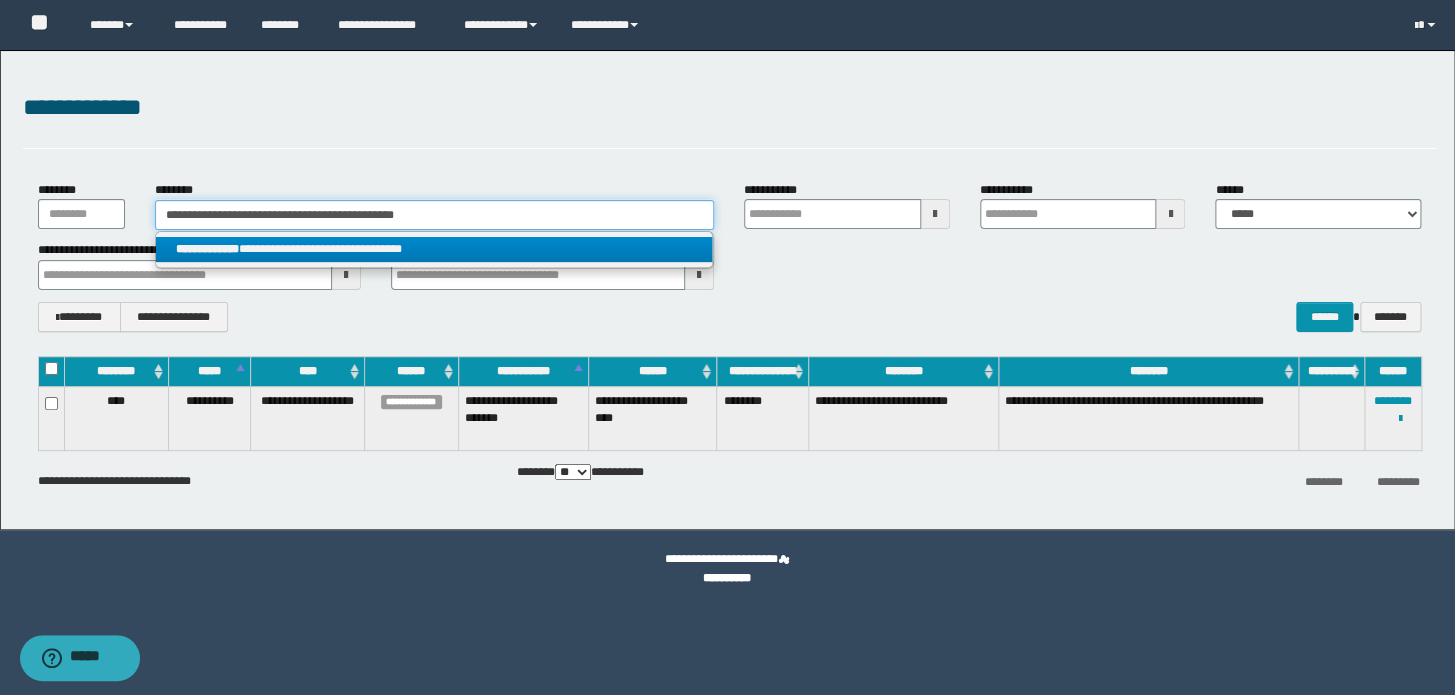 type 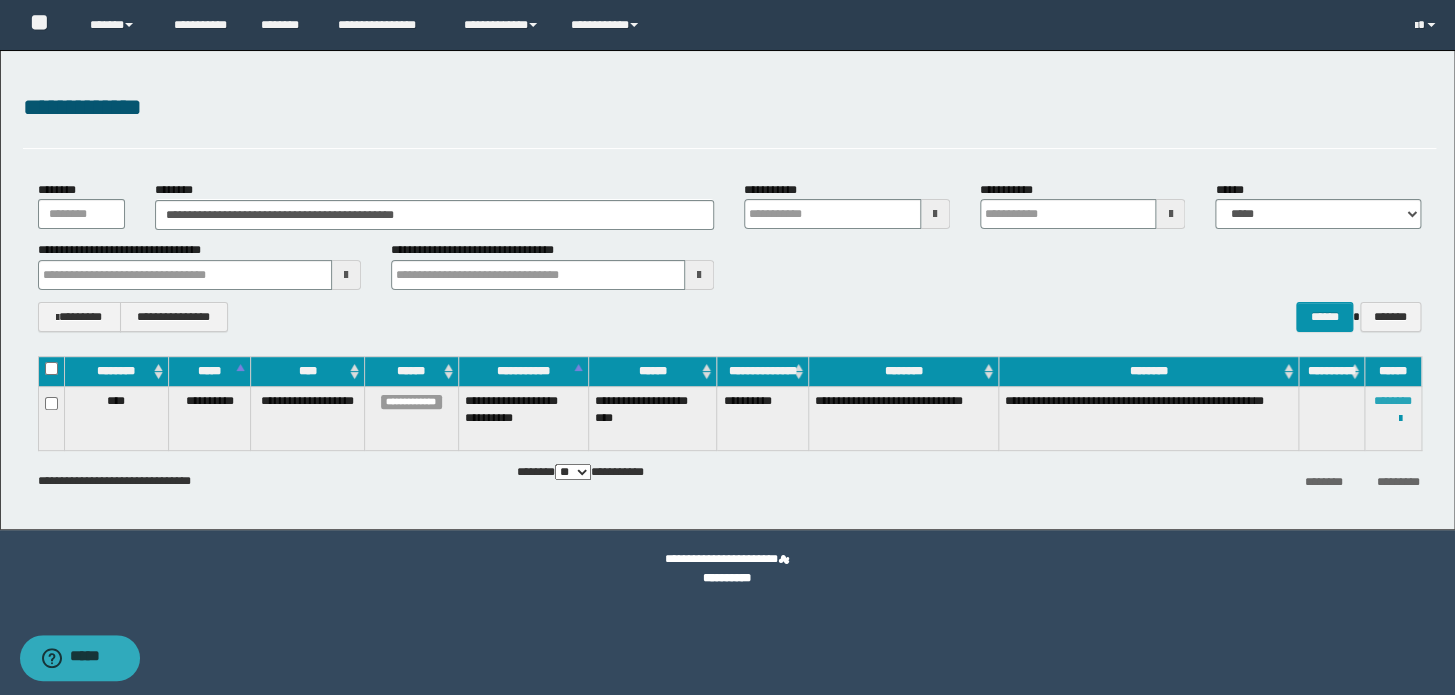 click on "********" at bounding box center [1393, 401] 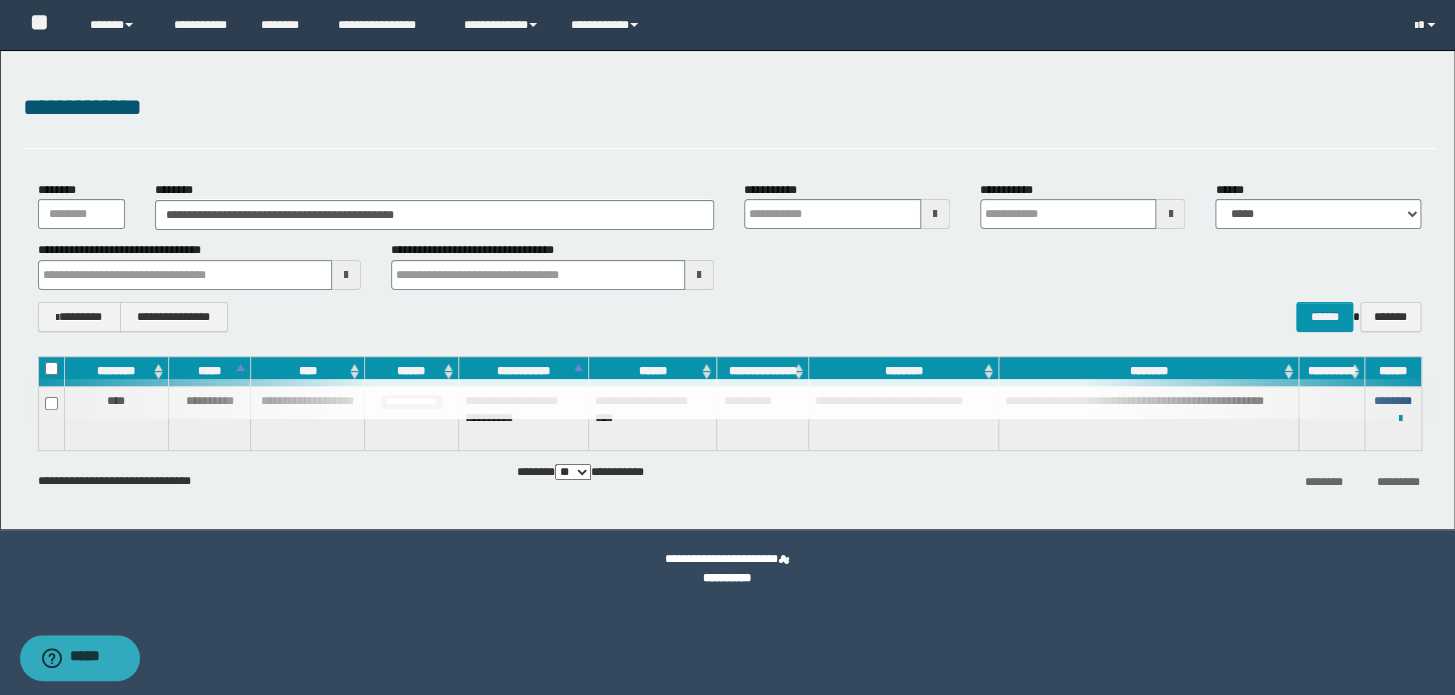 type 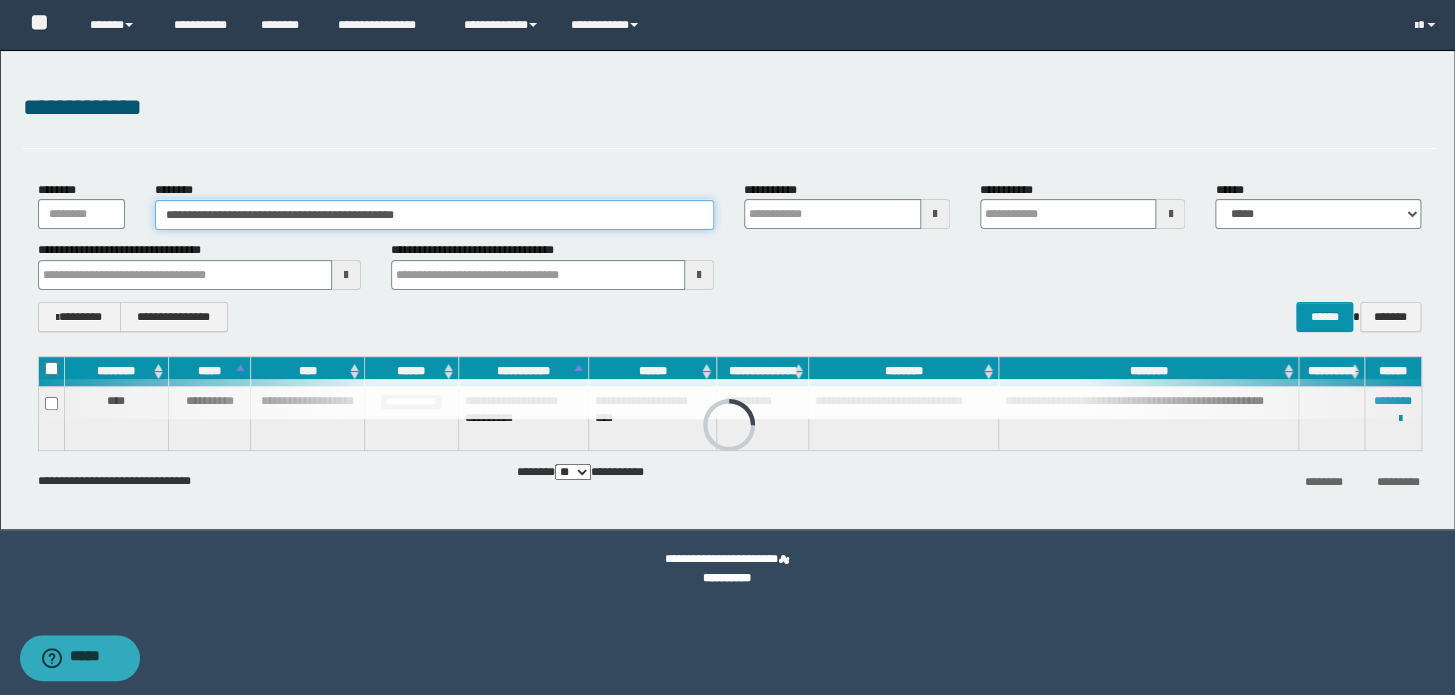 click on "**********" at bounding box center [434, 215] 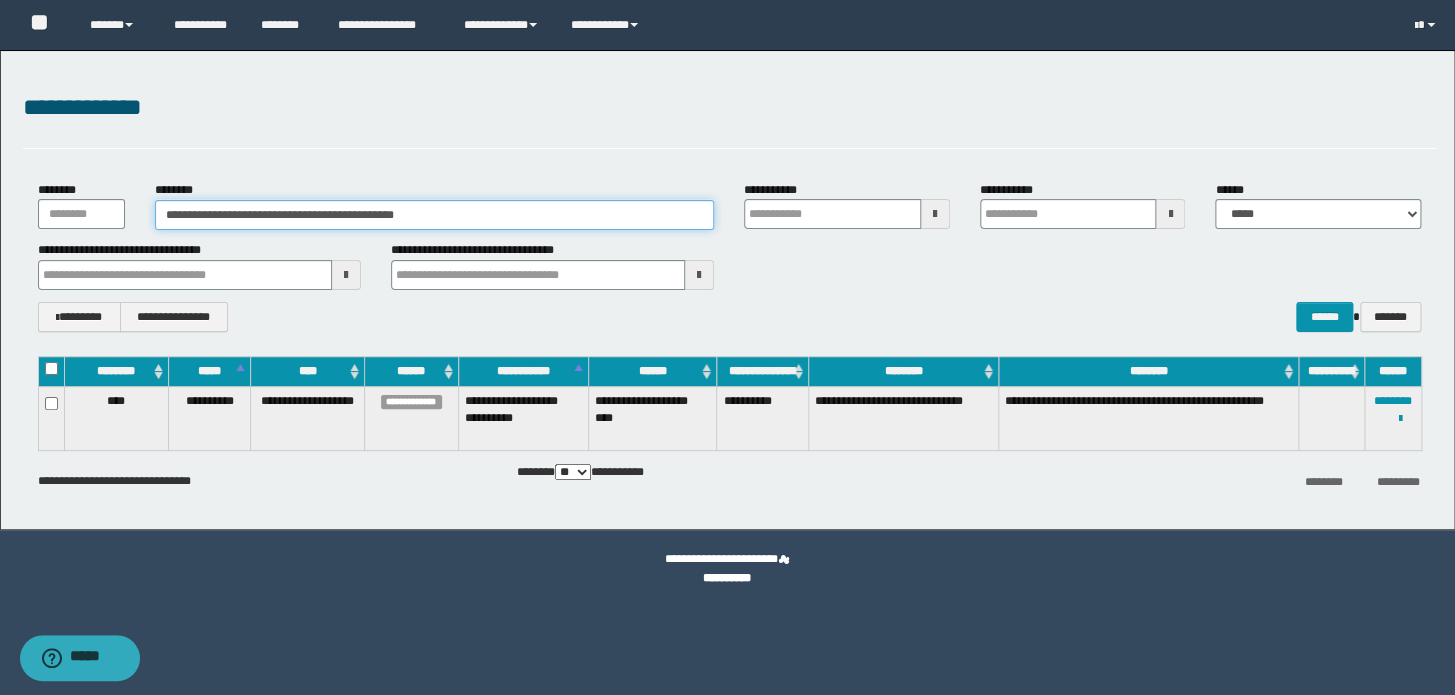 drag, startPoint x: 492, startPoint y: 215, endPoint x: 0, endPoint y: 196, distance: 492.36673 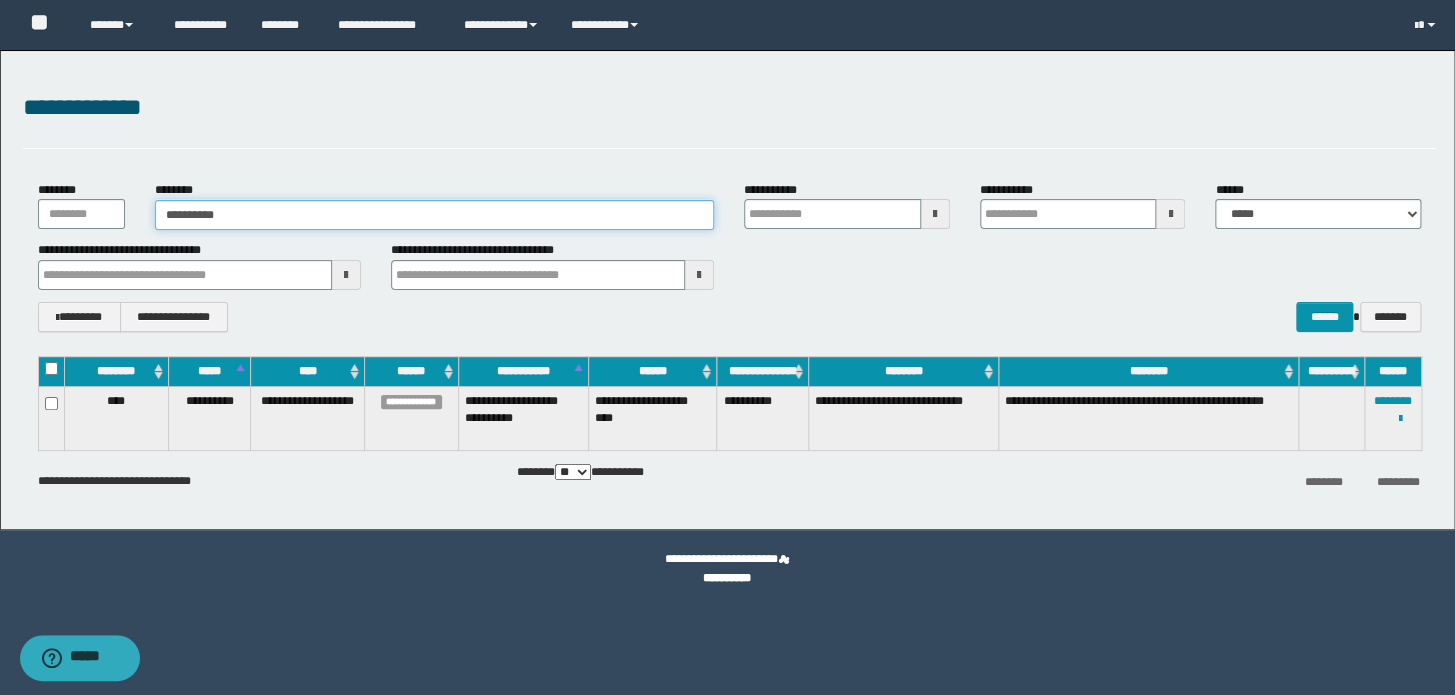 type 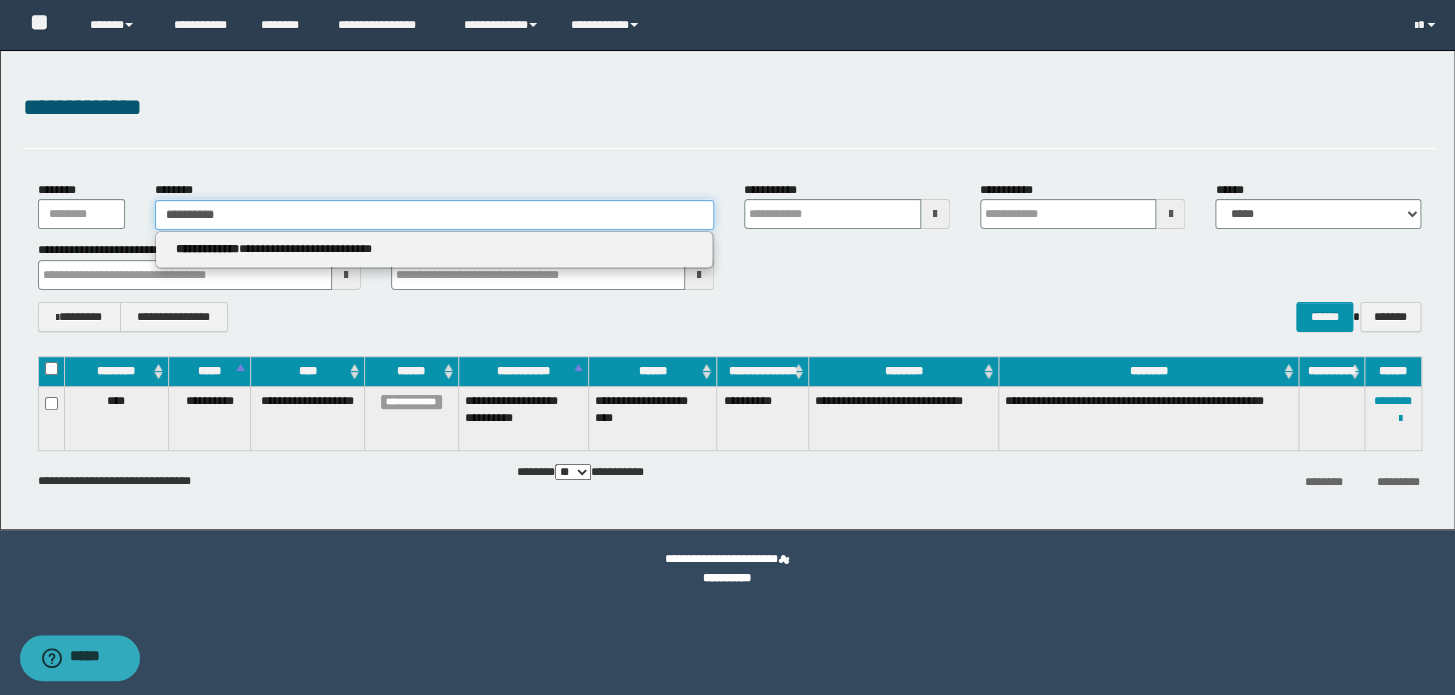 type on "**********" 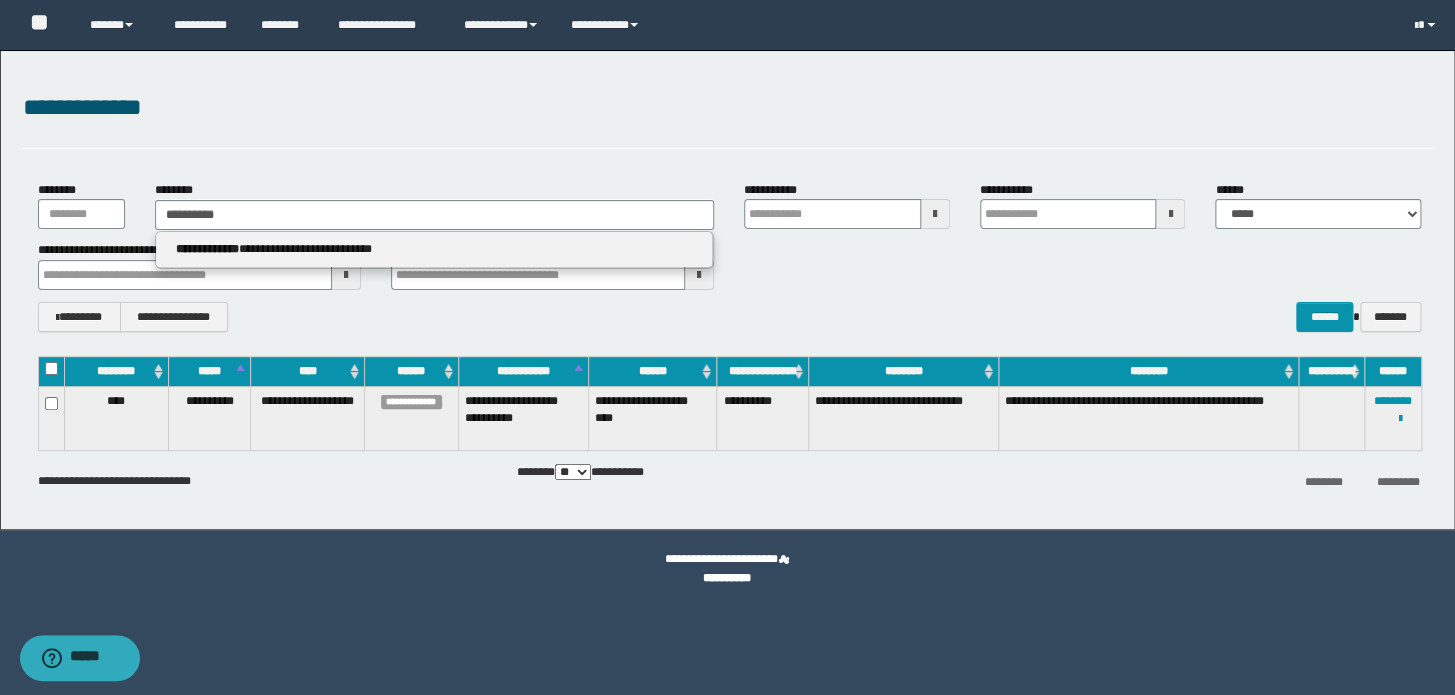 click on "**********" at bounding box center [434, 250] 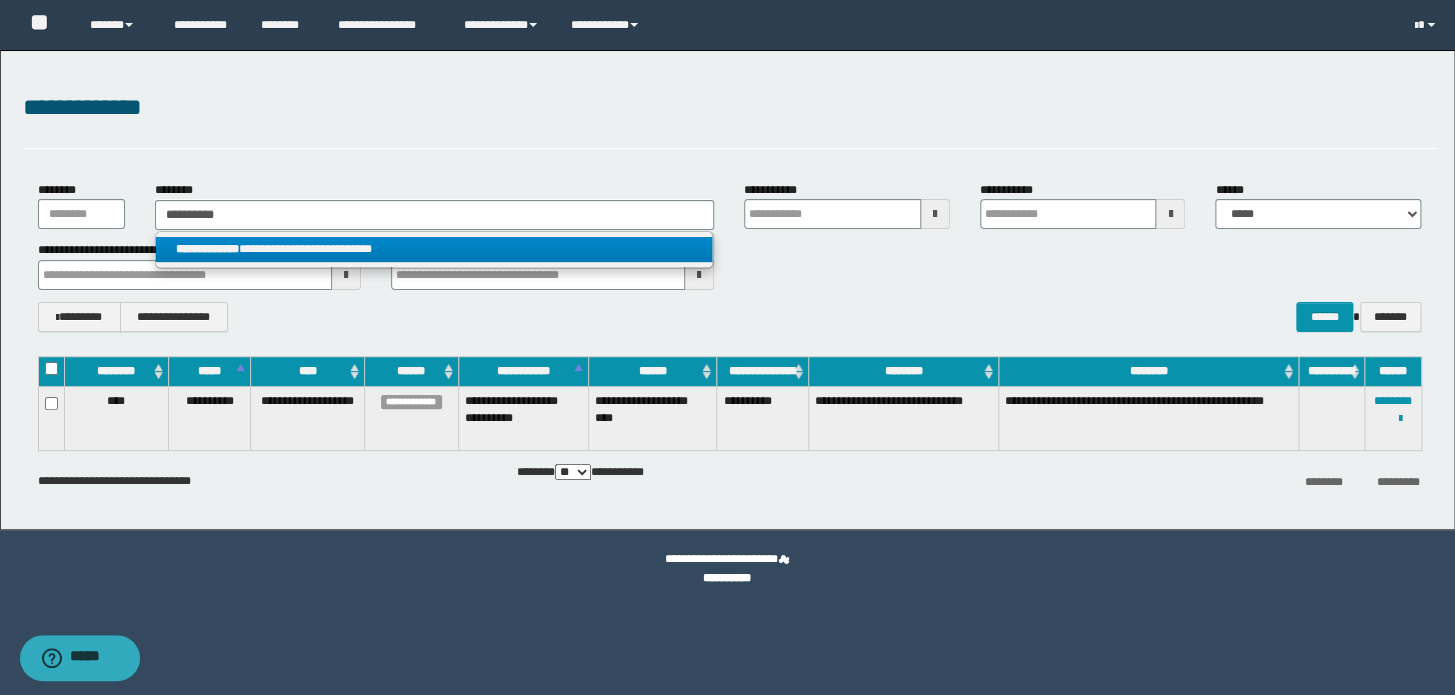 click on "**********" at bounding box center (434, 249) 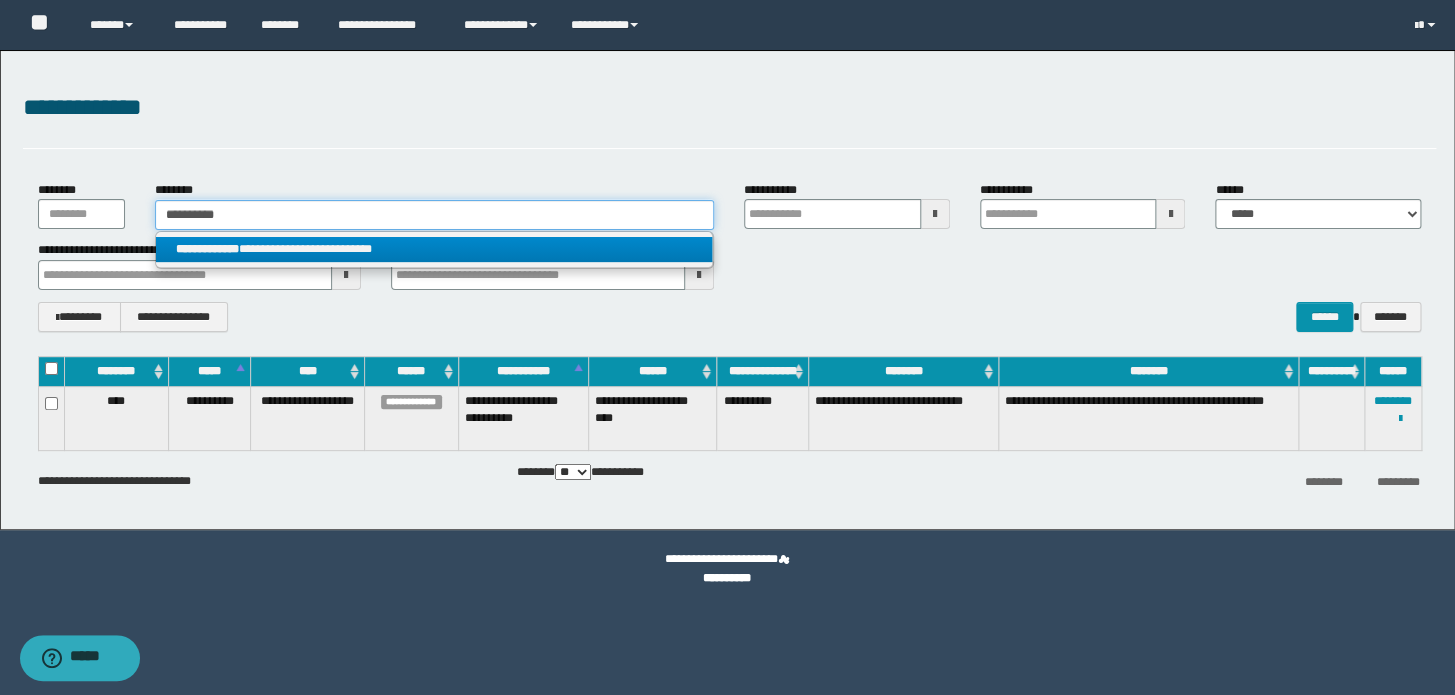 type 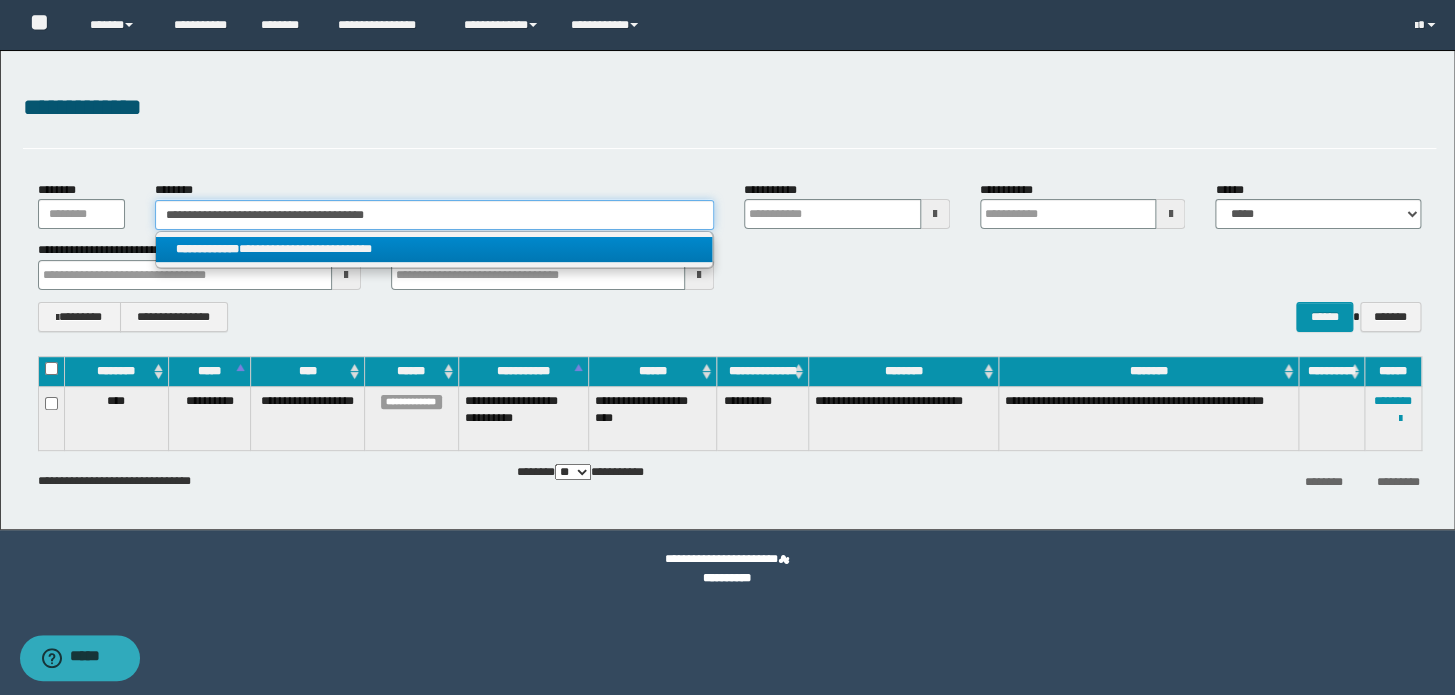 type 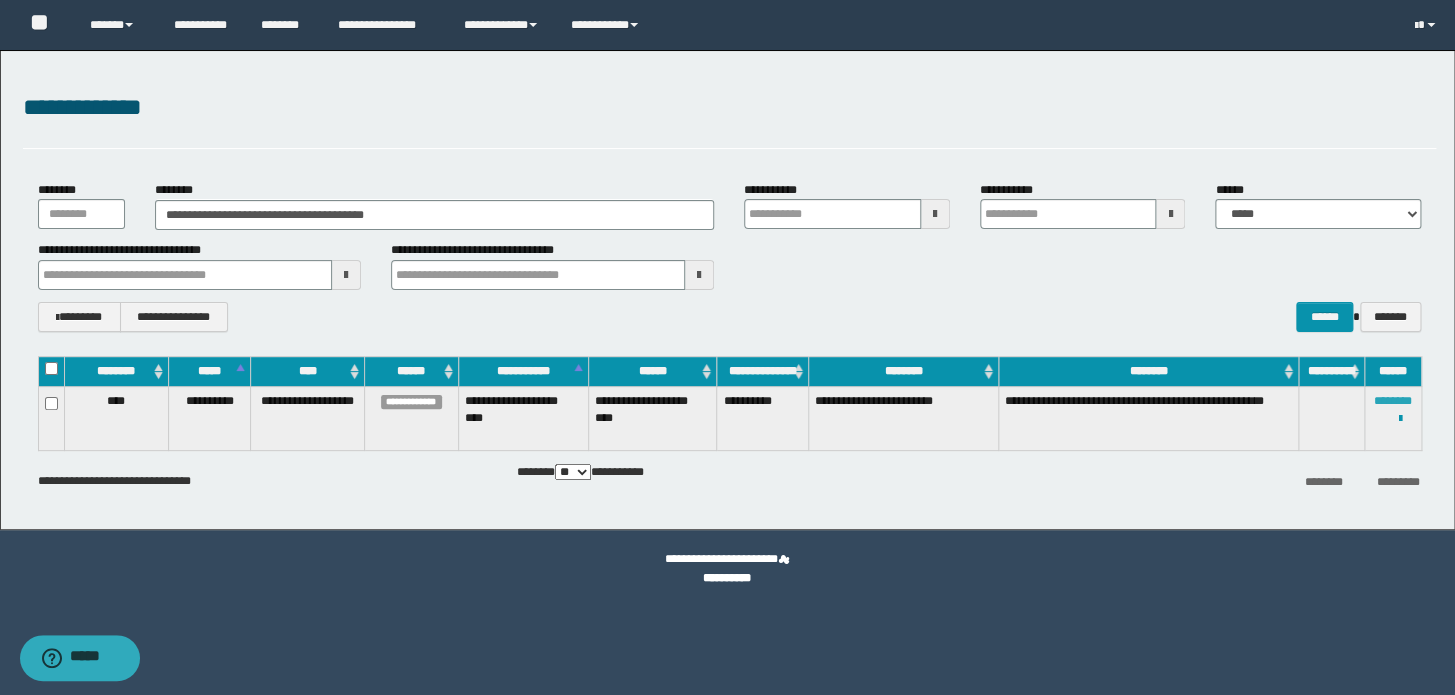 click on "********" at bounding box center [1393, 401] 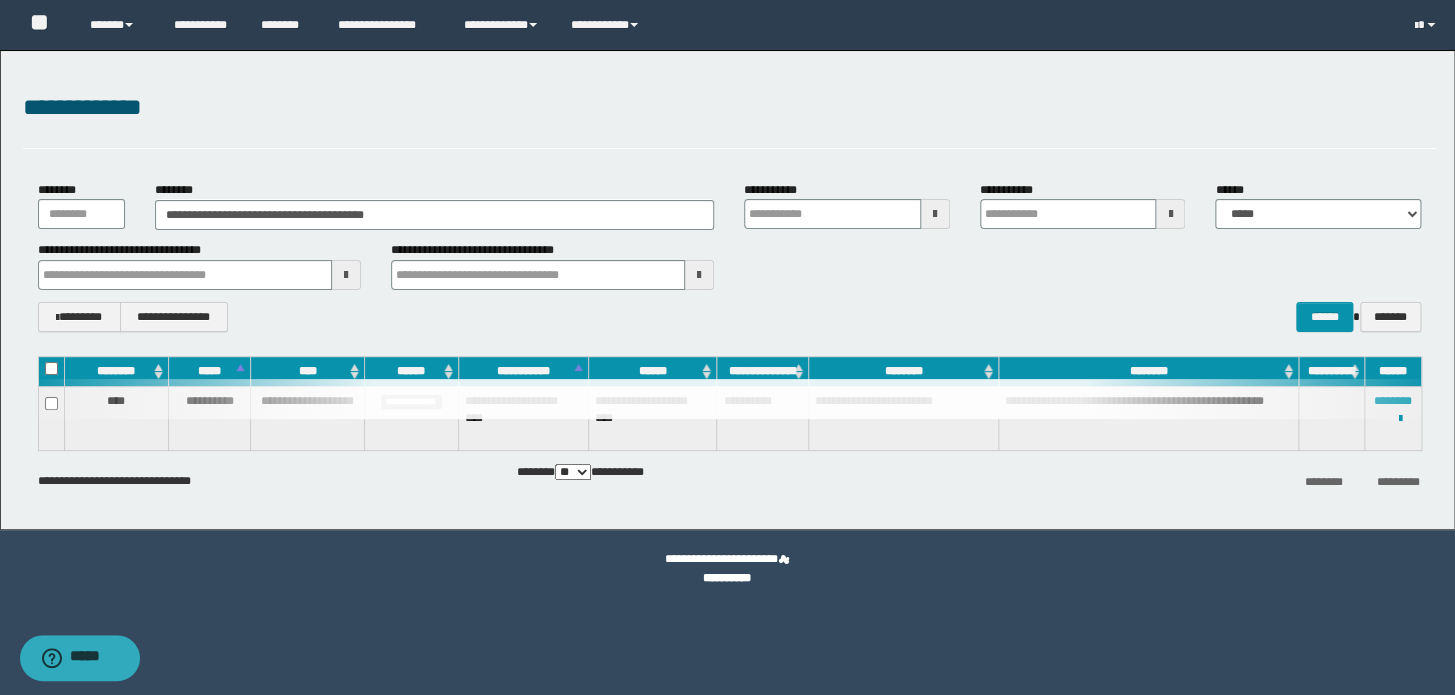 type 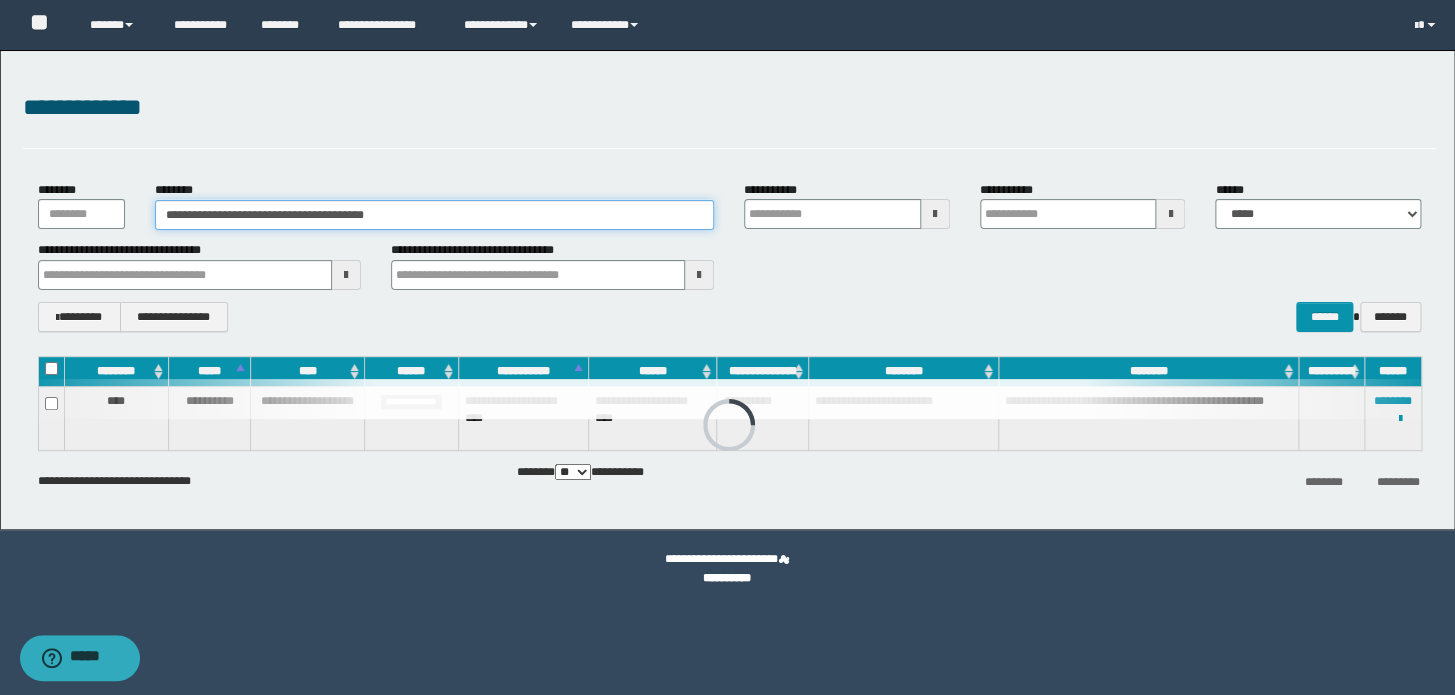 click on "**********" at bounding box center [434, 215] 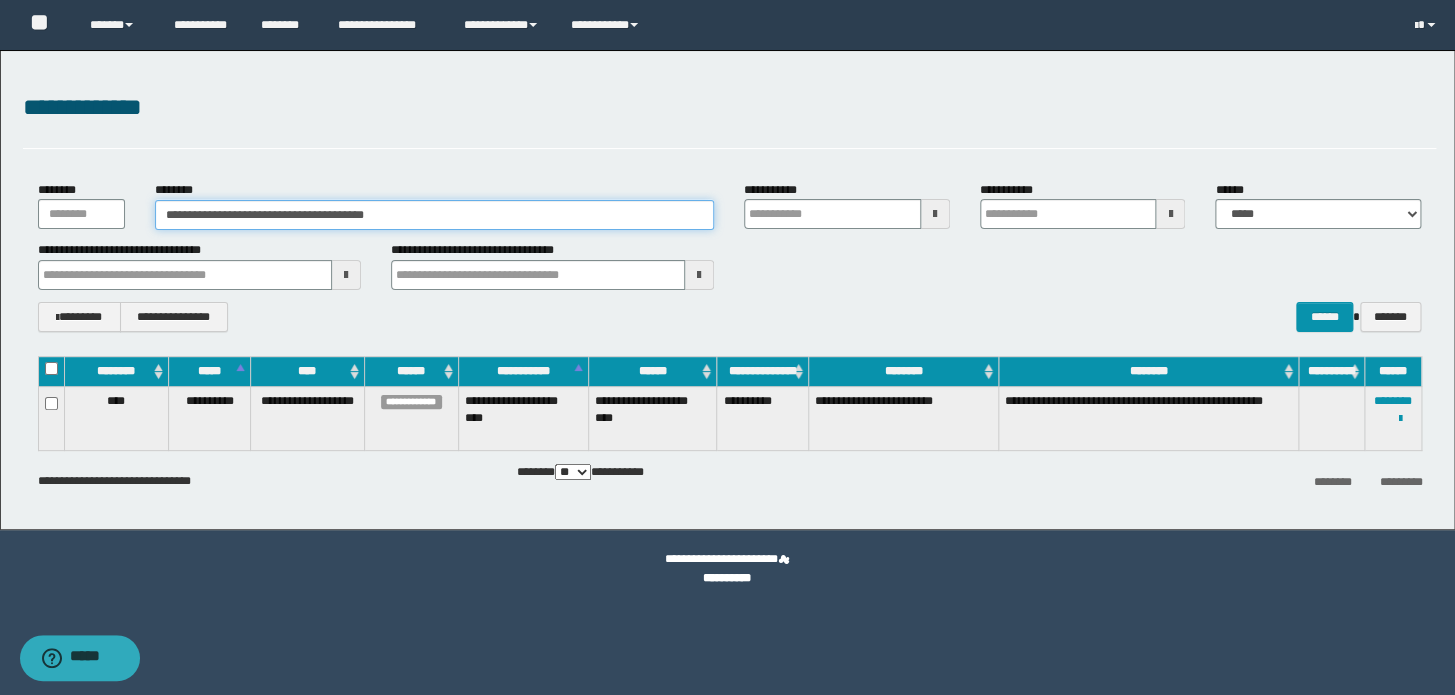 drag, startPoint x: 479, startPoint y: 214, endPoint x: 0, endPoint y: 220, distance: 479.03757 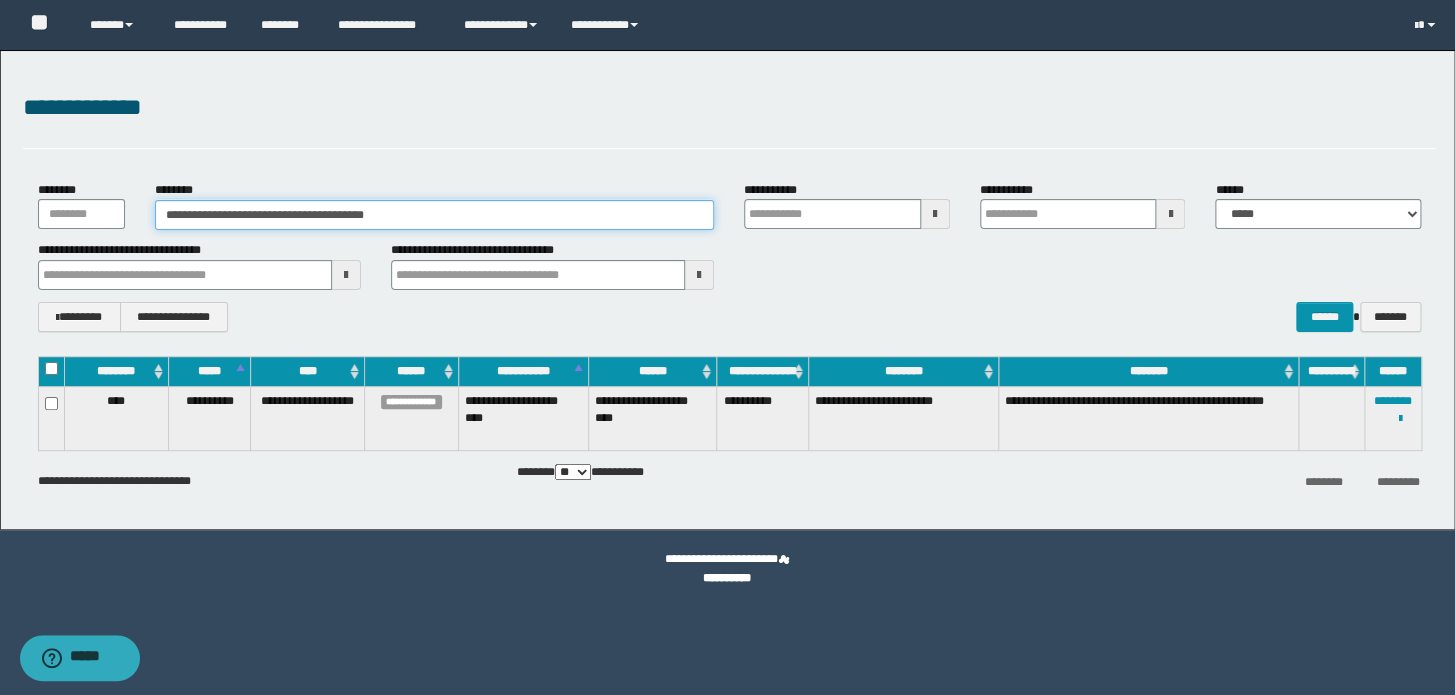paste 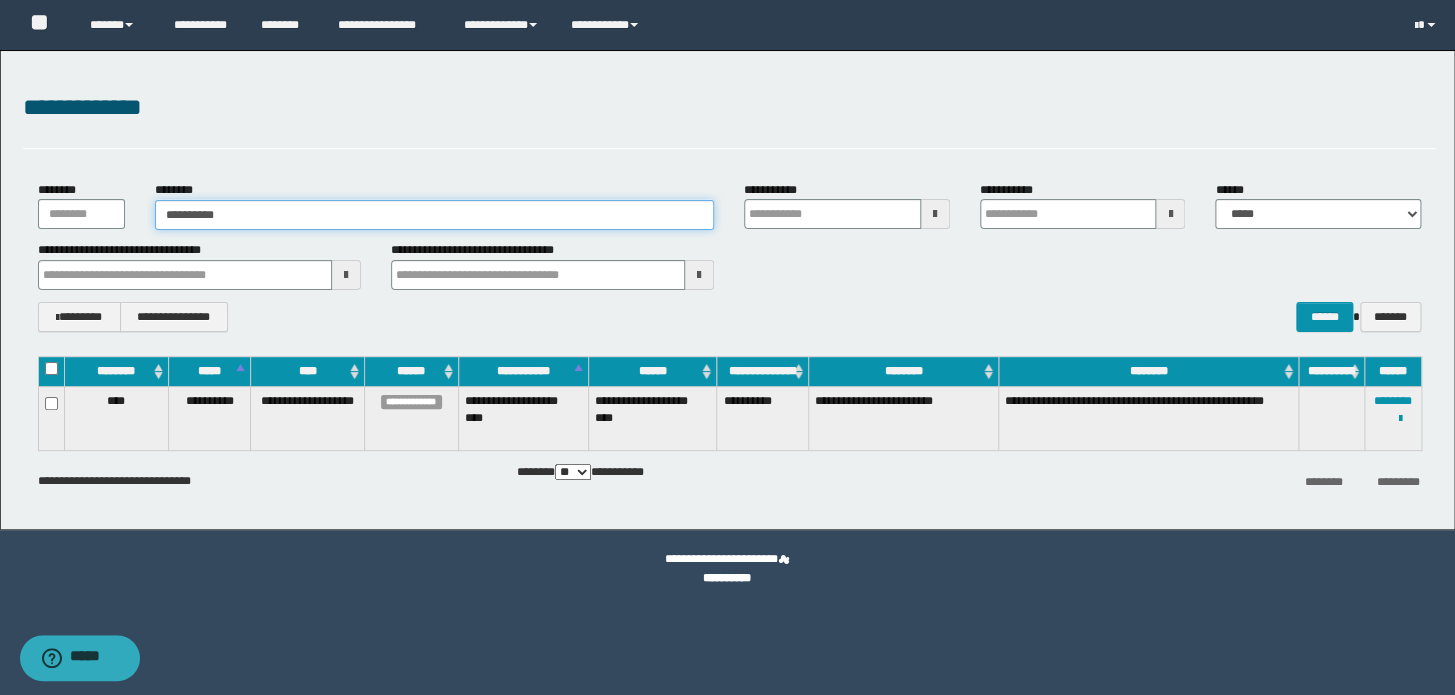 type 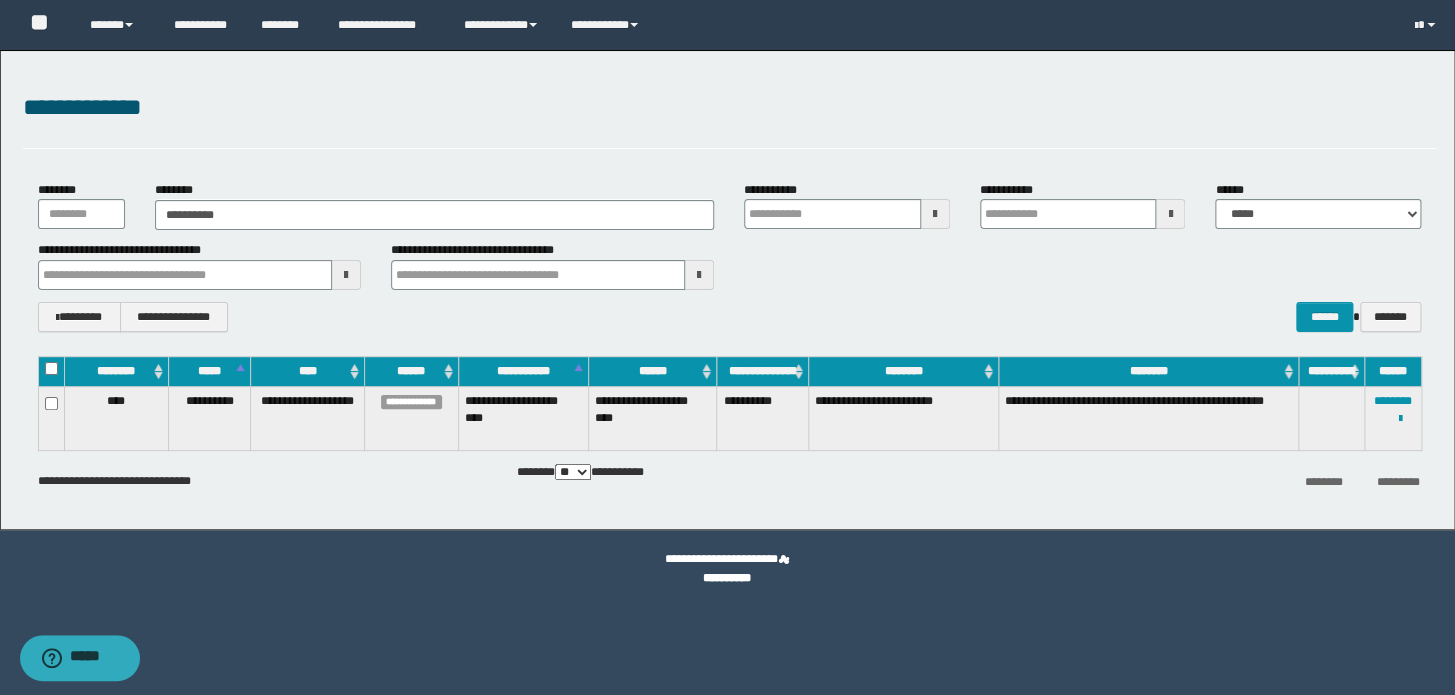 click on "**********" at bounding box center [199, 265] 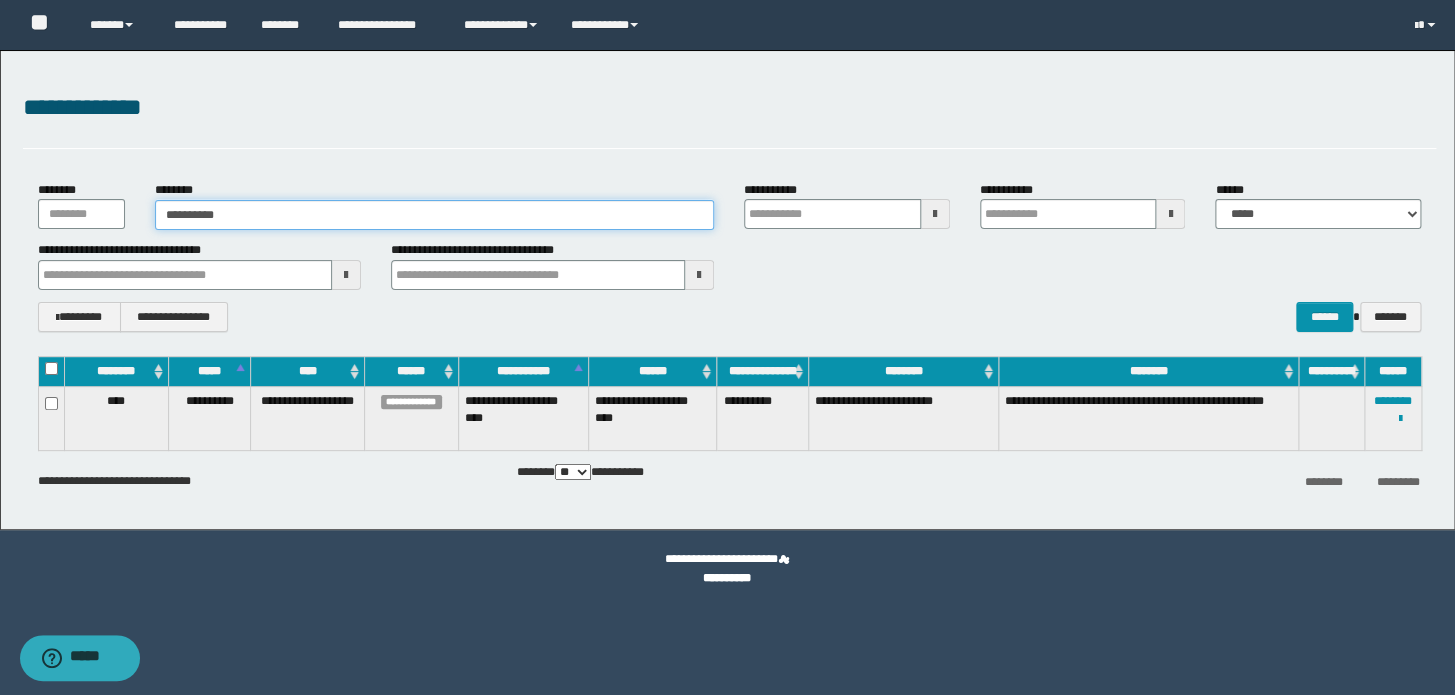 click on "**********" at bounding box center (434, 215) 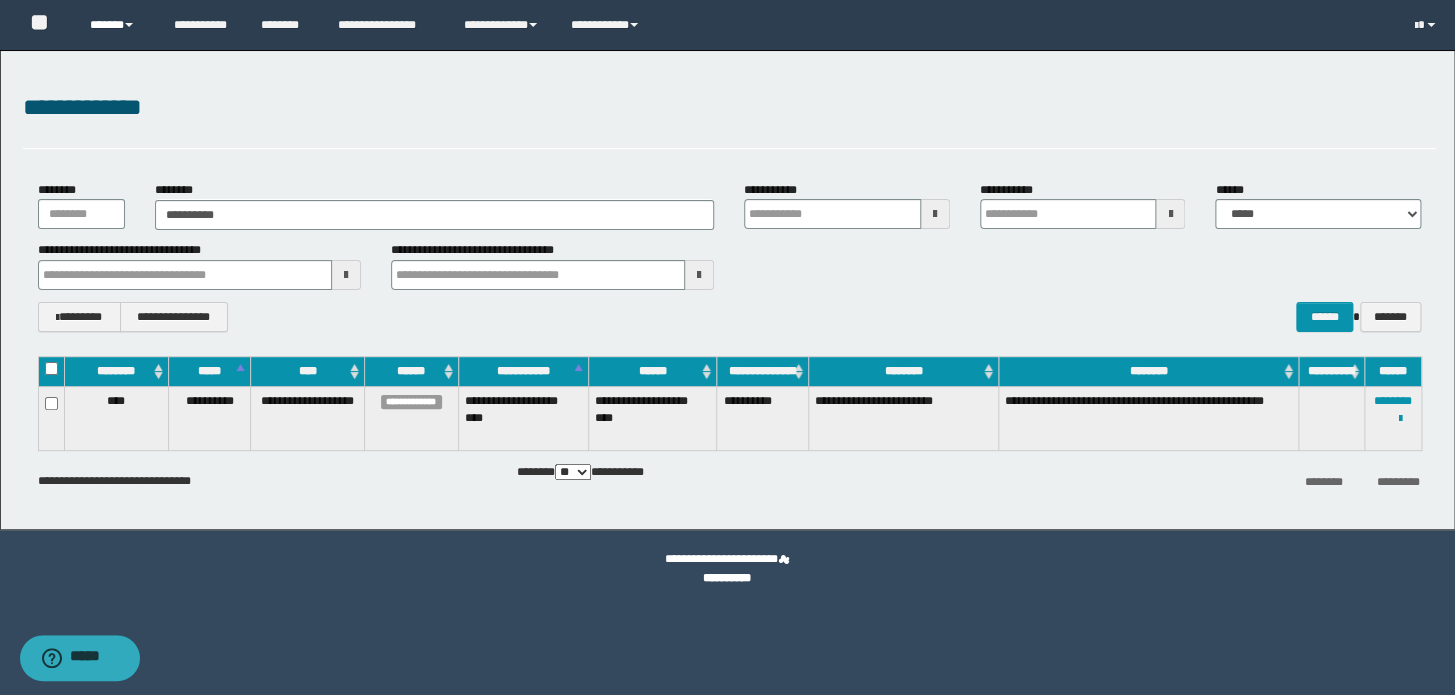 click on "******" at bounding box center [117, 25] 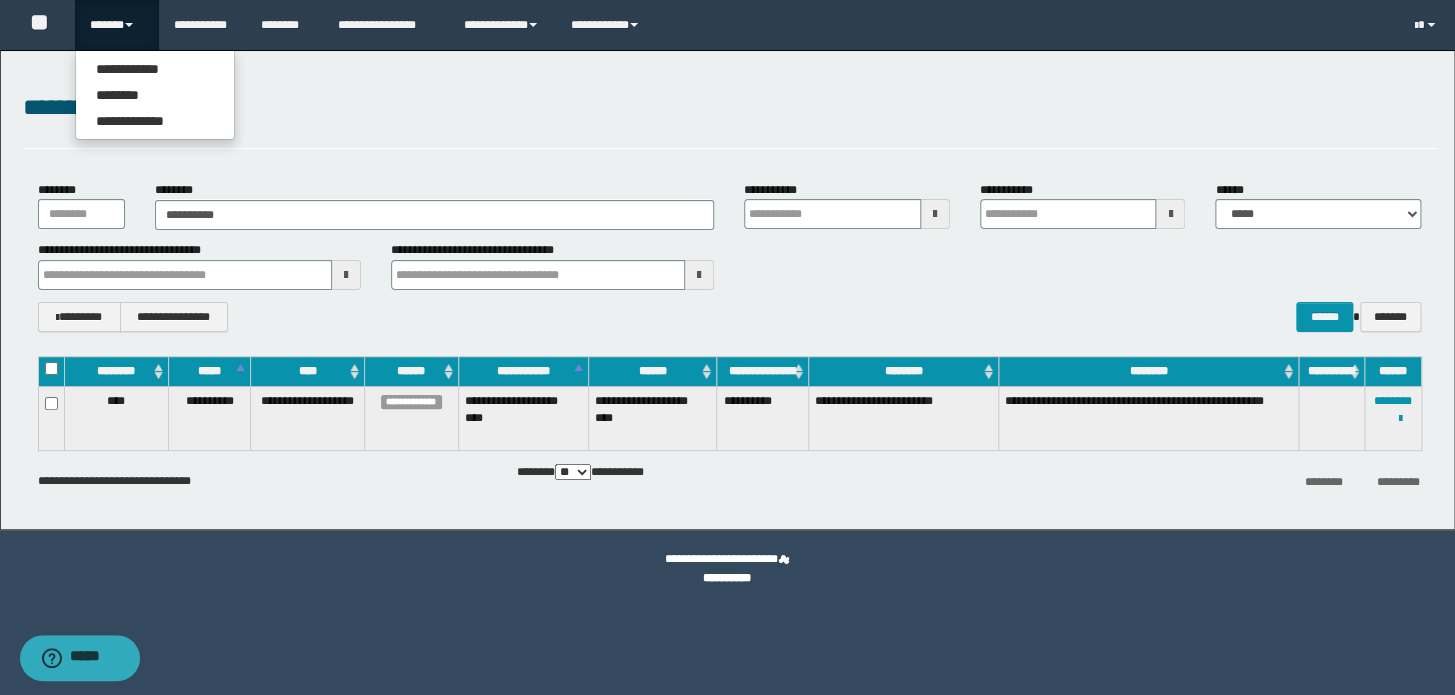 click on "**********" at bounding box center [727, 290] 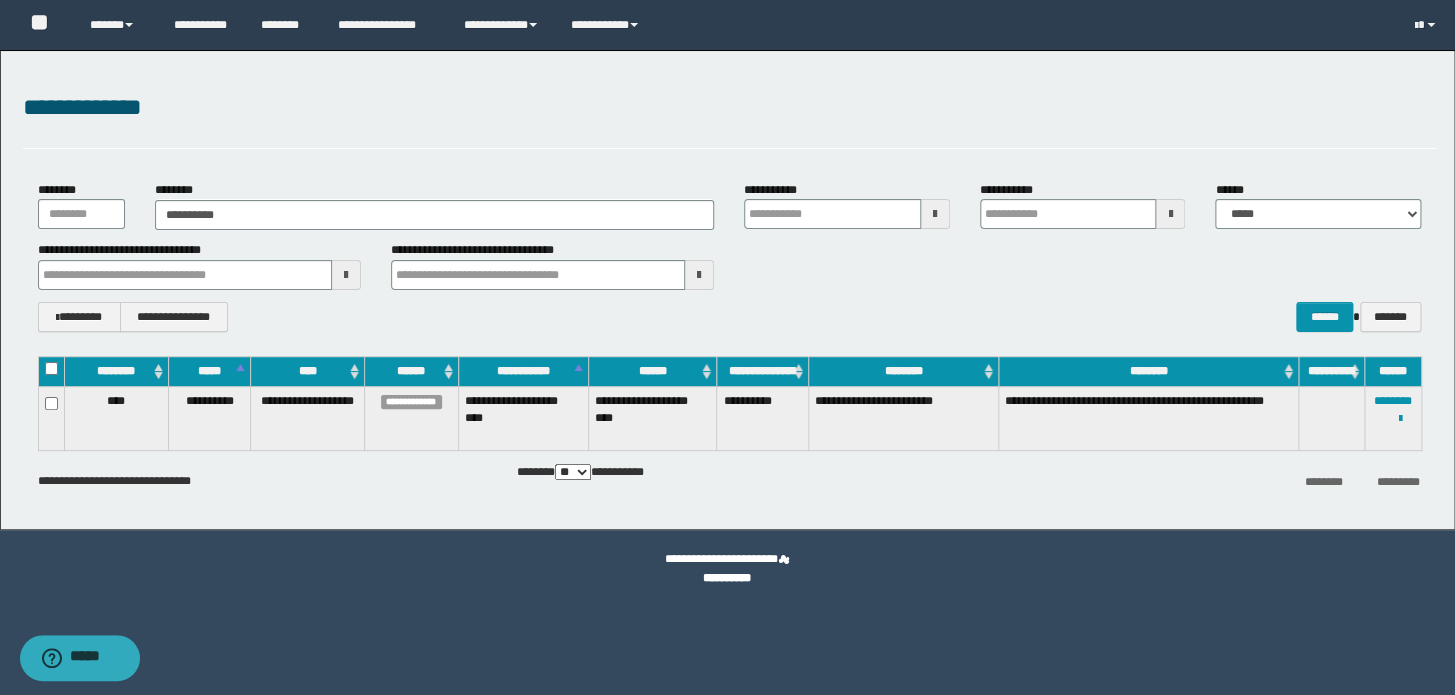 type 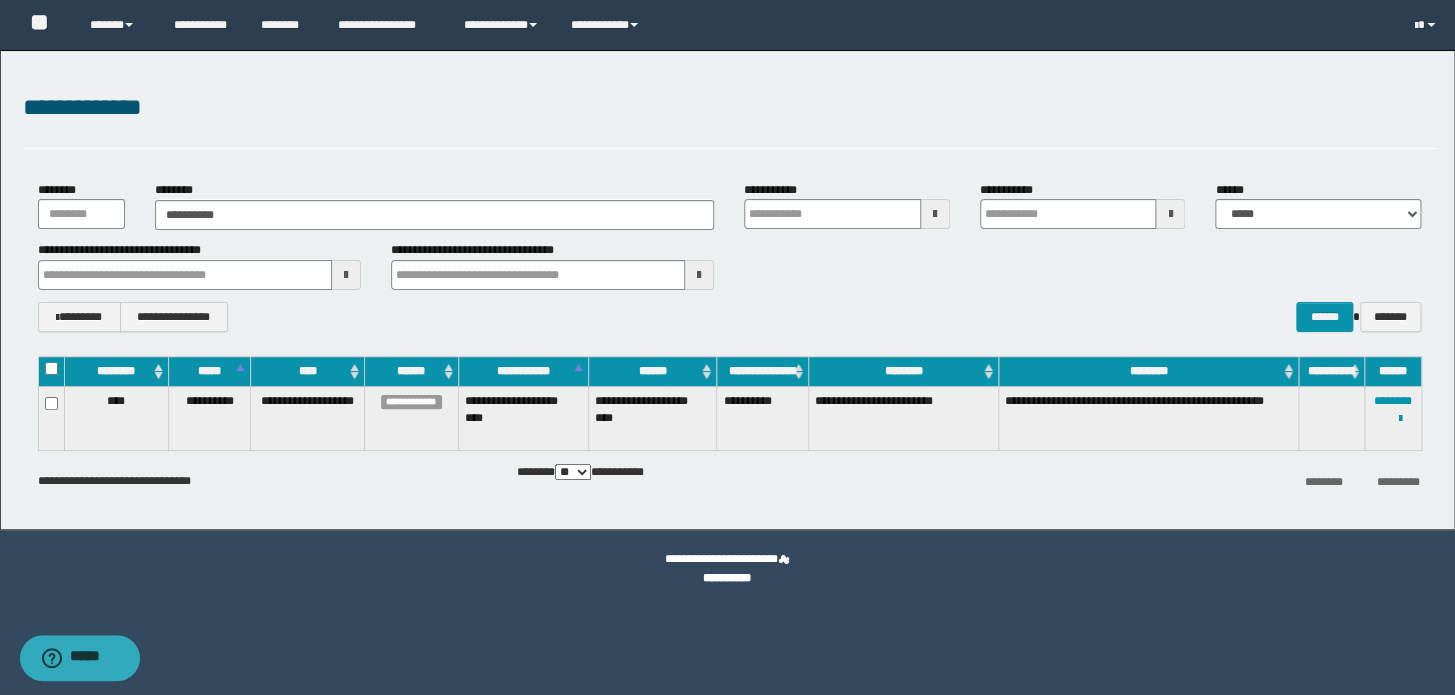 click on "**********" at bounding box center [727, 347] 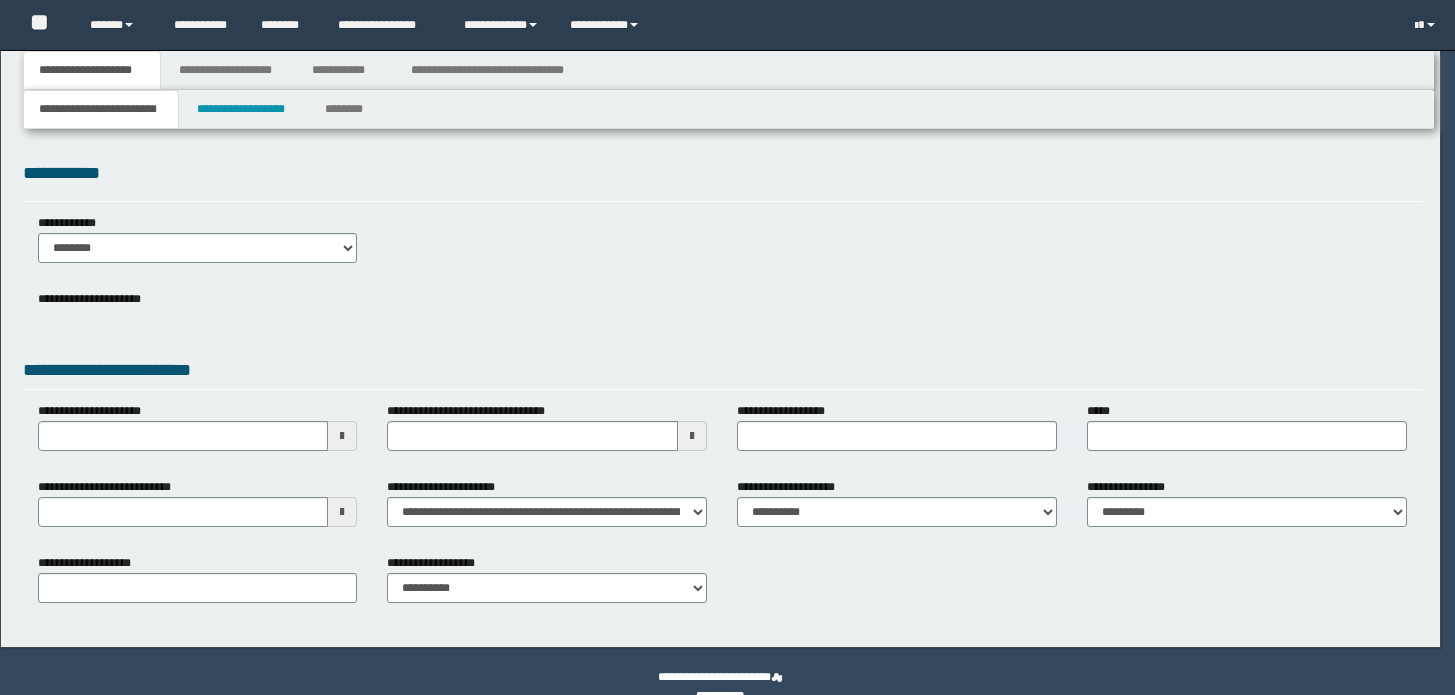 scroll, scrollTop: 0, scrollLeft: 0, axis: both 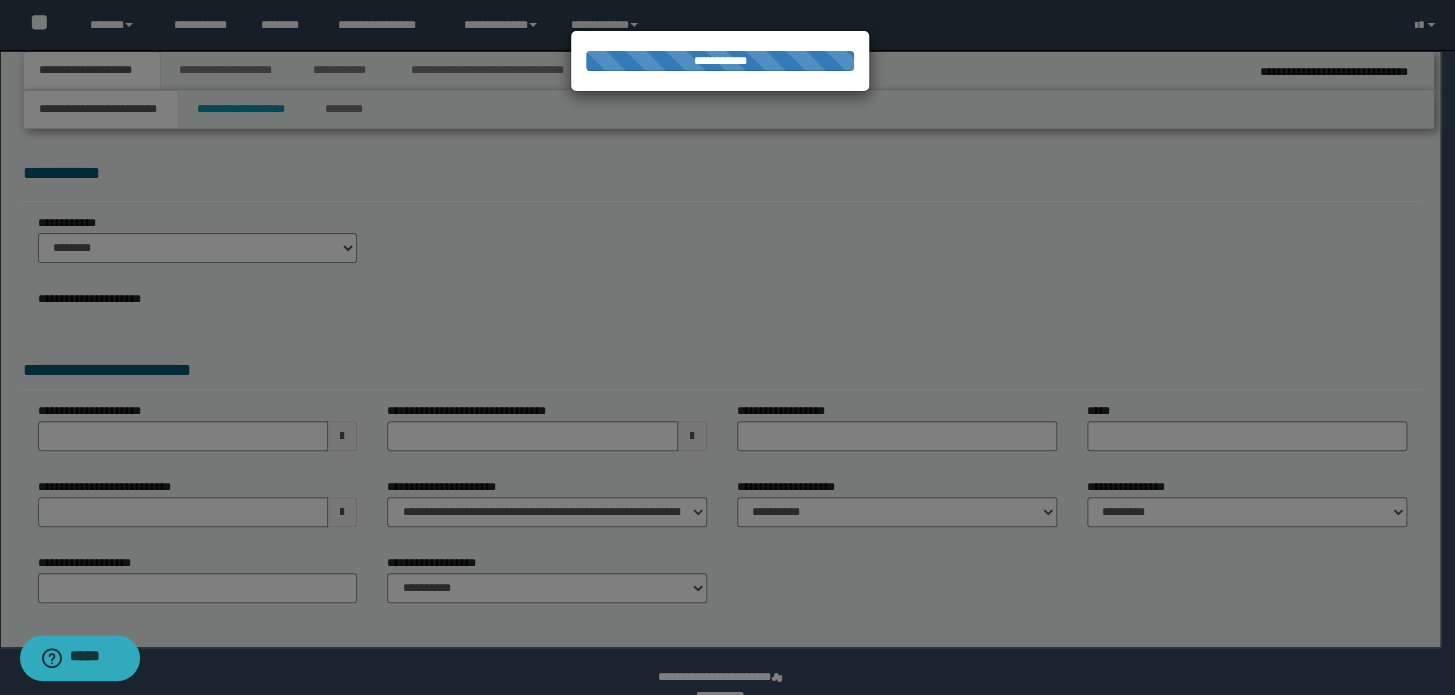 type on "**********" 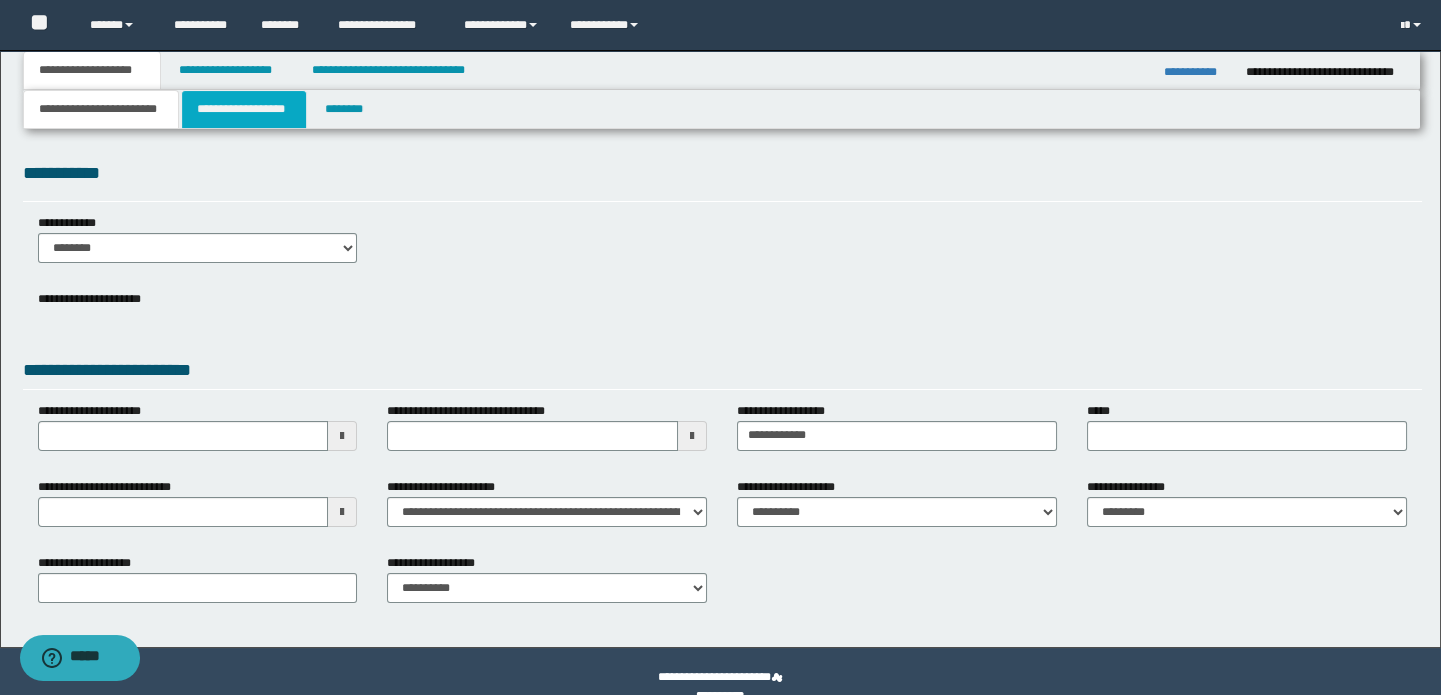 click on "**********" at bounding box center [244, 109] 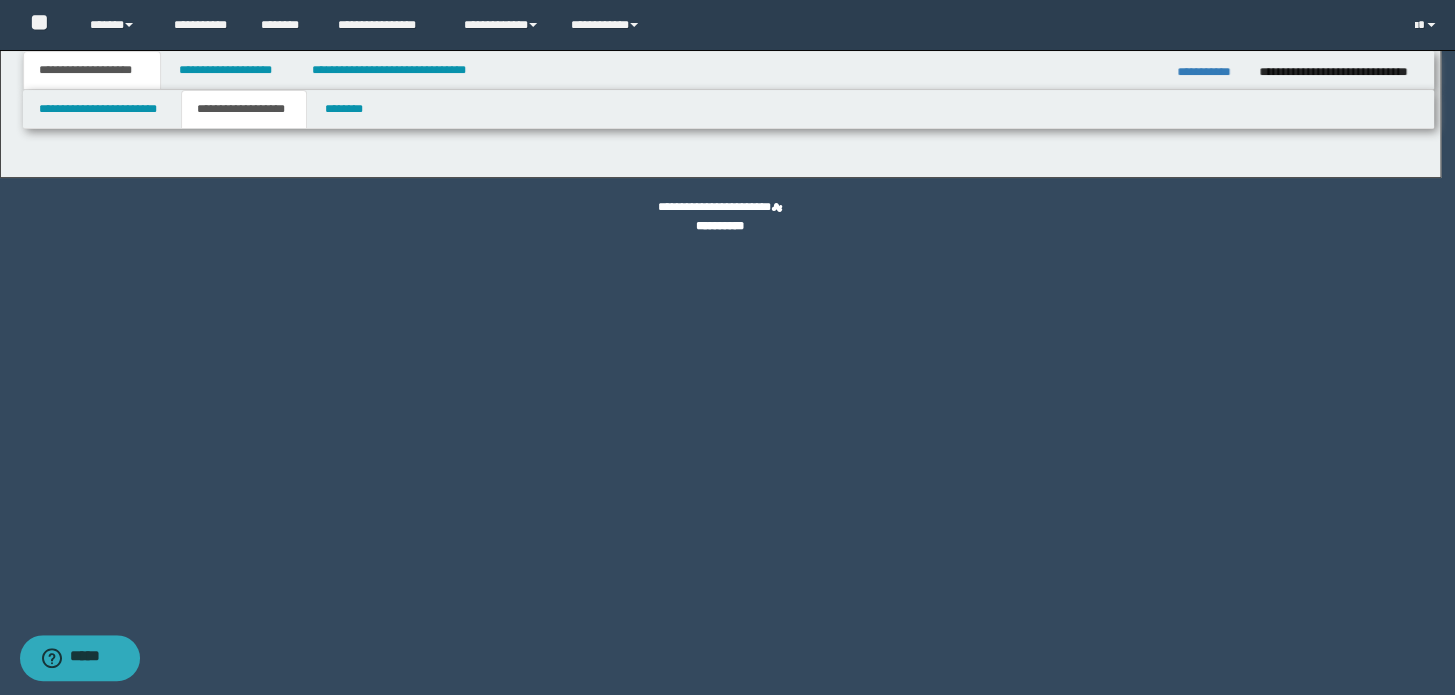 type on "********" 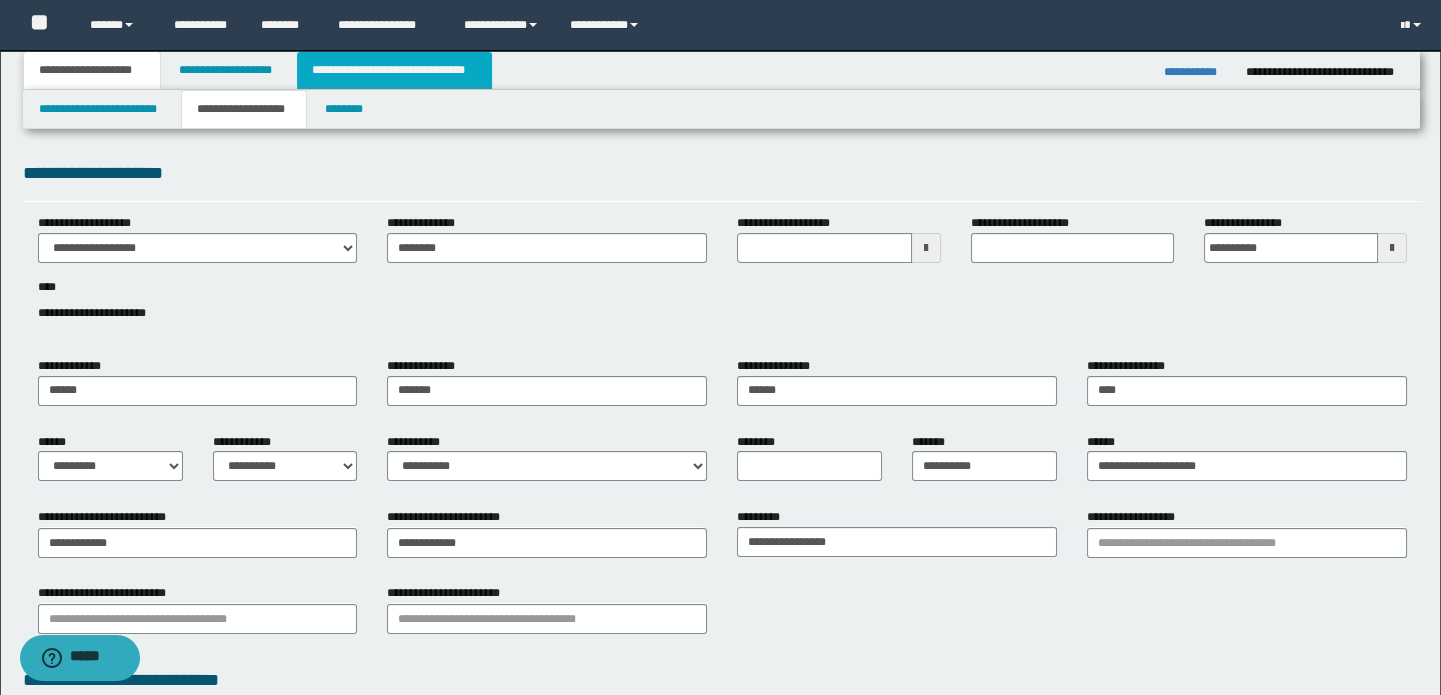 click on "**********" at bounding box center (394, 70) 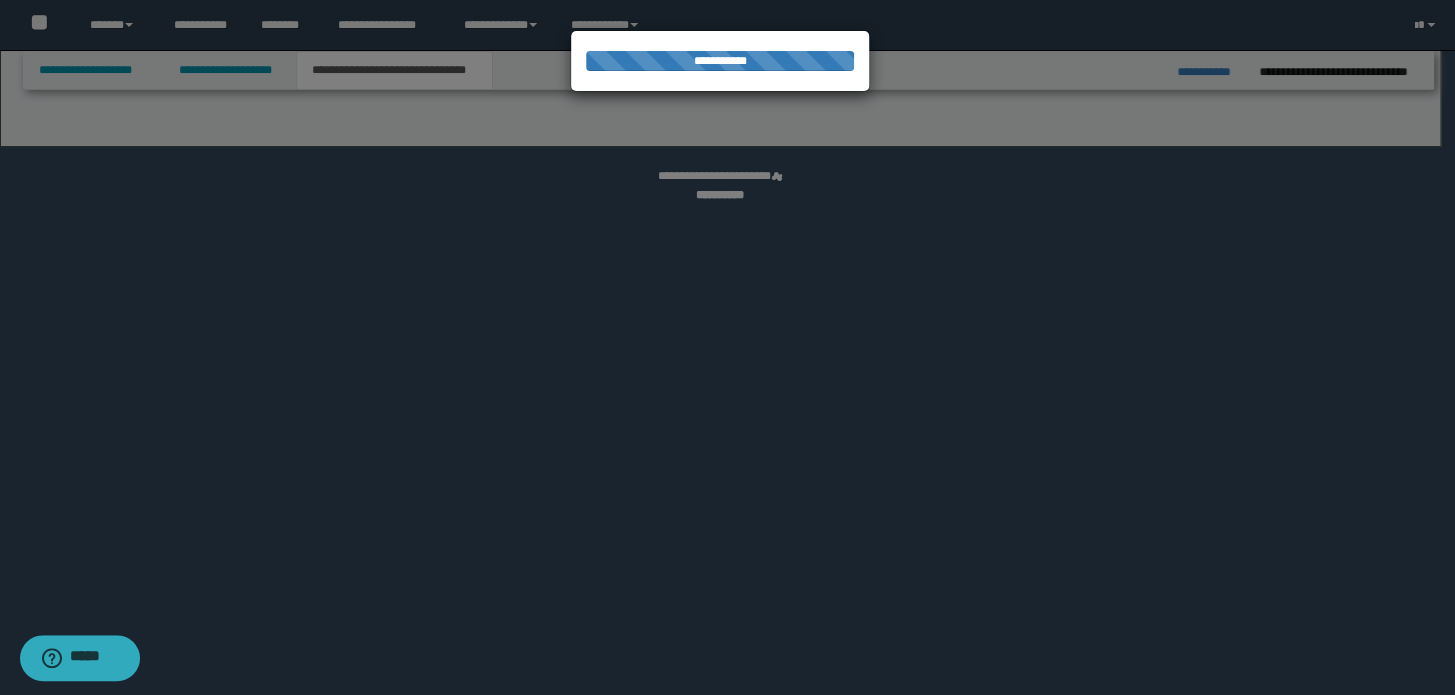select on "*" 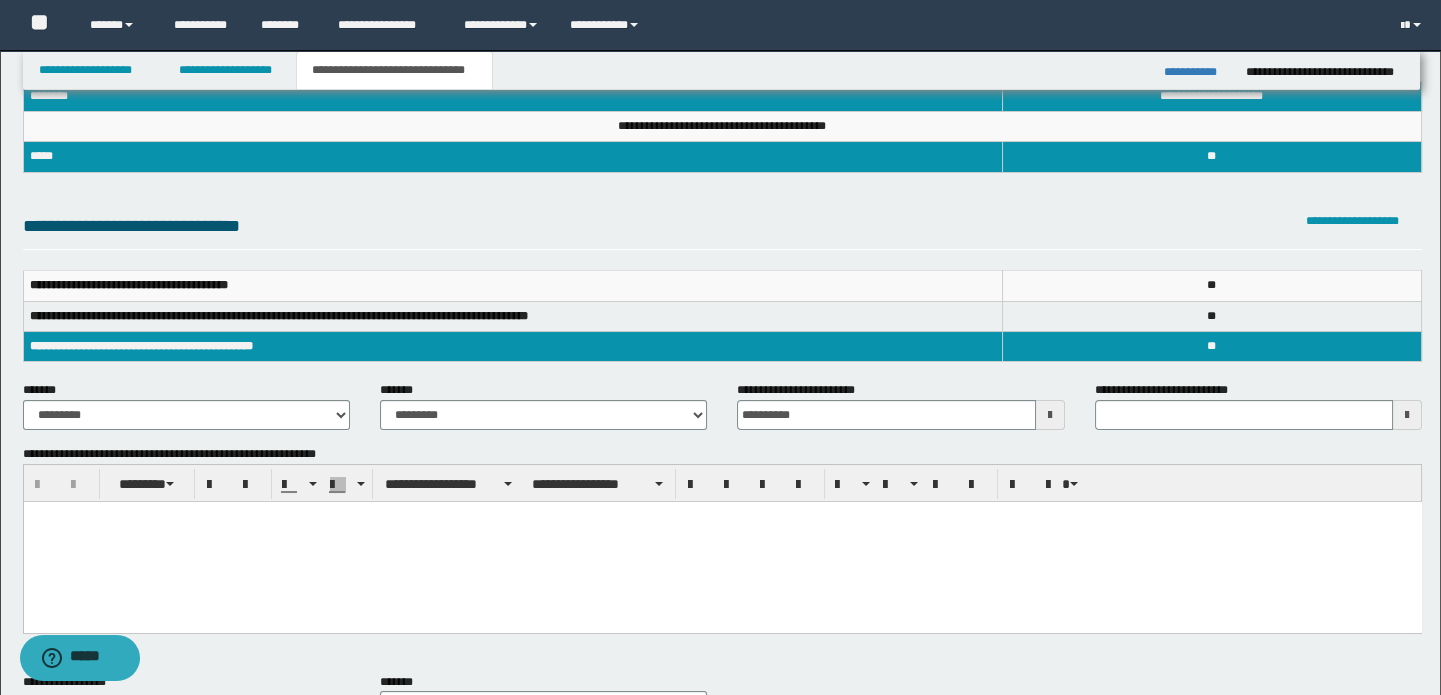 scroll, scrollTop: 90, scrollLeft: 0, axis: vertical 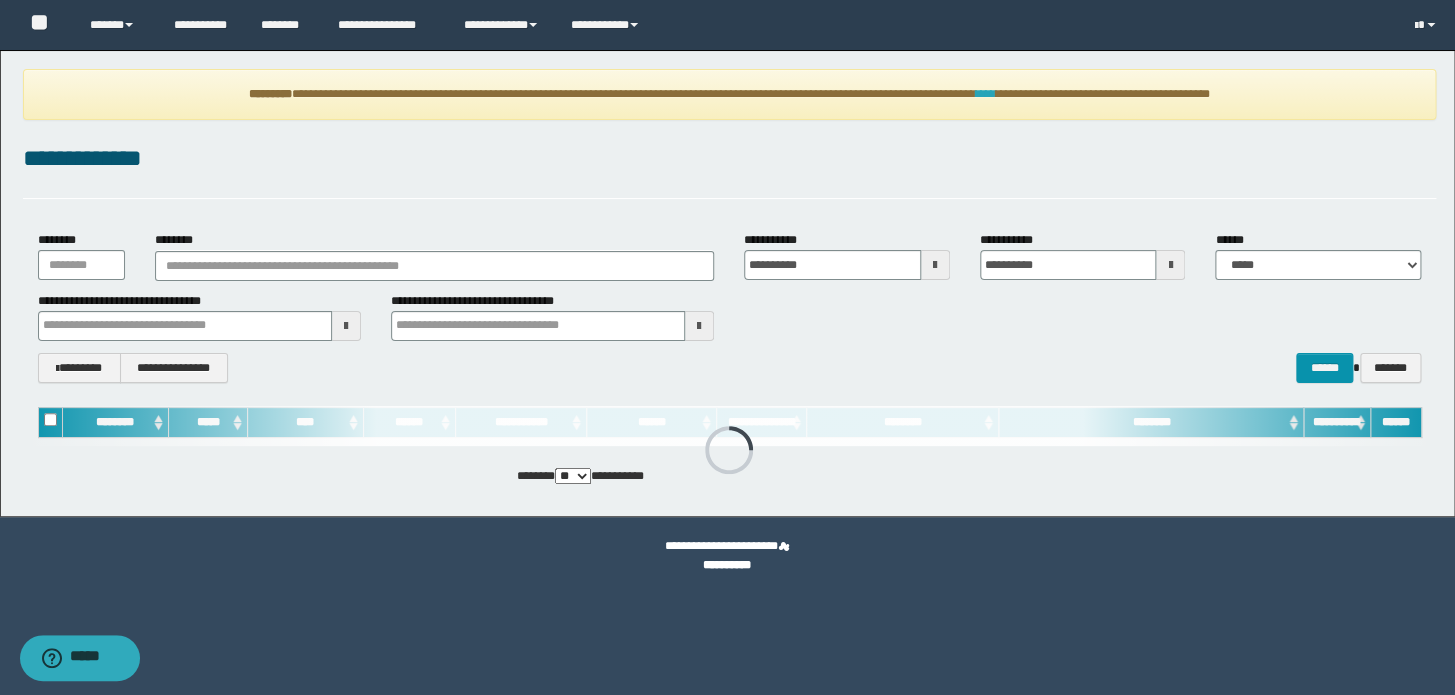 click on "****" at bounding box center [986, 94] 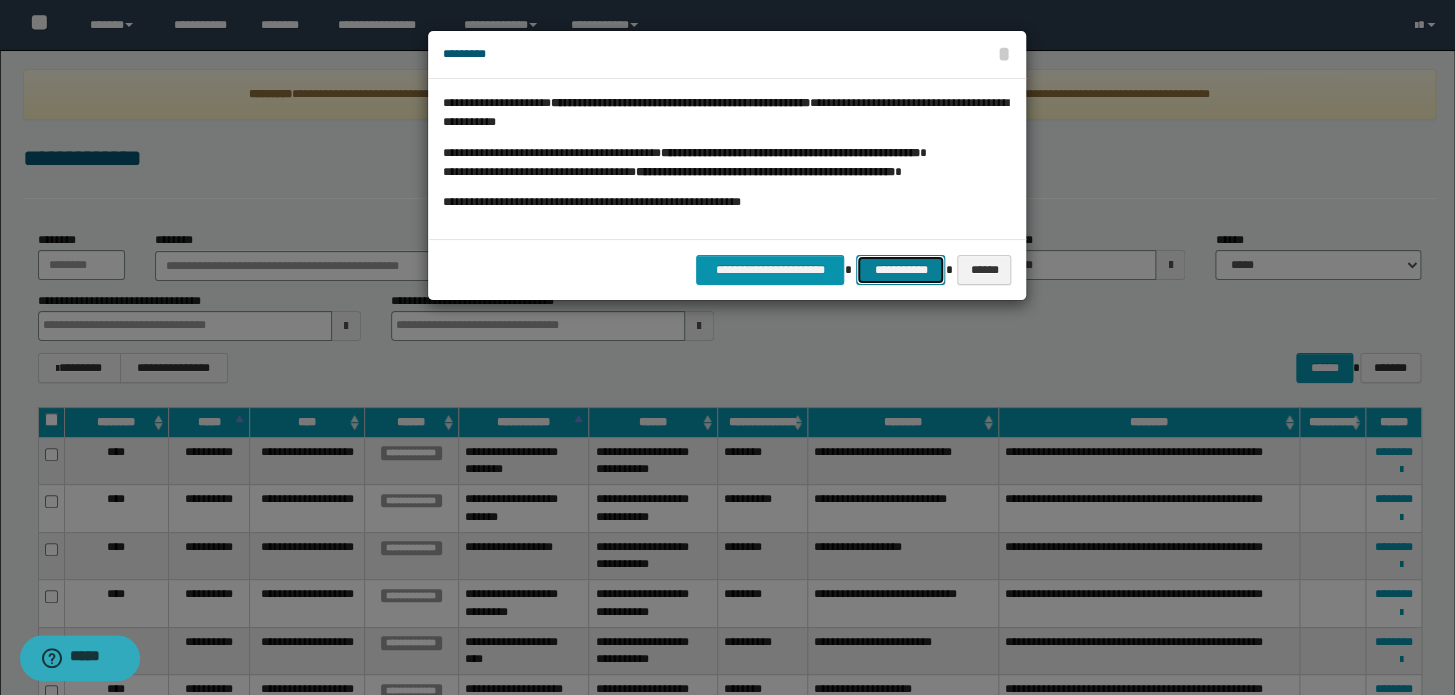 click on "**********" at bounding box center [900, 270] 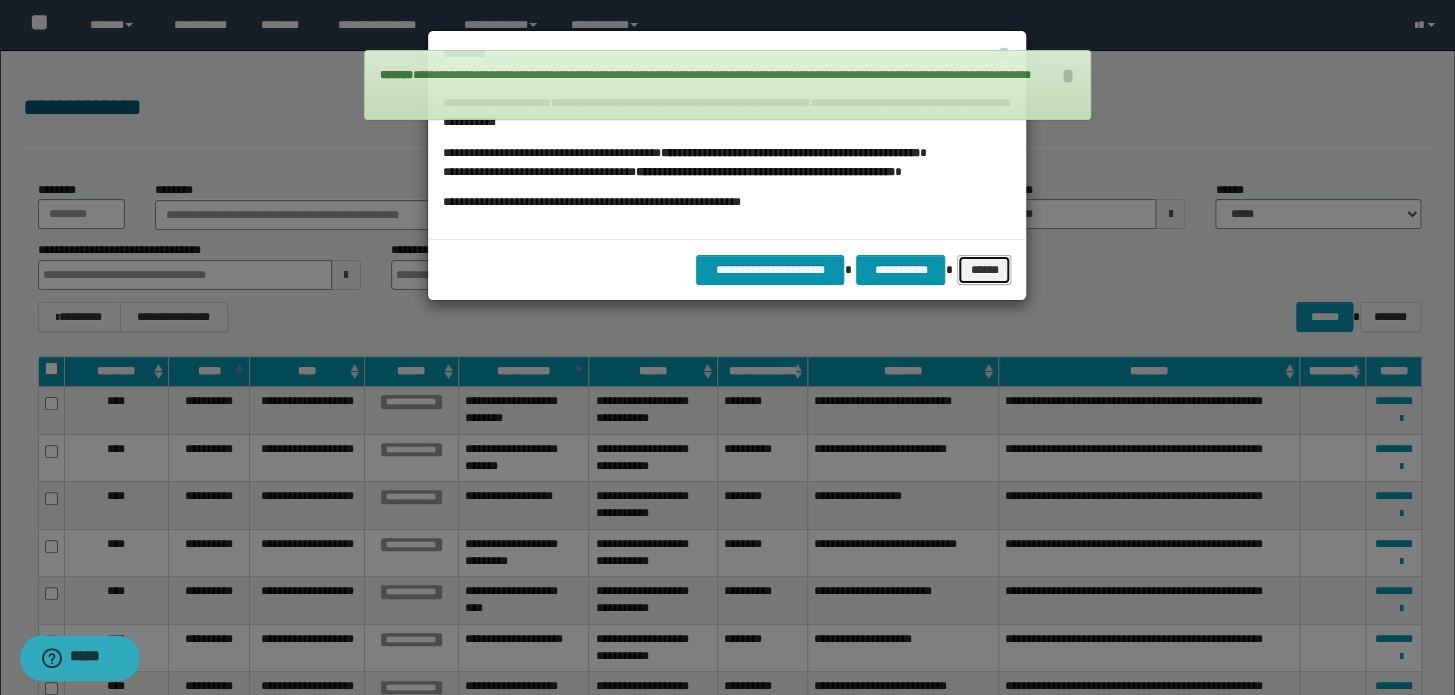 click on "******" at bounding box center (984, 270) 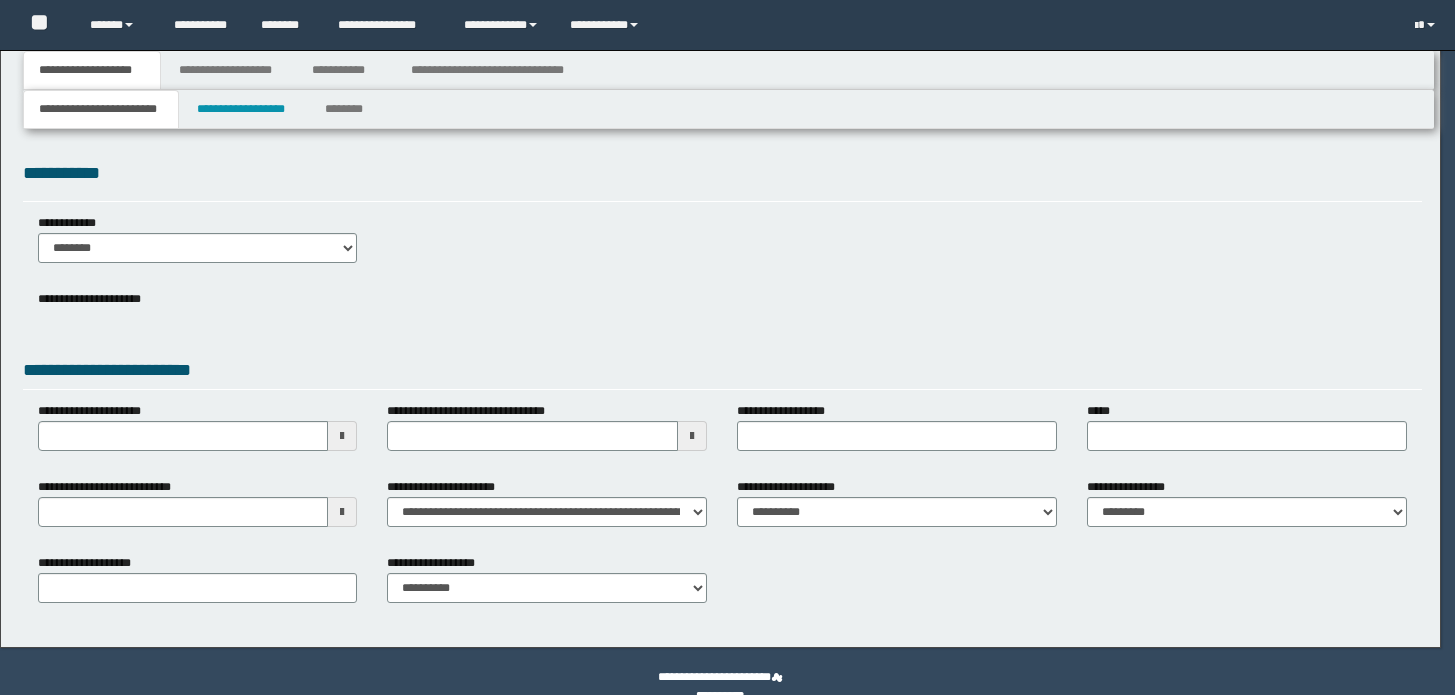 scroll, scrollTop: 0, scrollLeft: 0, axis: both 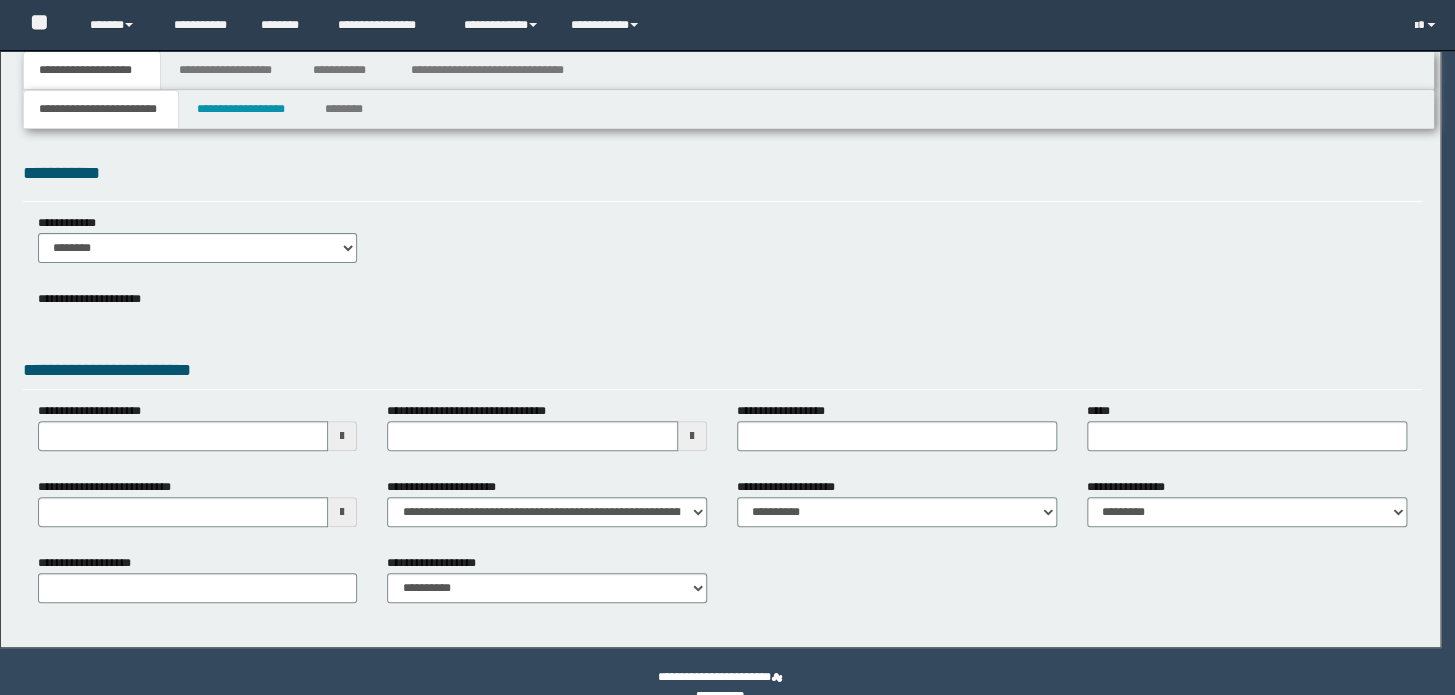 type on "**********" 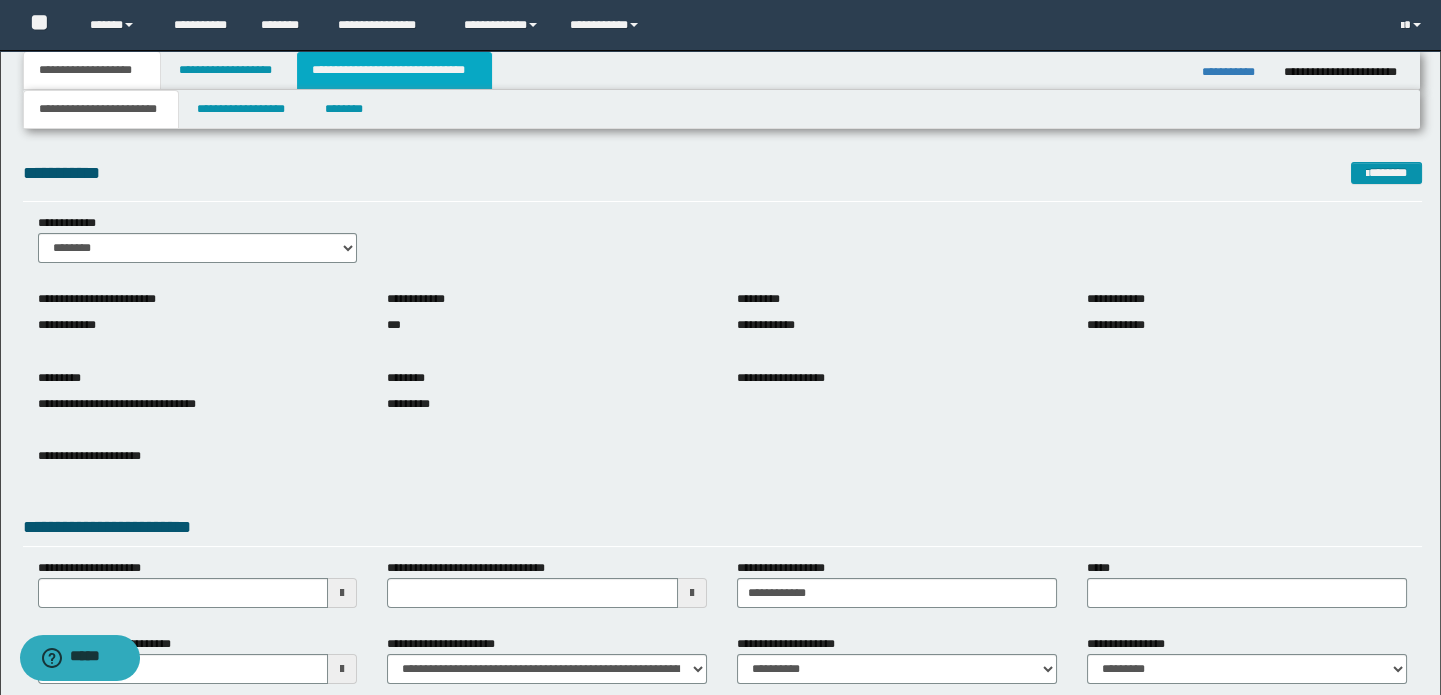 click on "**********" at bounding box center [394, 70] 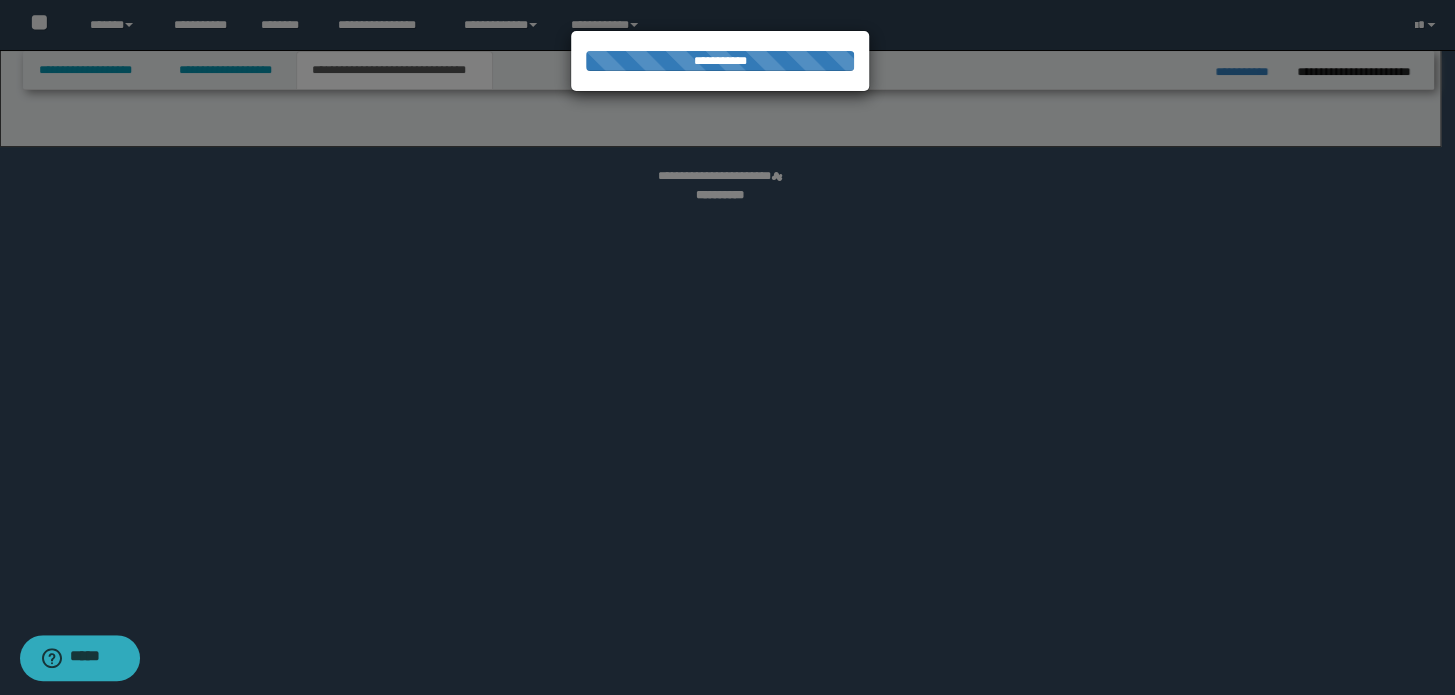 select on "*" 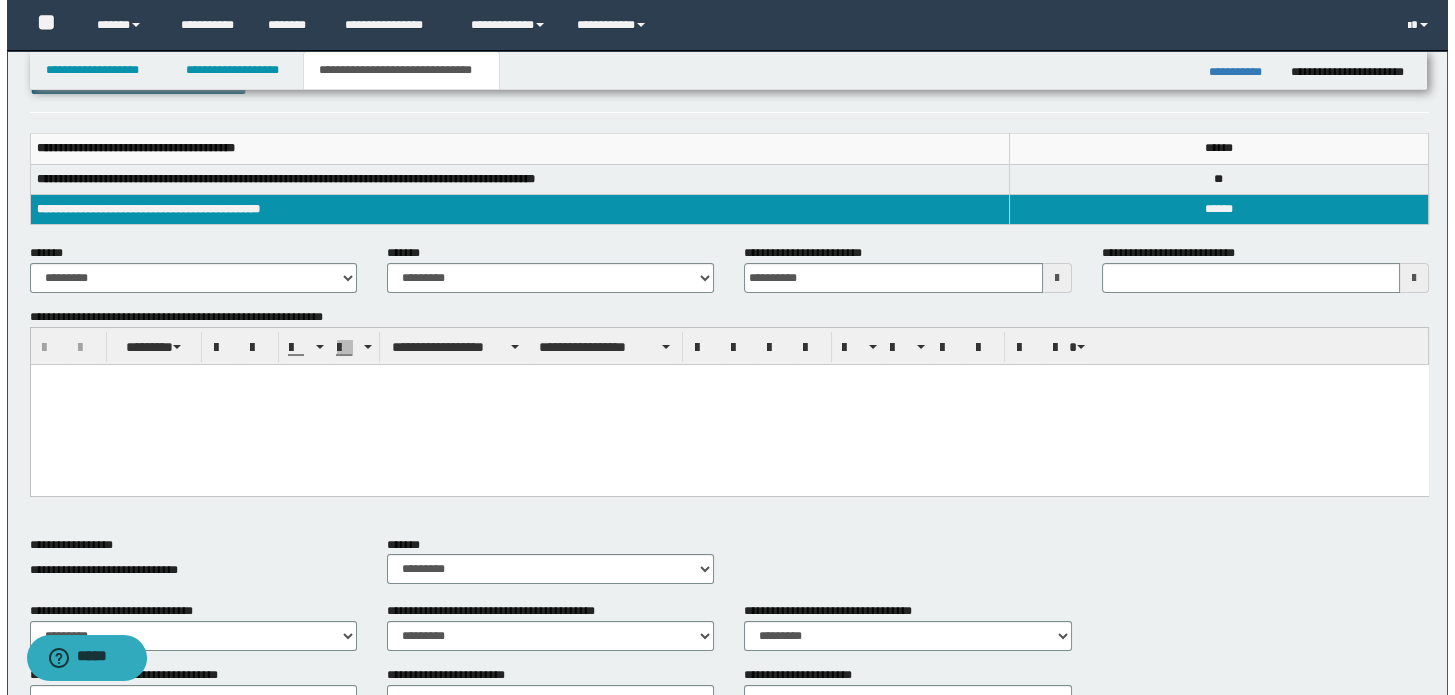 scroll, scrollTop: 0, scrollLeft: 0, axis: both 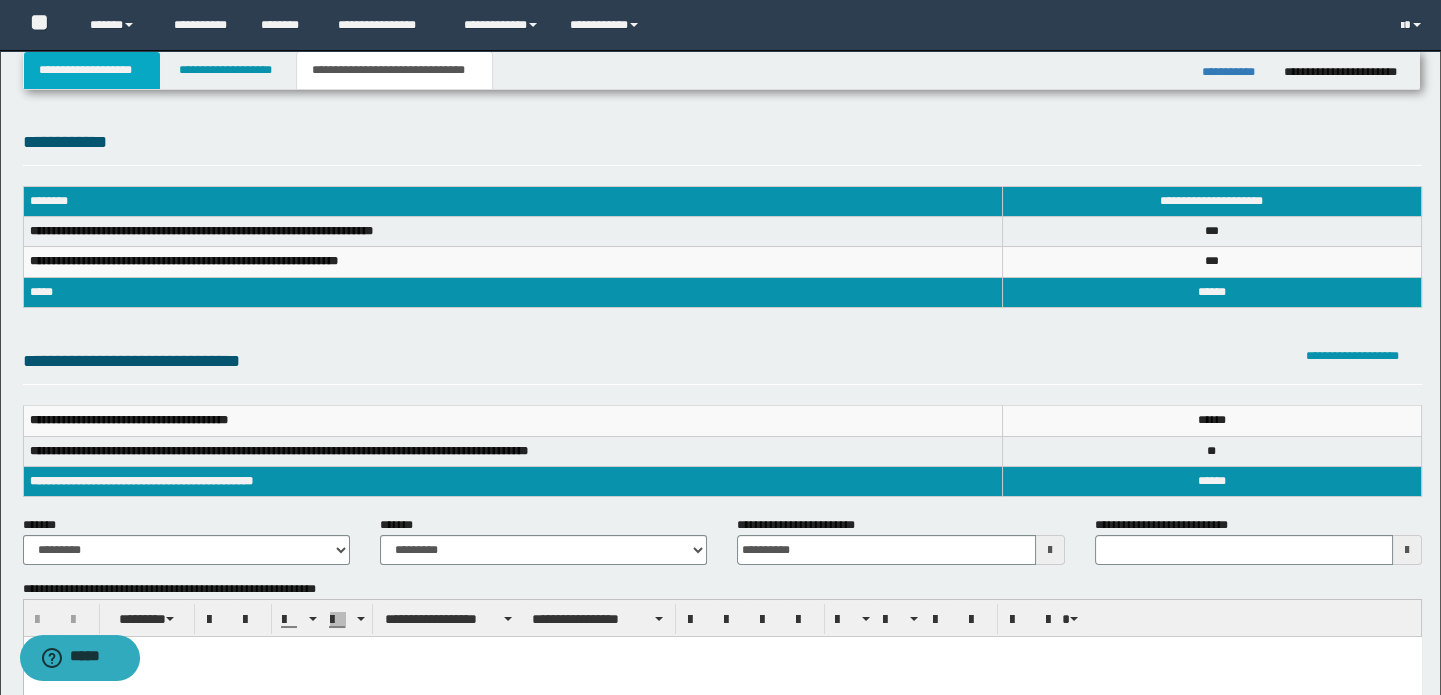 click on "**********" at bounding box center [92, 70] 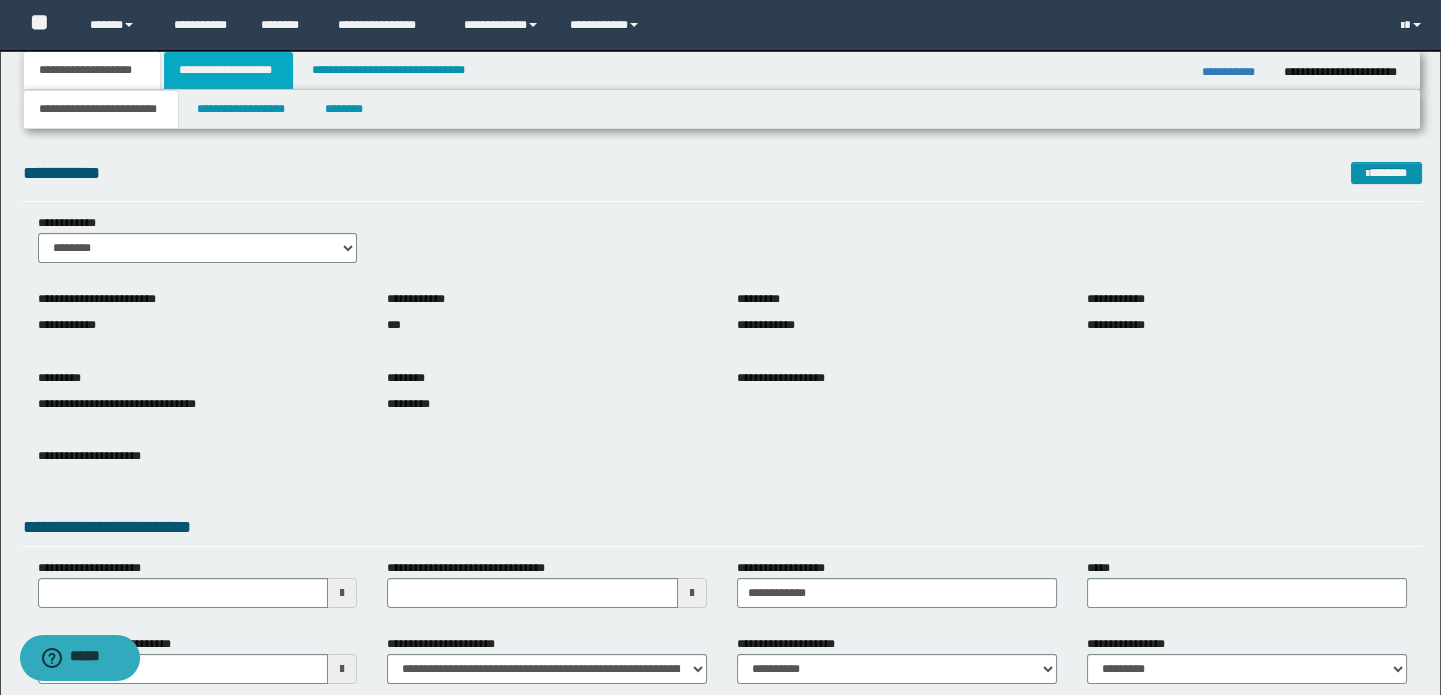 click on "**********" at bounding box center (228, 70) 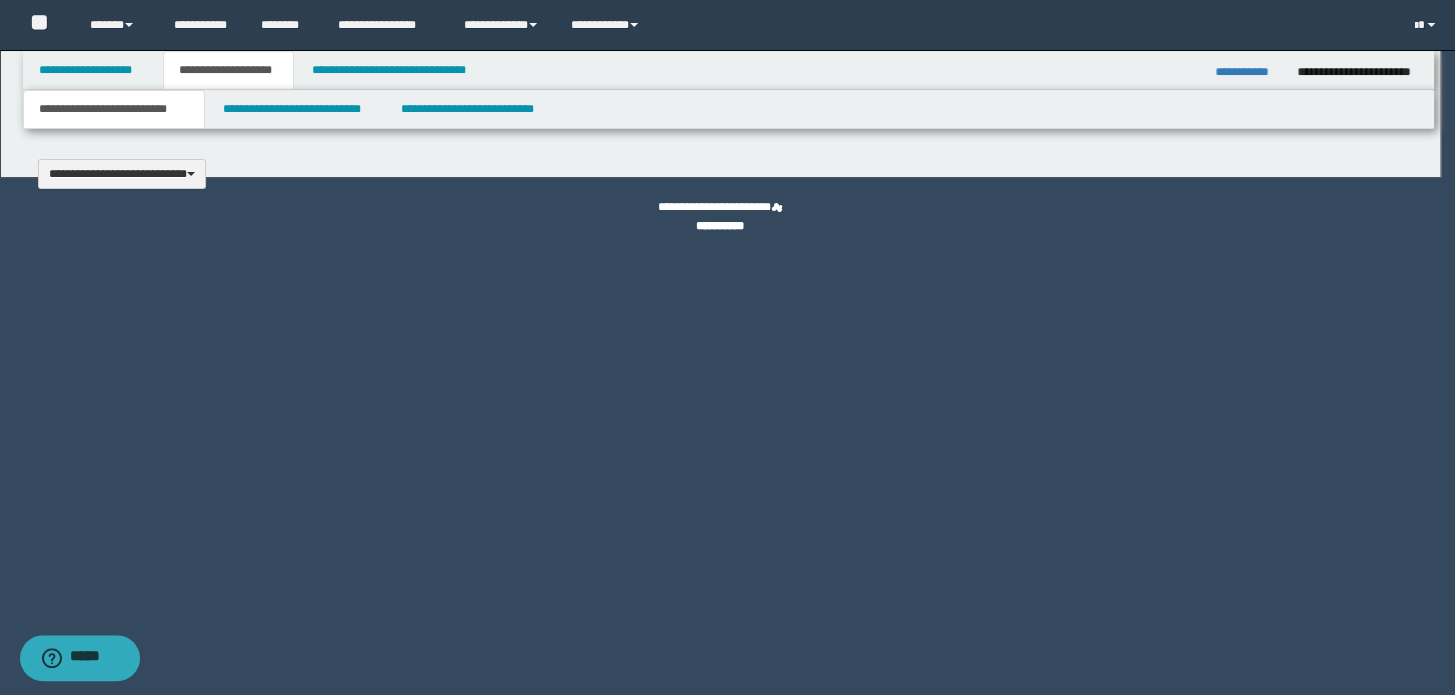 scroll, scrollTop: 0, scrollLeft: 0, axis: both 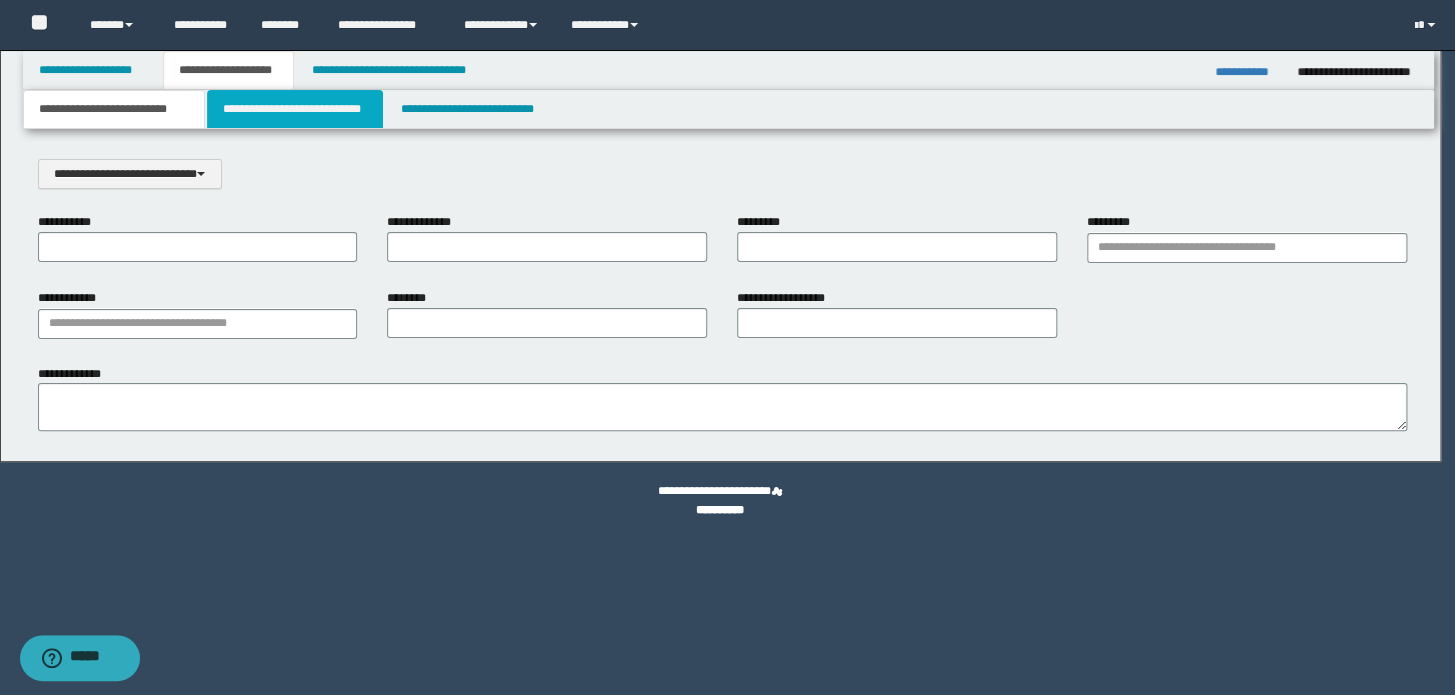 click on "**********" at bounding box center (294, 109) 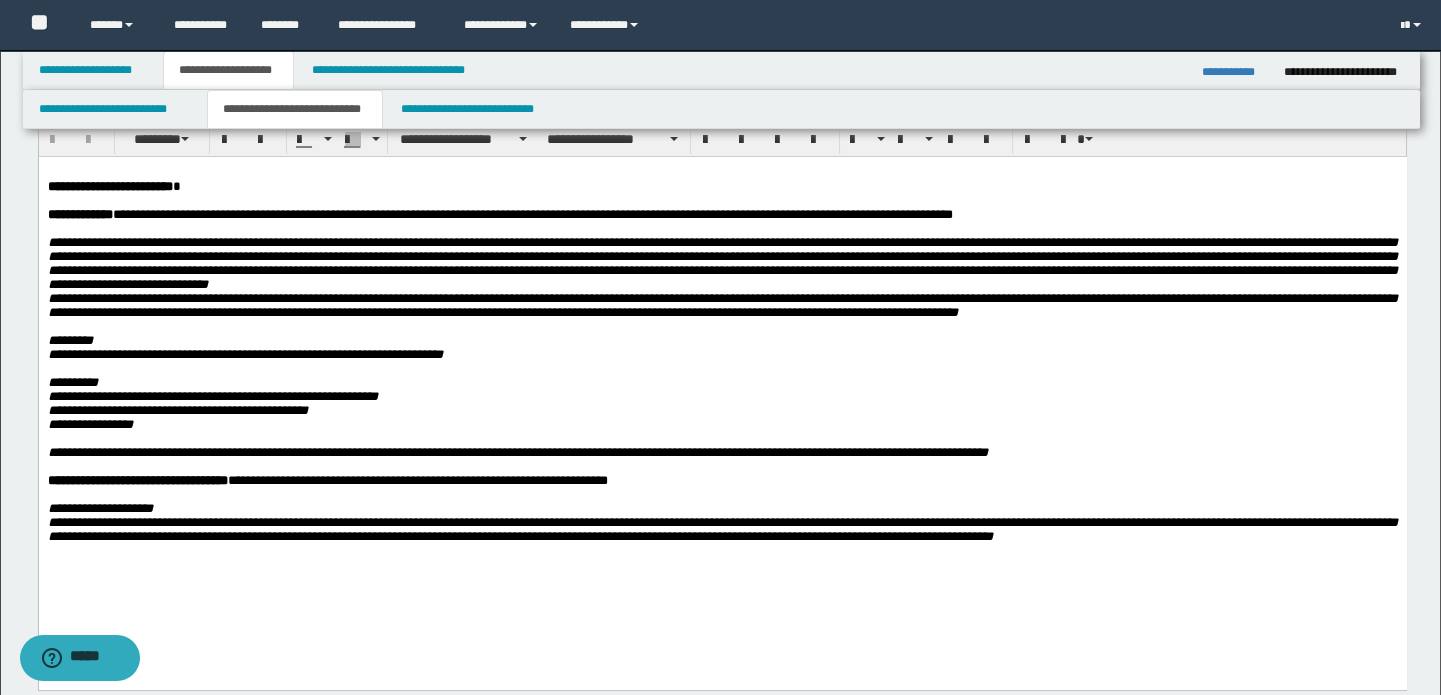 scroll, scrollTop: 90, scrollLeft: 0, axis: vertical 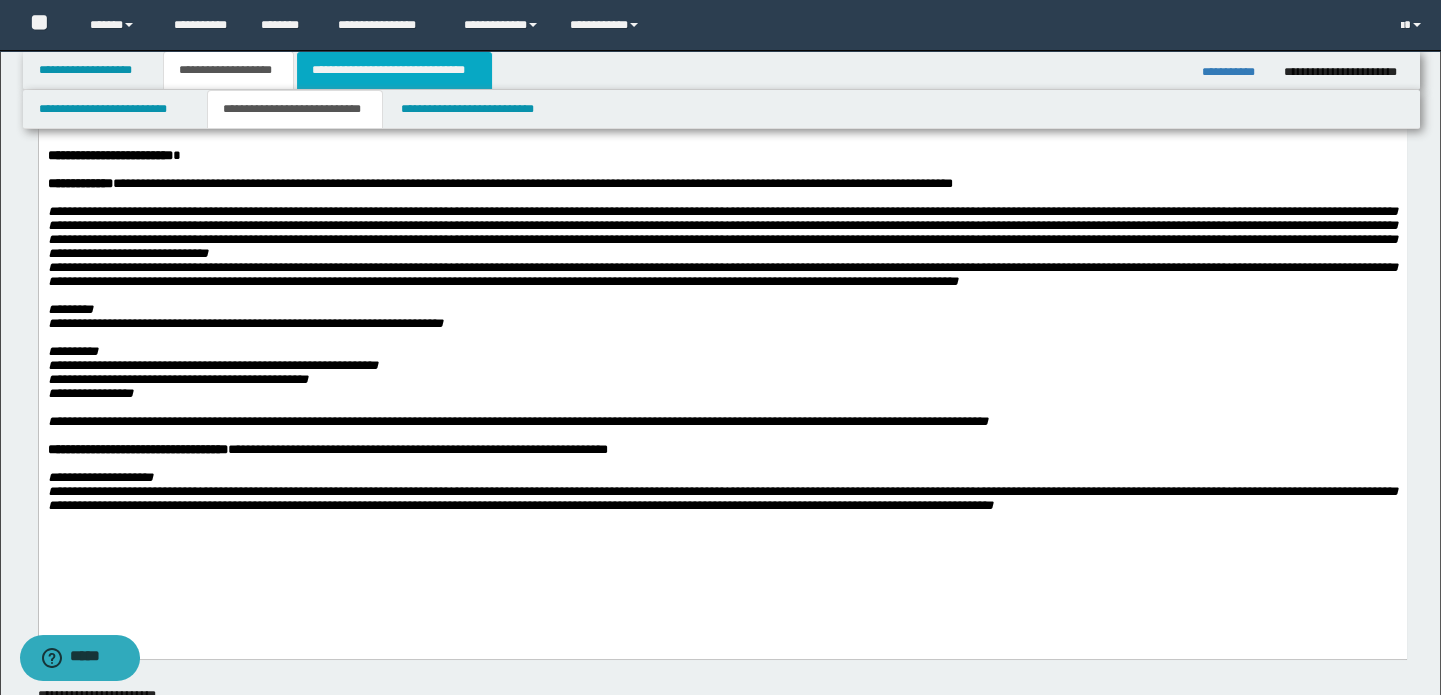 click on "**********" at bounding box center [394, 70] 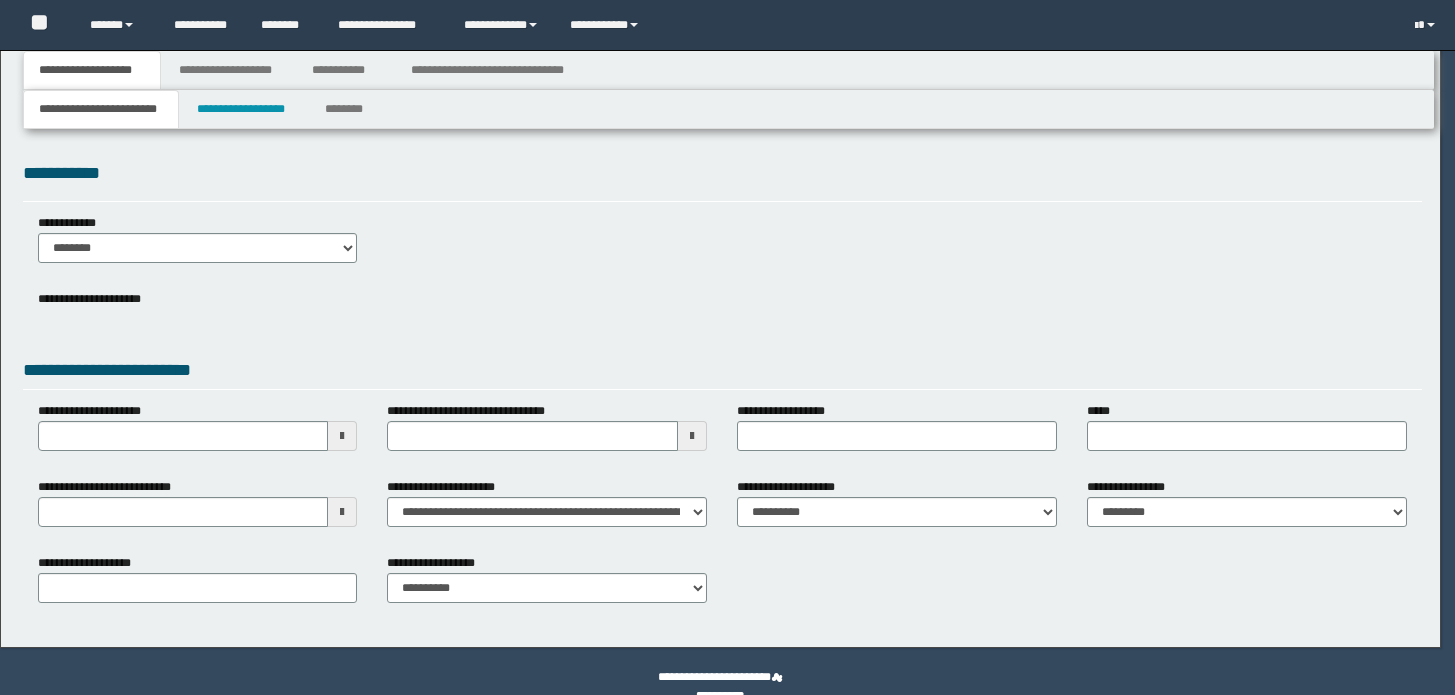 scroll, scrollTop: 0, scrollLeft: 0, axis: both 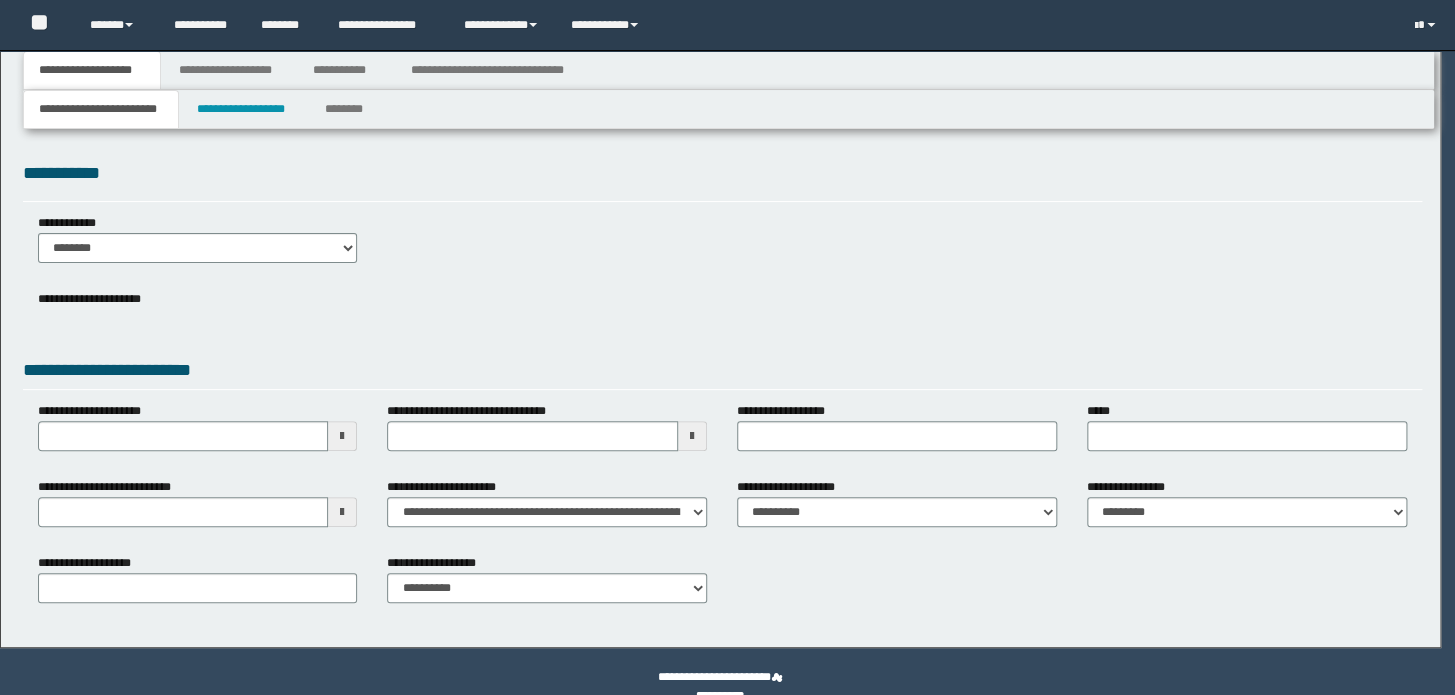 type on "**********" 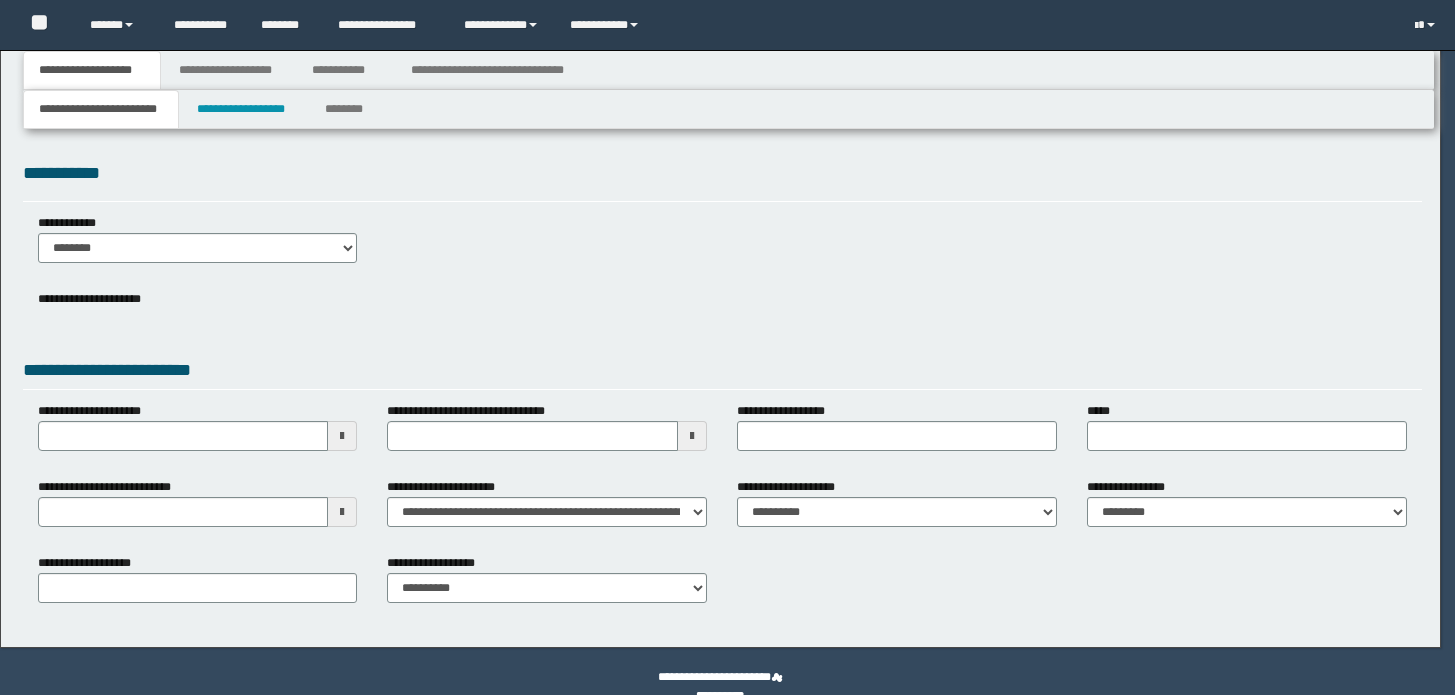 scroll, scrollTop: 0, scrollLeft: 0, axis: both 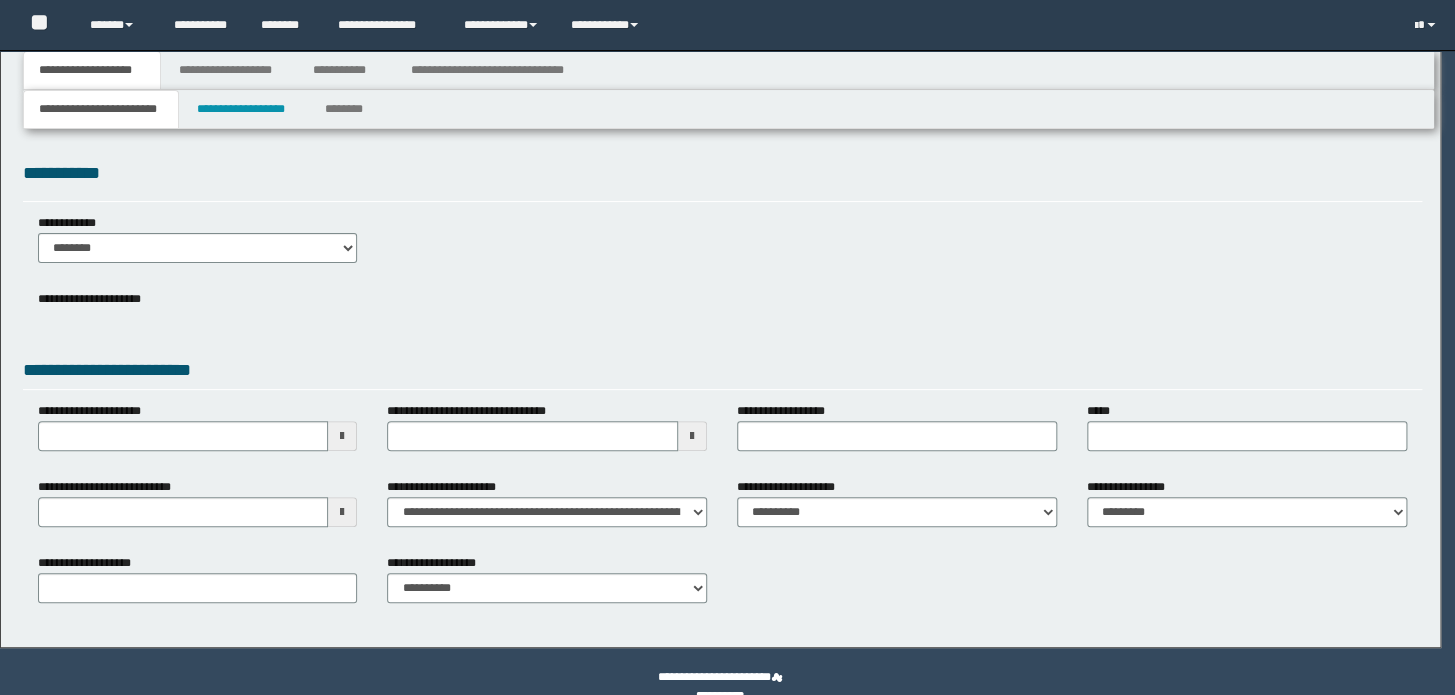 type on "**********" 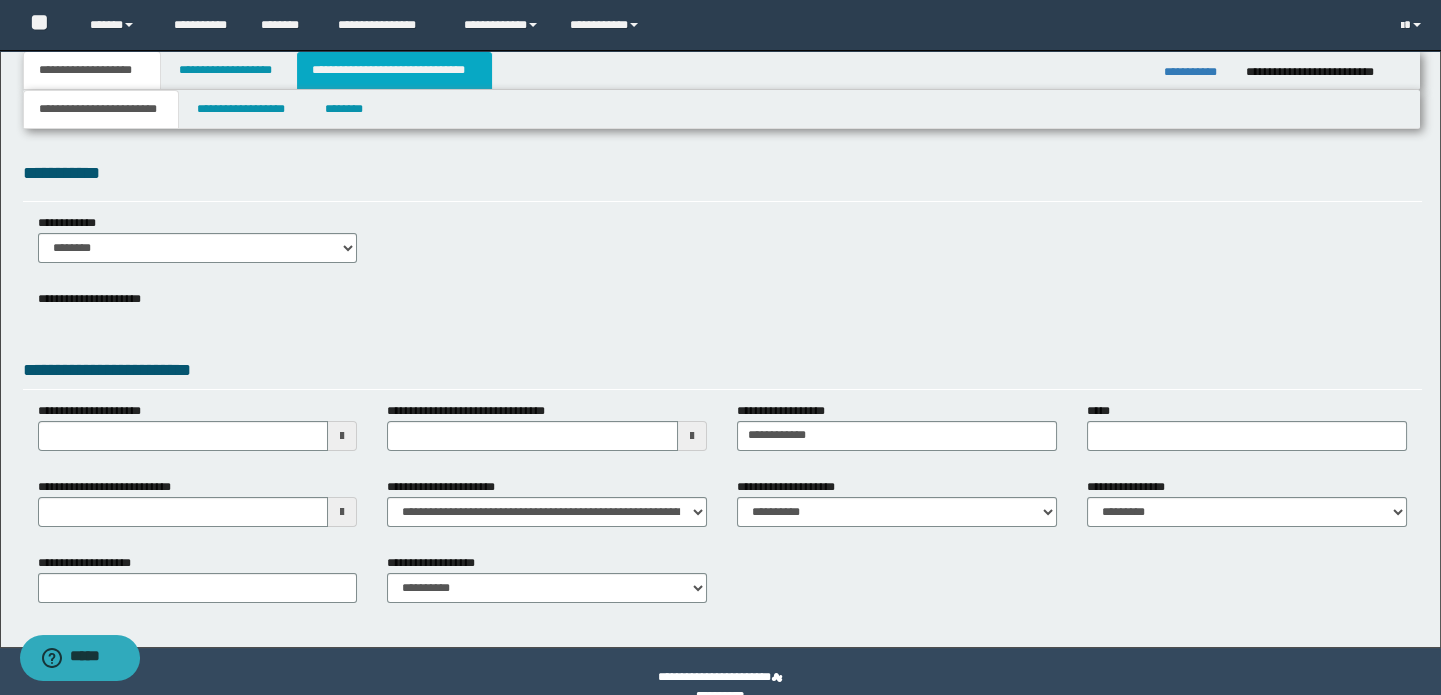 click on "**********" at bounding box center [394, 70] 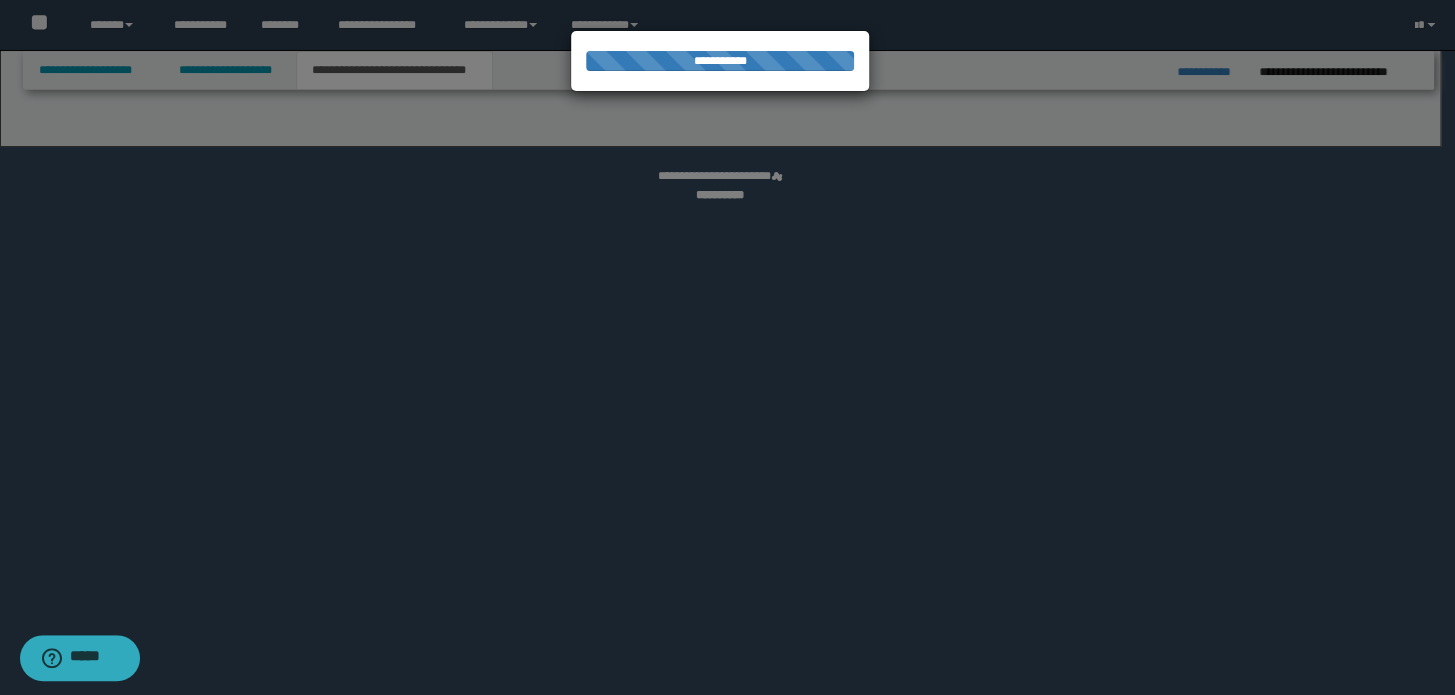 select on "*" 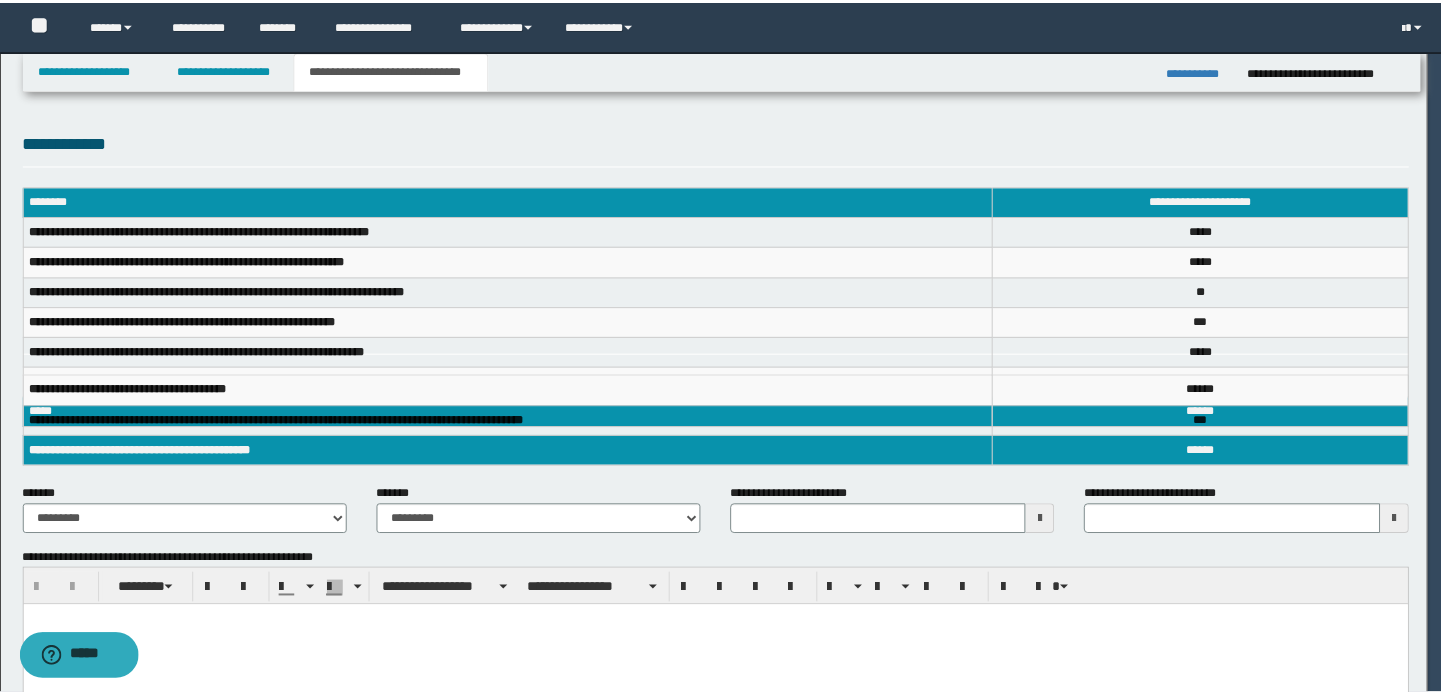 scroll, scrollTop: 0, scrollLeft: 0, axis: both 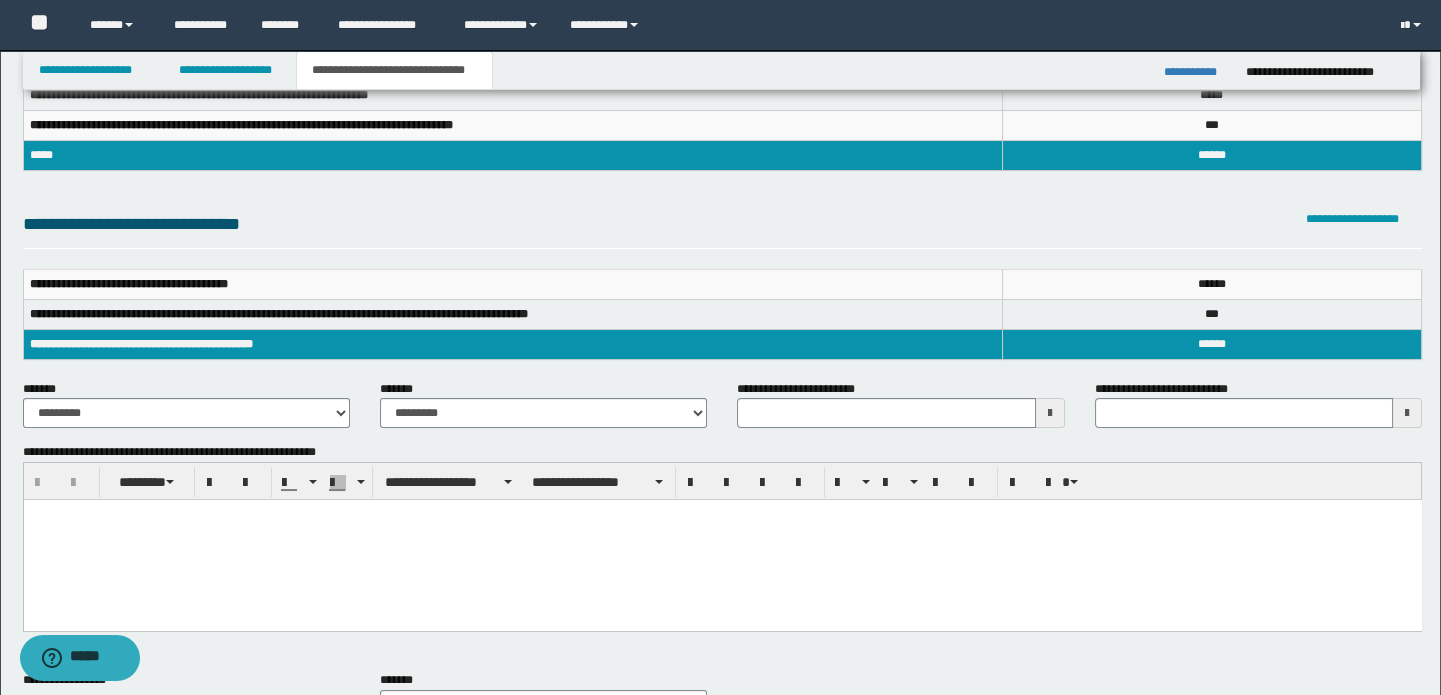 type 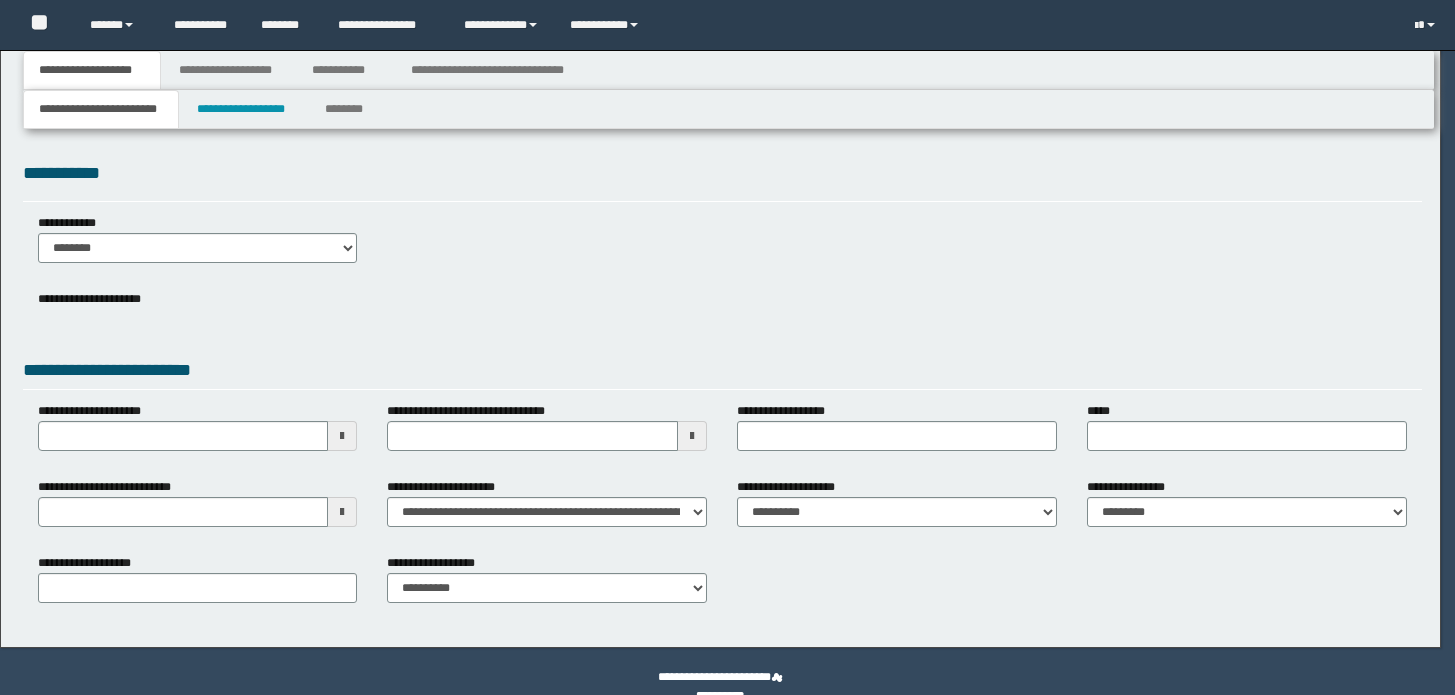scroll, scrollTop: 0, scrollLeft: 0, axis: both 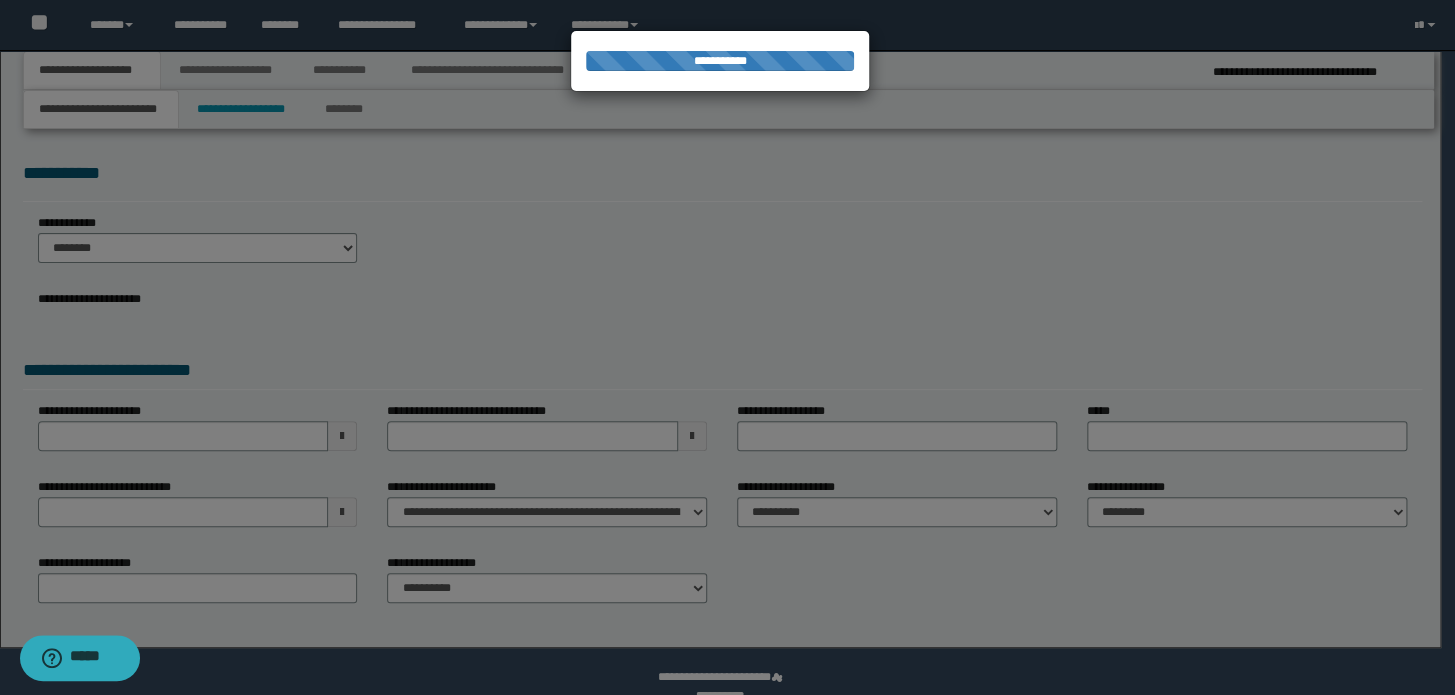 type on "**********" 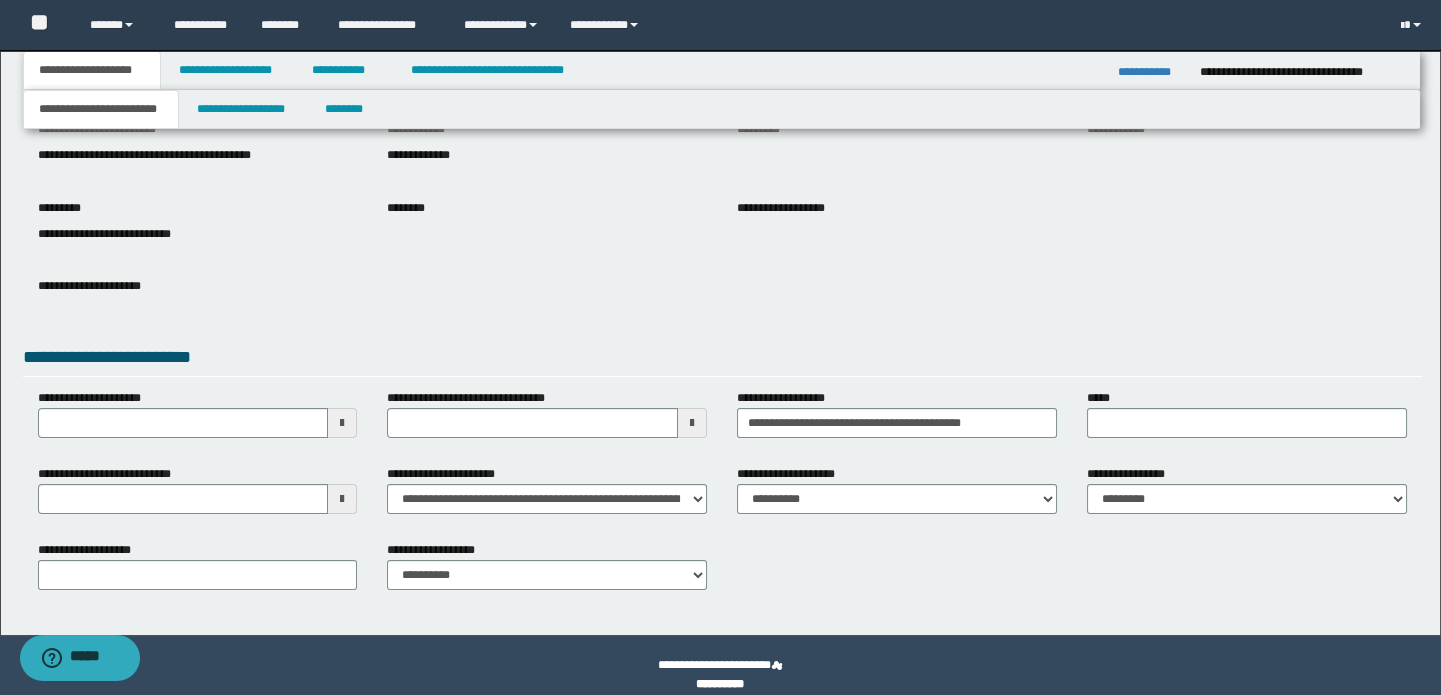 scroll, scrollTop: 188, scrollLeft: 0, axis: vertical 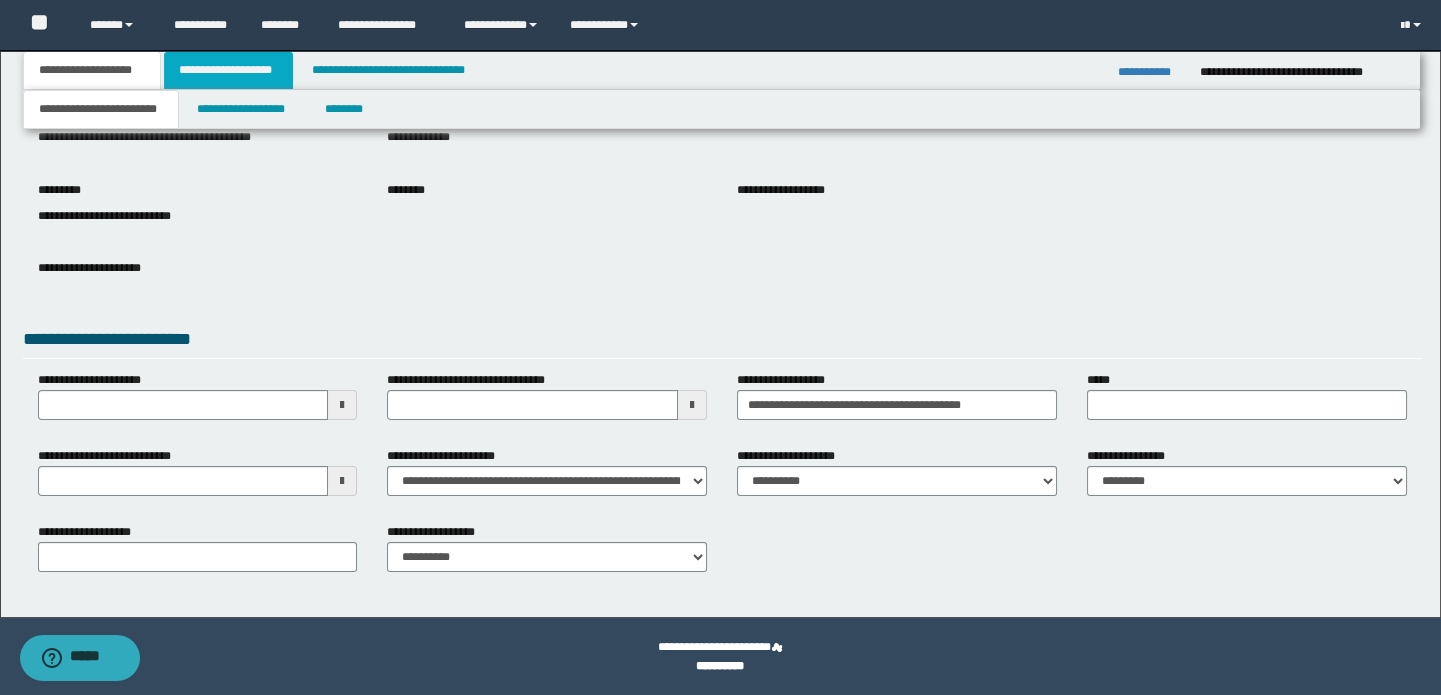 click on "**********" at bounding box center (228, 70) 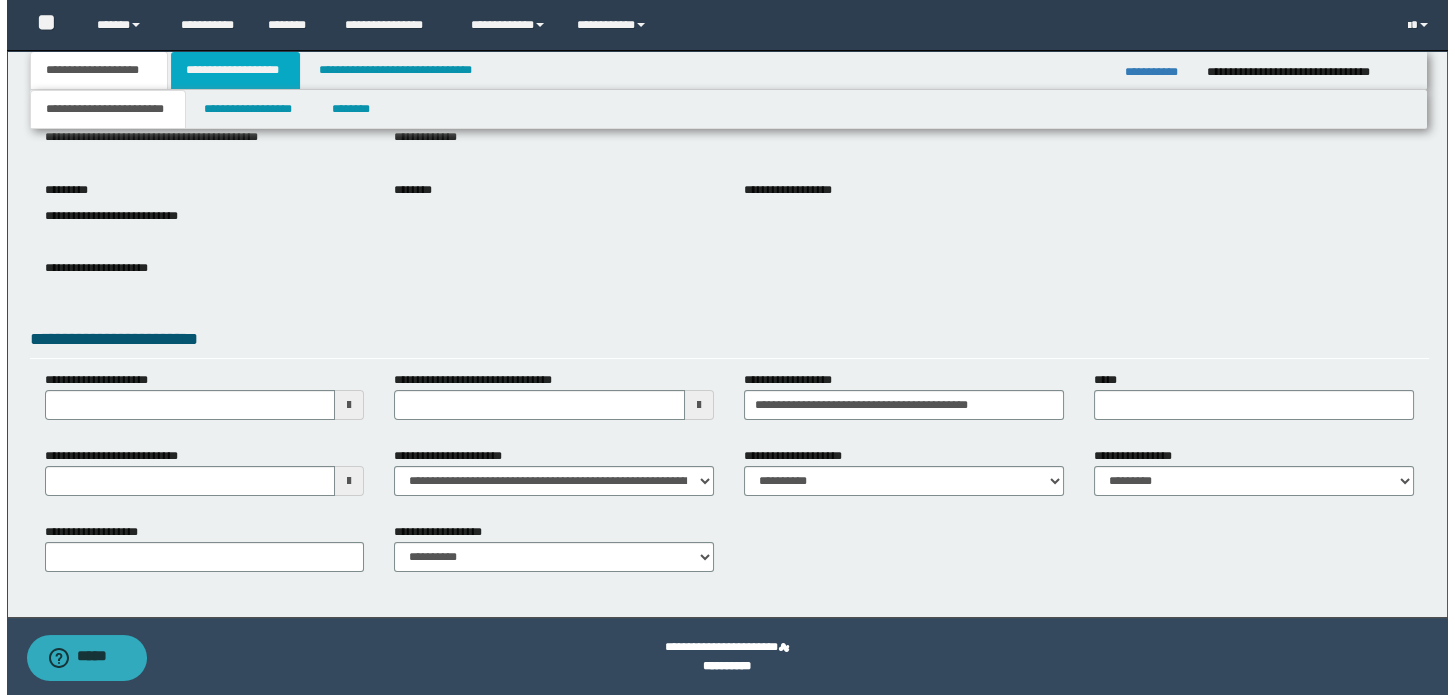 scroll, scrollTop: 0, scrollLeft: 0, axis: both 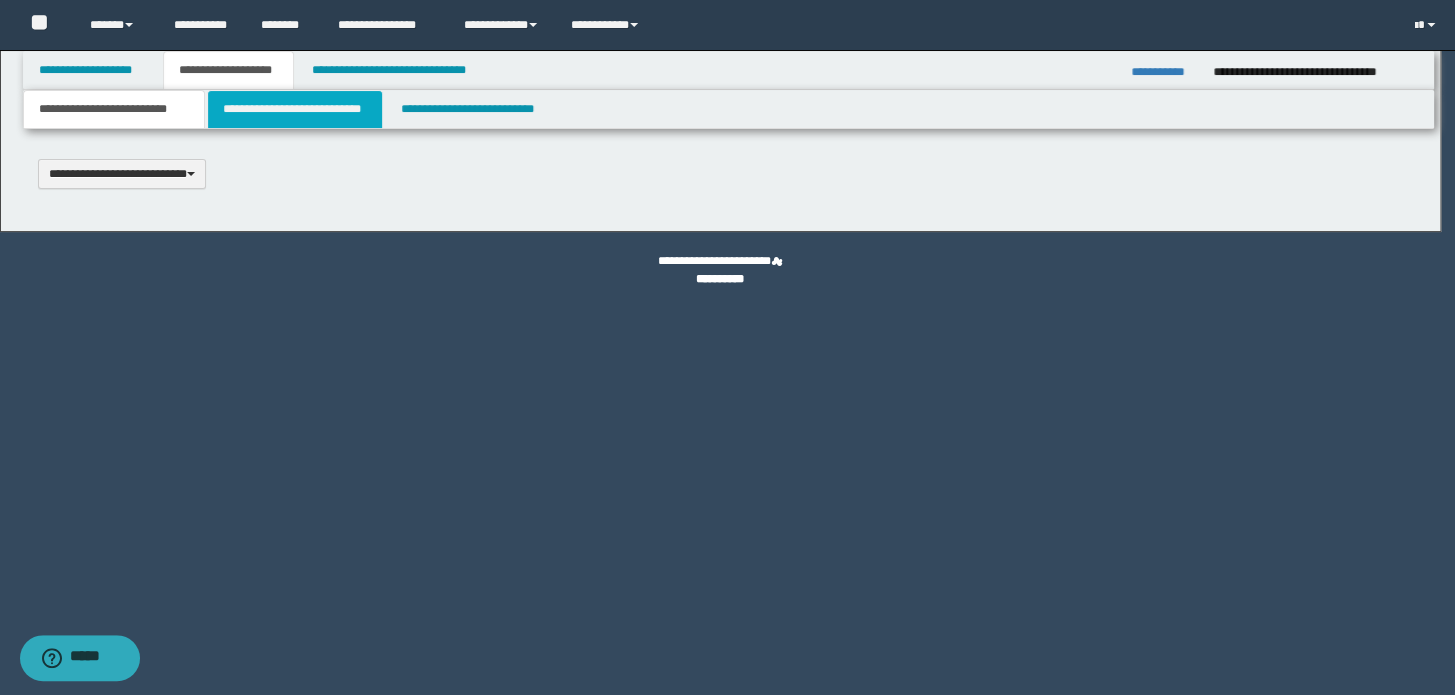 type 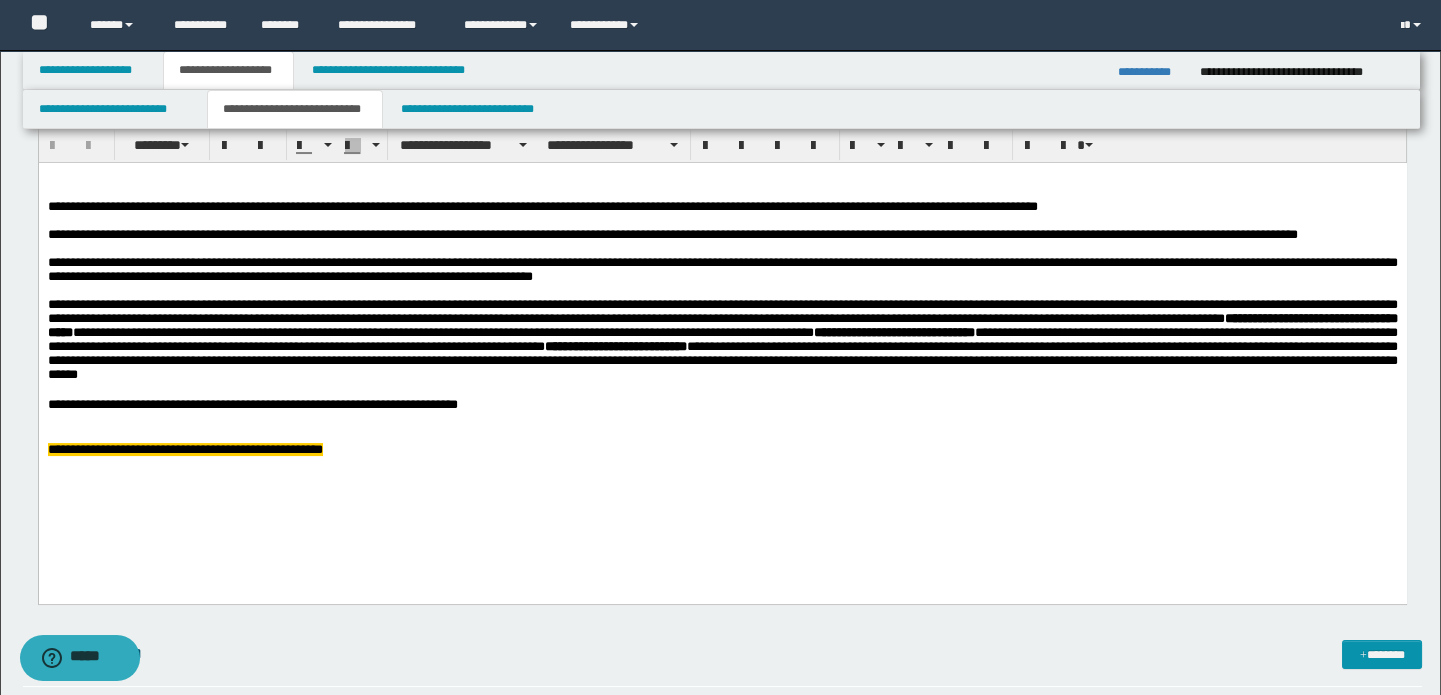 scroll, scrollTop: 363, scrollLeft: 0, axis: vertical 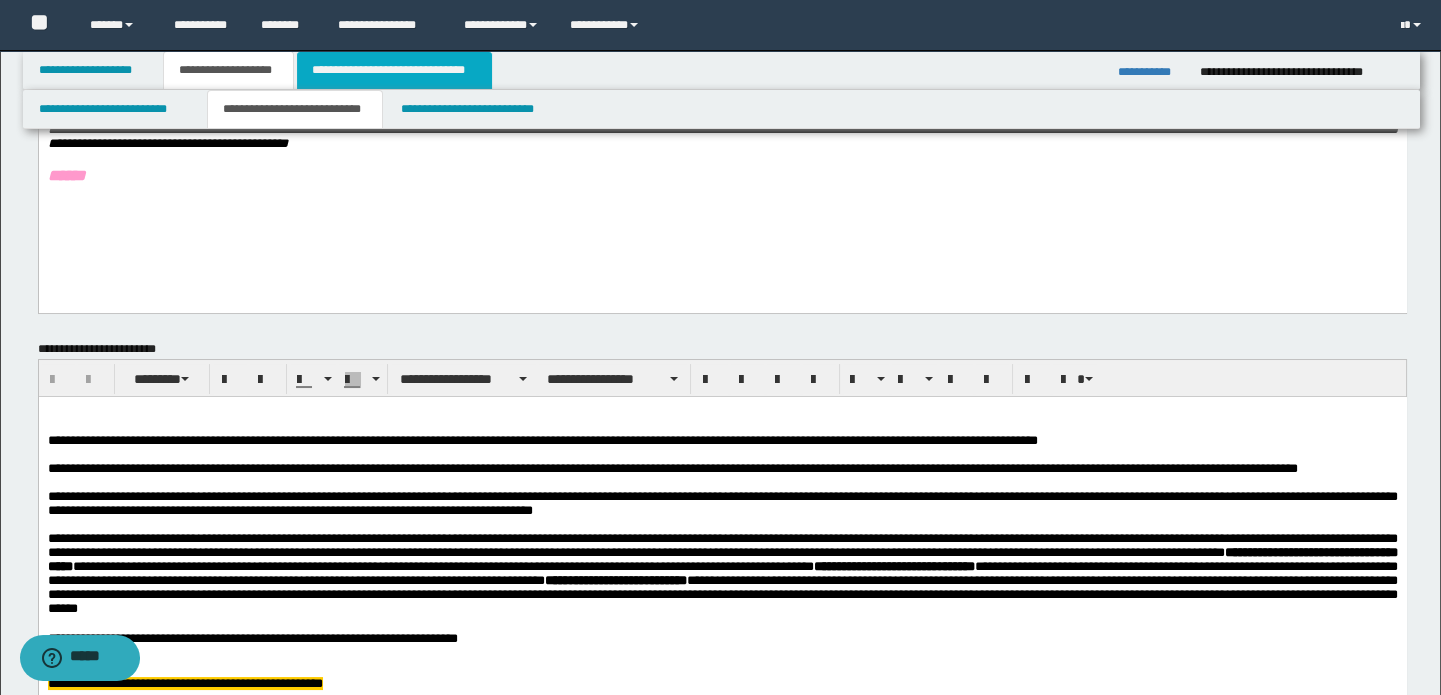 click on "**********" at bounding box center (394, 70) 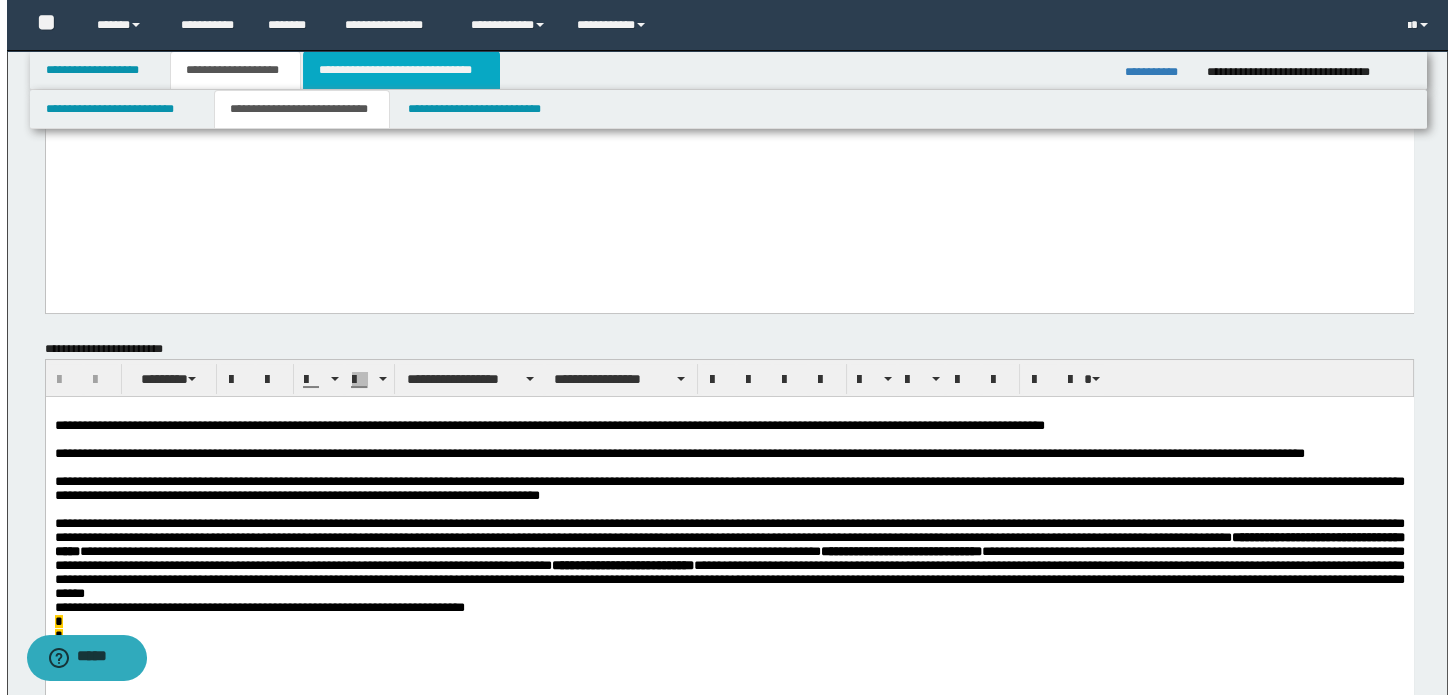 scroll, scrollTop: 0, scrollLeft: 0, axis: both 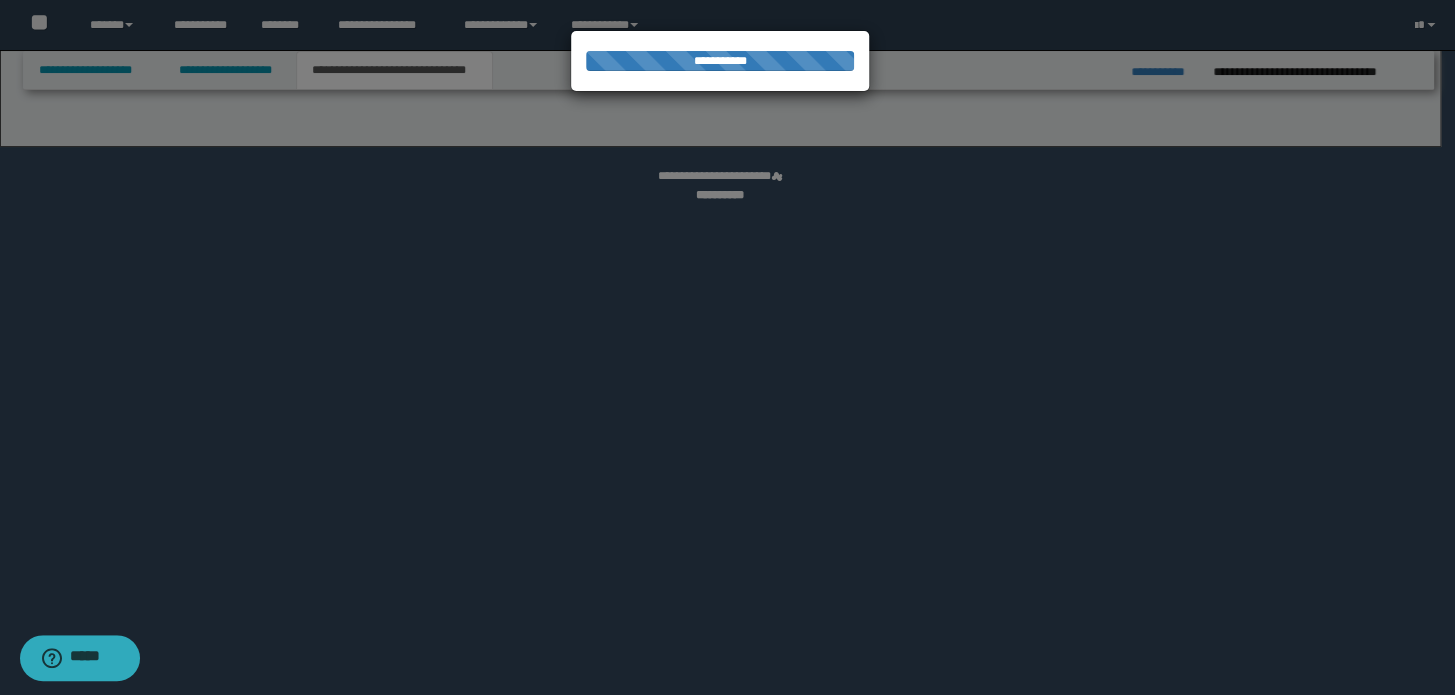 select on "*" 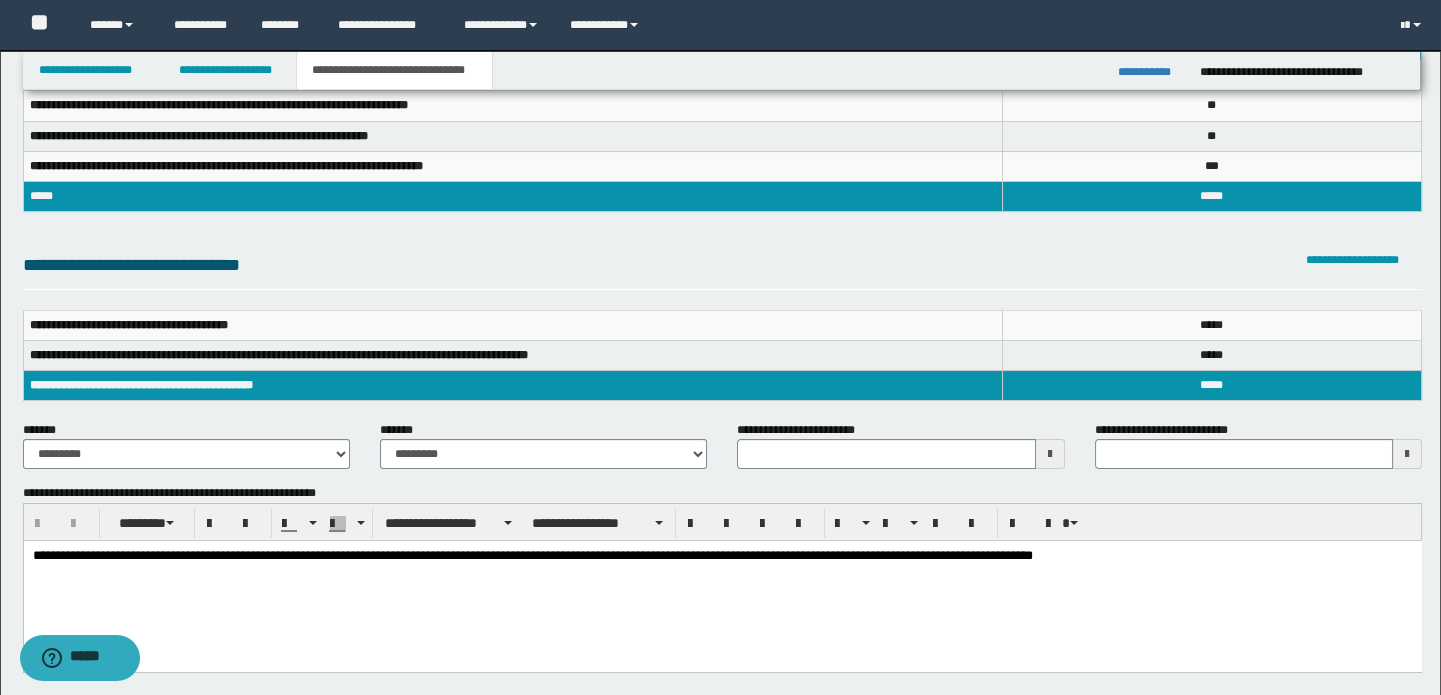 scroll, scrollTop: 181, scrollLeft: 0, axis: vertical 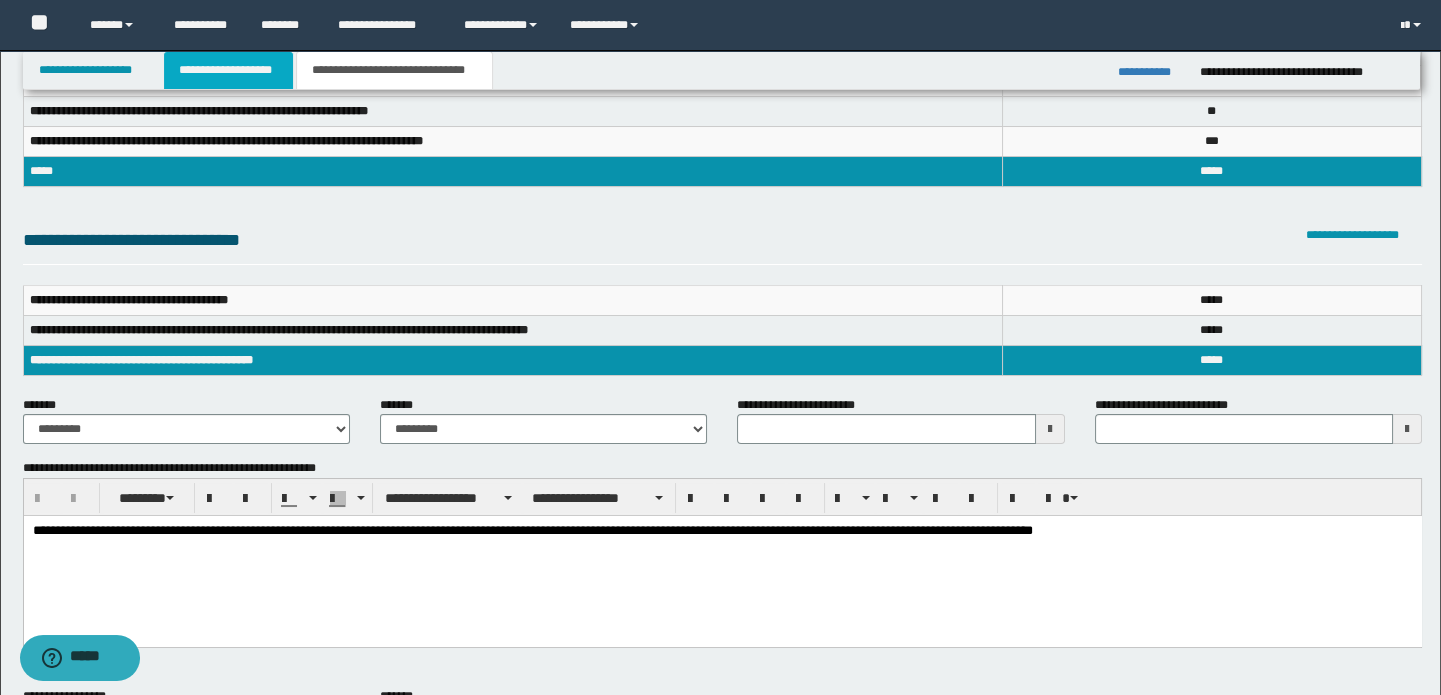 click on "**********" at bounding box center (228, 70) 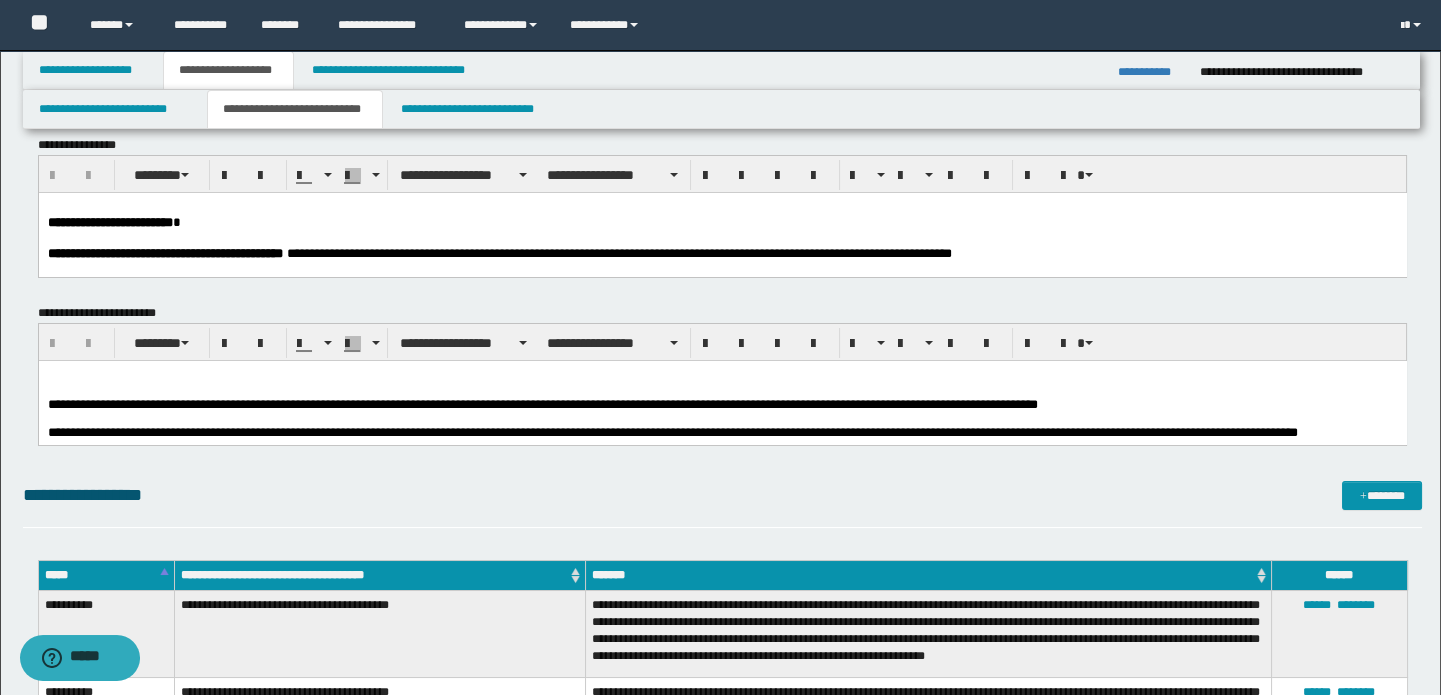 scroll, scrollTop: 0, scrollLeft: 0, axis: both 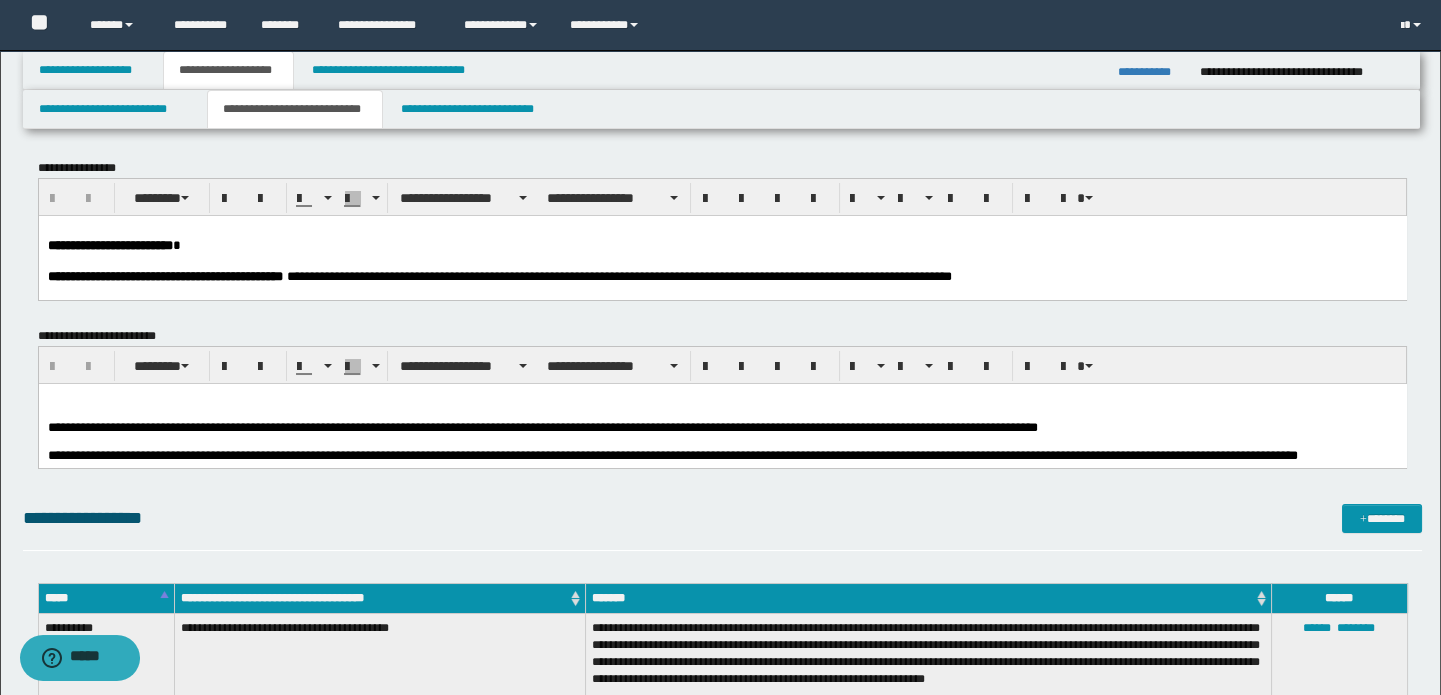 click on "**********" at bounding box center (618, 275) 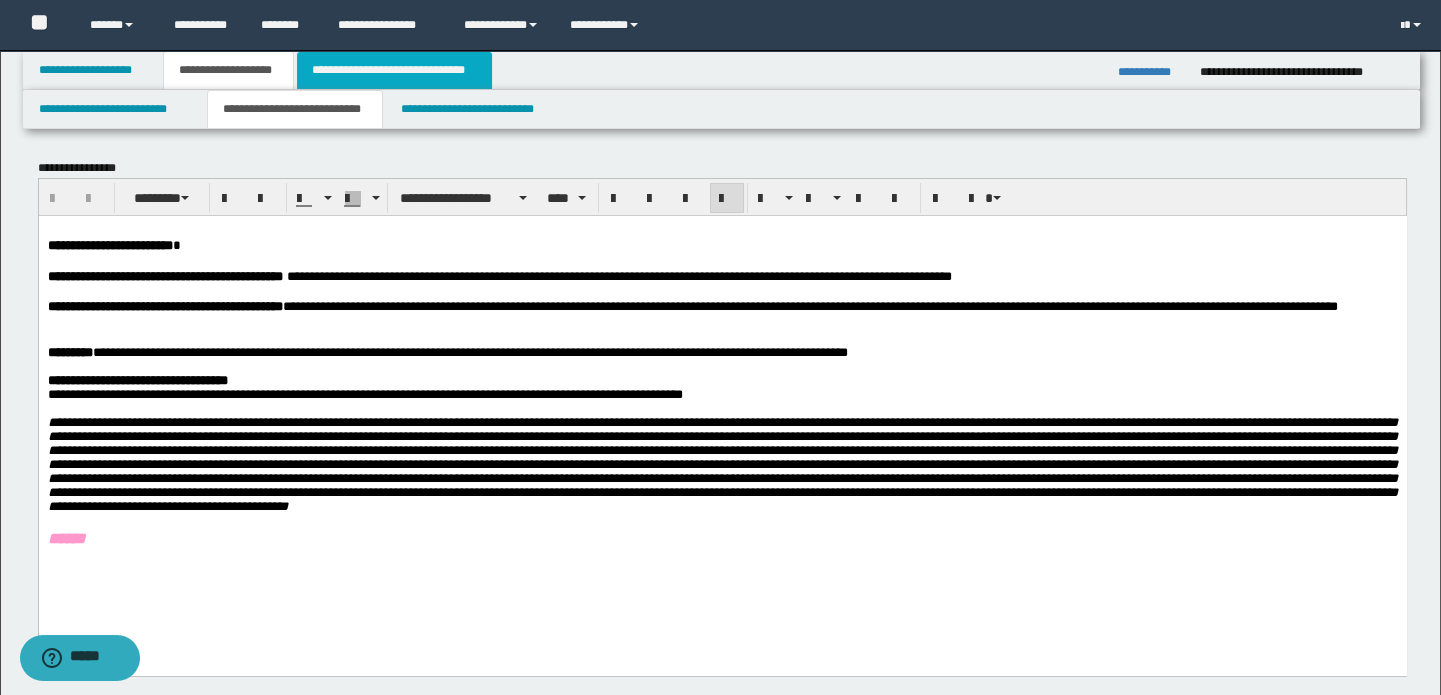 click on "**********" at bounding box center [394, 70] 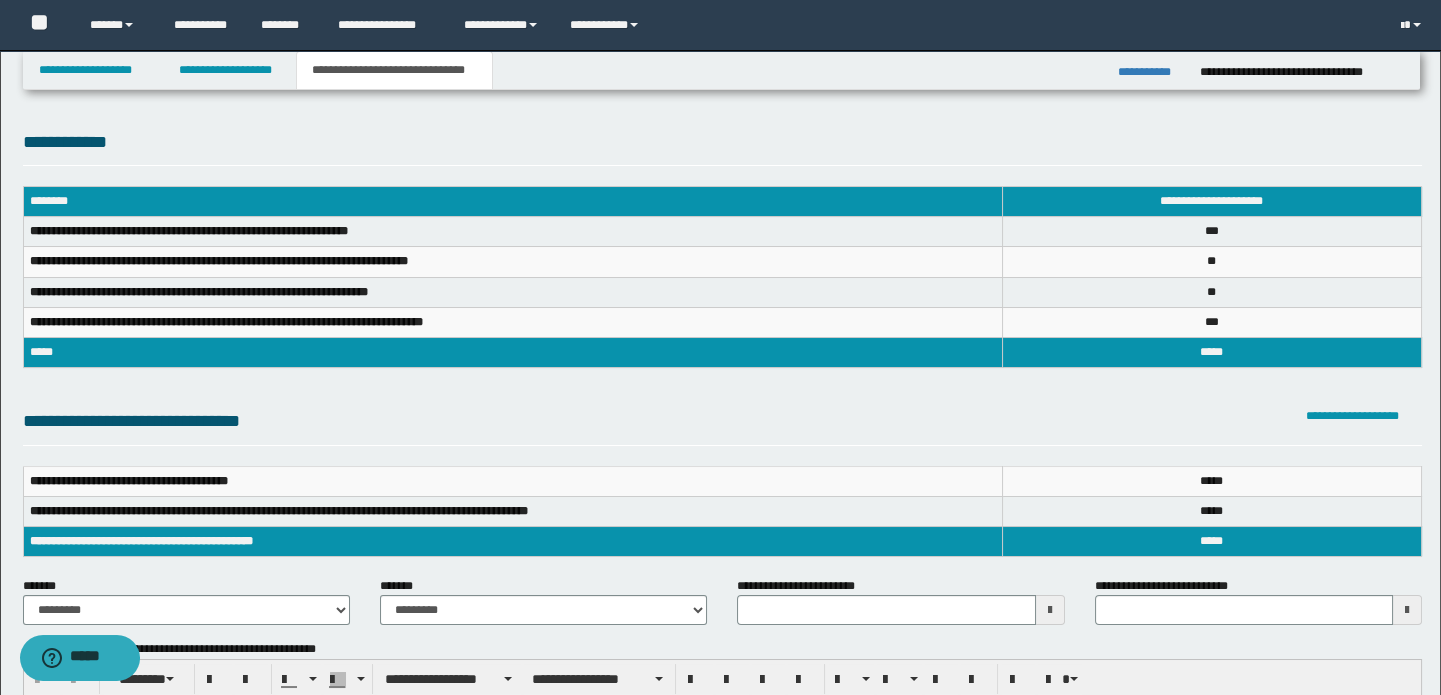 scroll, scrollTop: 181, scrollLeft: 0, axis: vertical 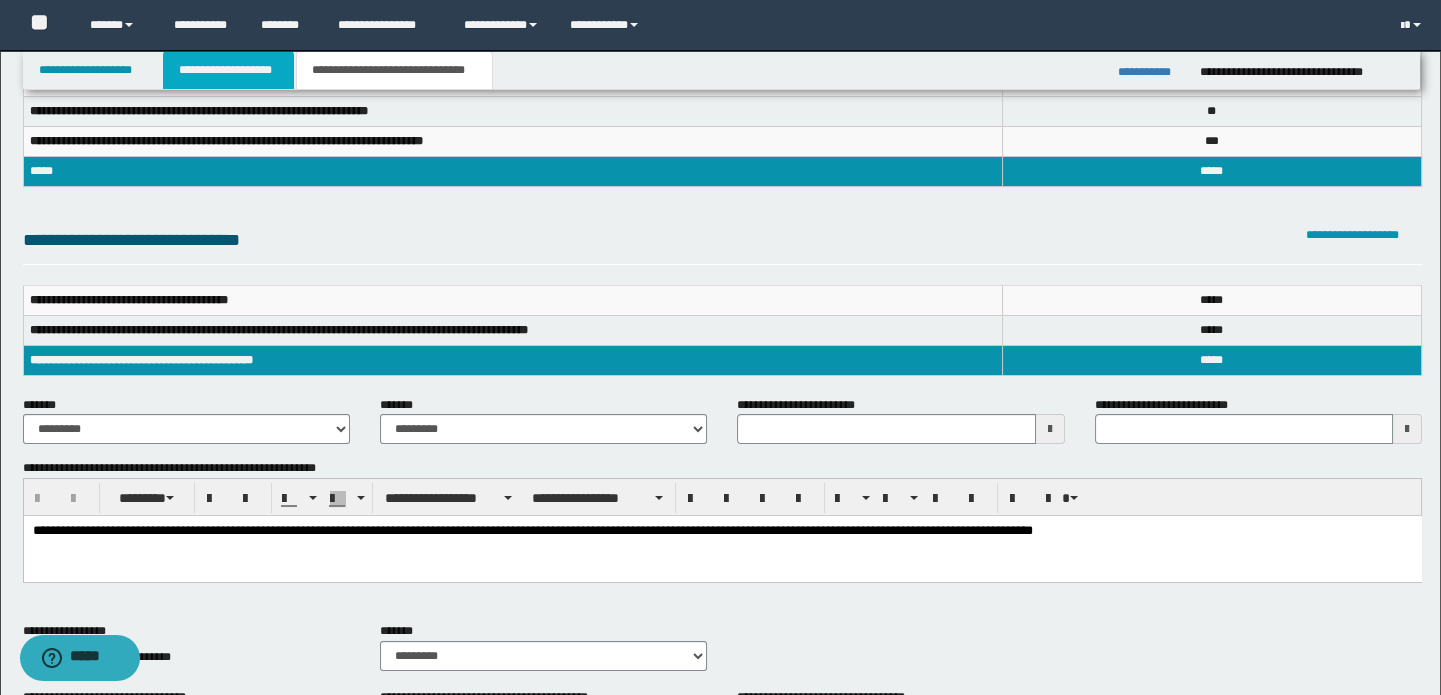 drag, startPoint x: 233, startPoint y: 71, endPoint x: 366, endPoint y: 91, distance: 134.49535 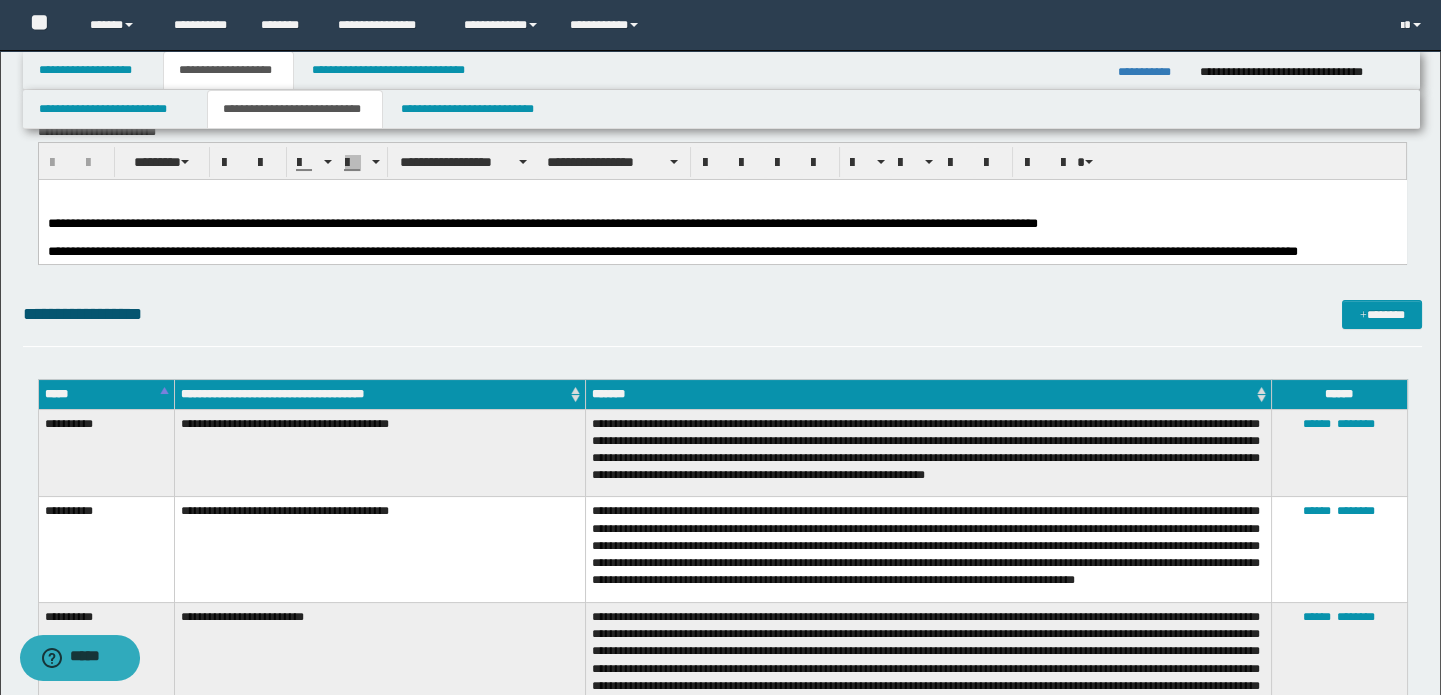 scroll, scrollTop: 576, scrollLeft: 0, axis: vertical 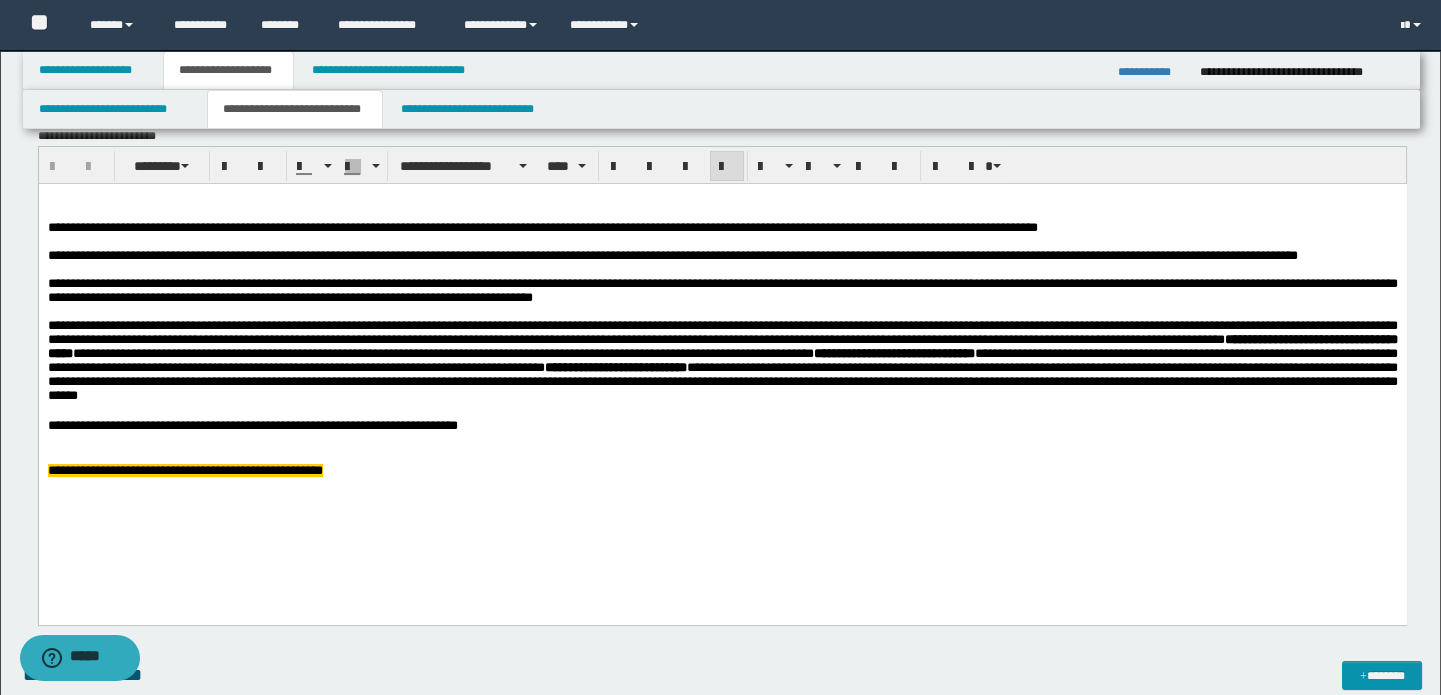 click on "**********" at bounding box center [542, 227] 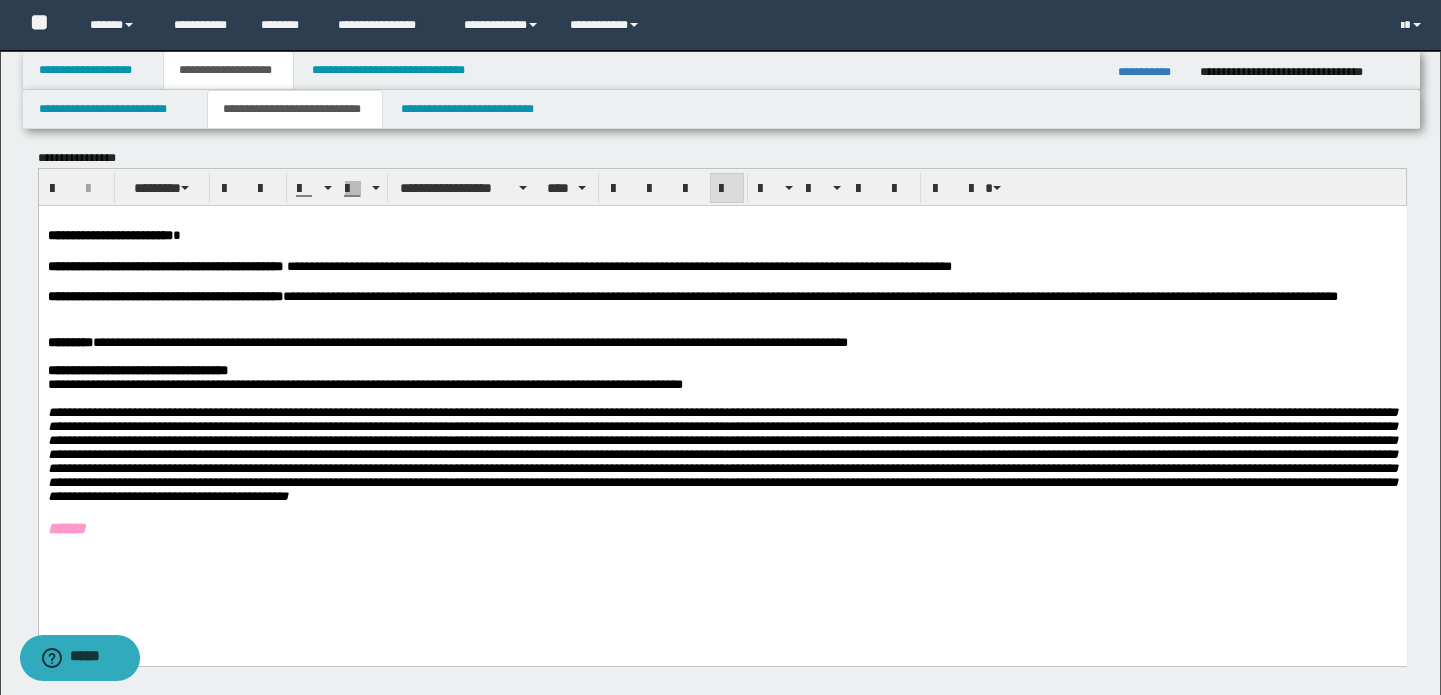 scroll, scrollTop: 0, scrollLeft: 0, axis: both 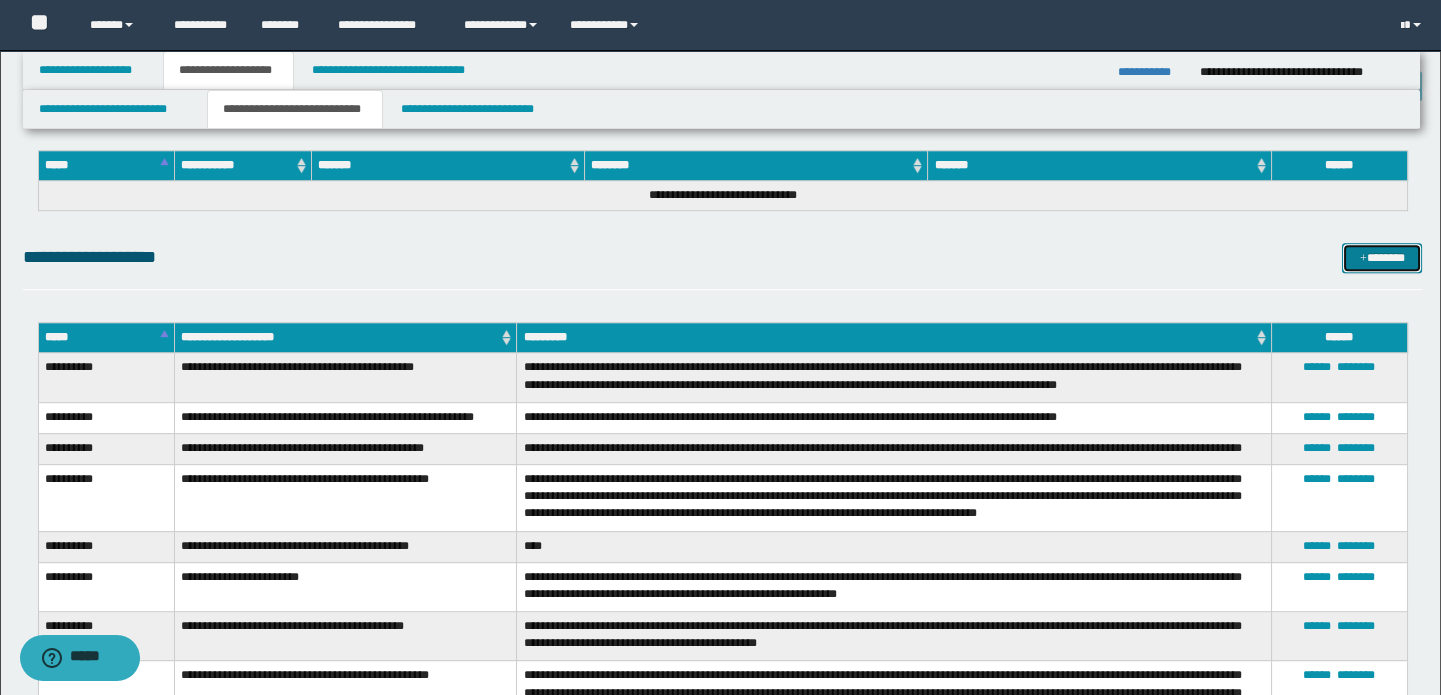 click on "*******" at bounding box center [1382, 258] 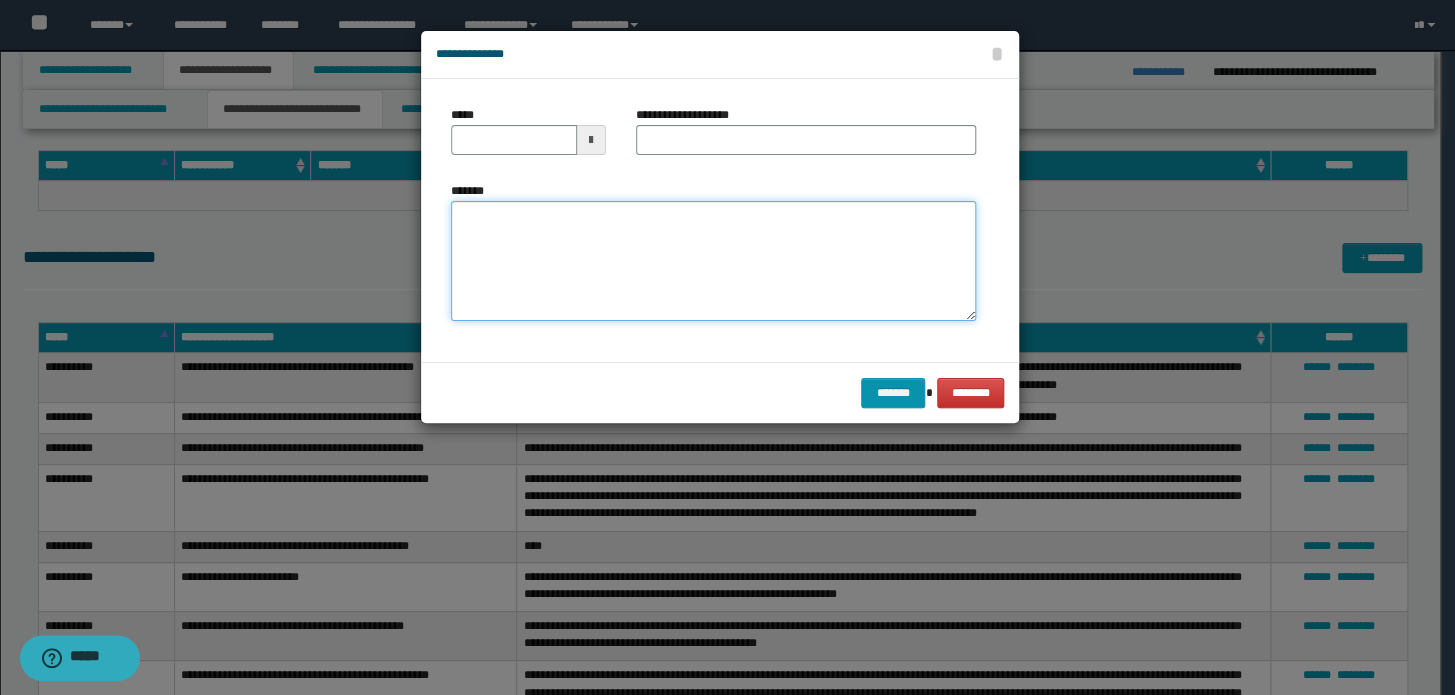 click on "*******" at bounding box center (713, 261) 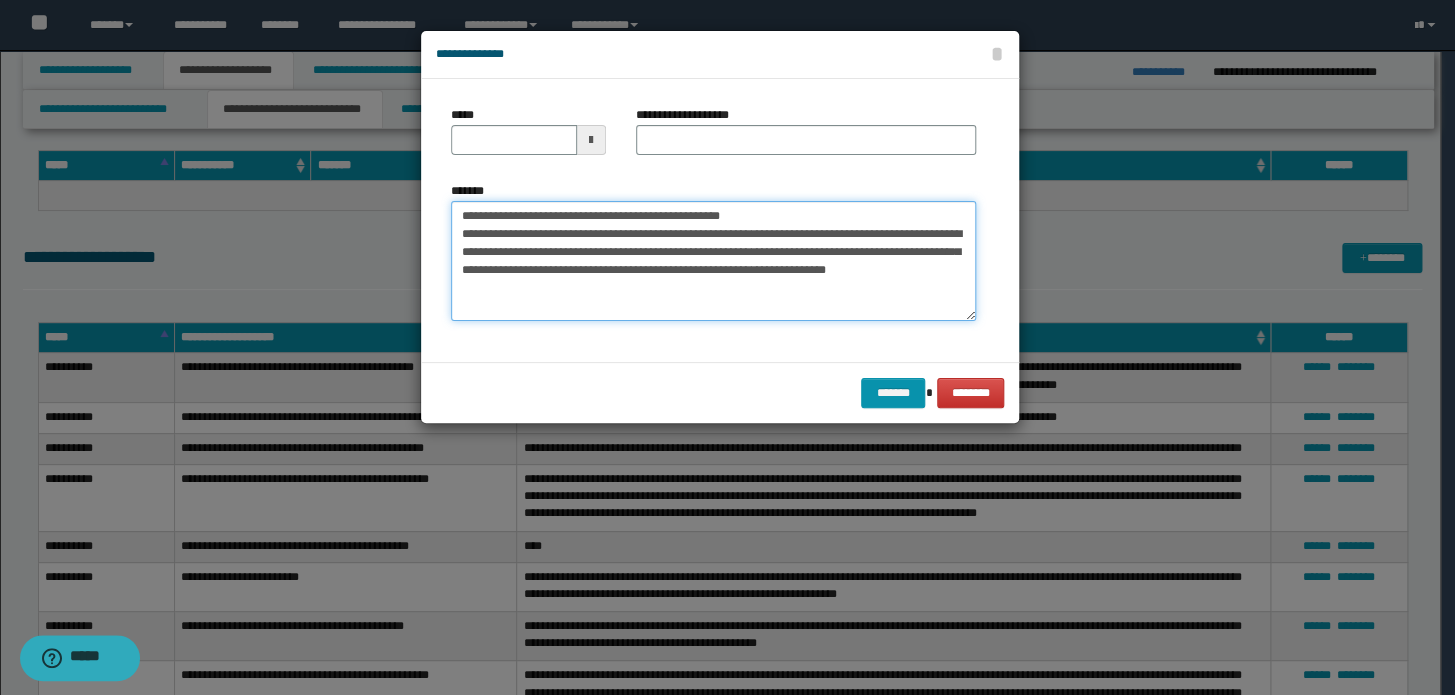 drag, startPoint x: 790, startPoint y: 208, endPoint x: 0, endPoint y: 199, distance: 790.0513 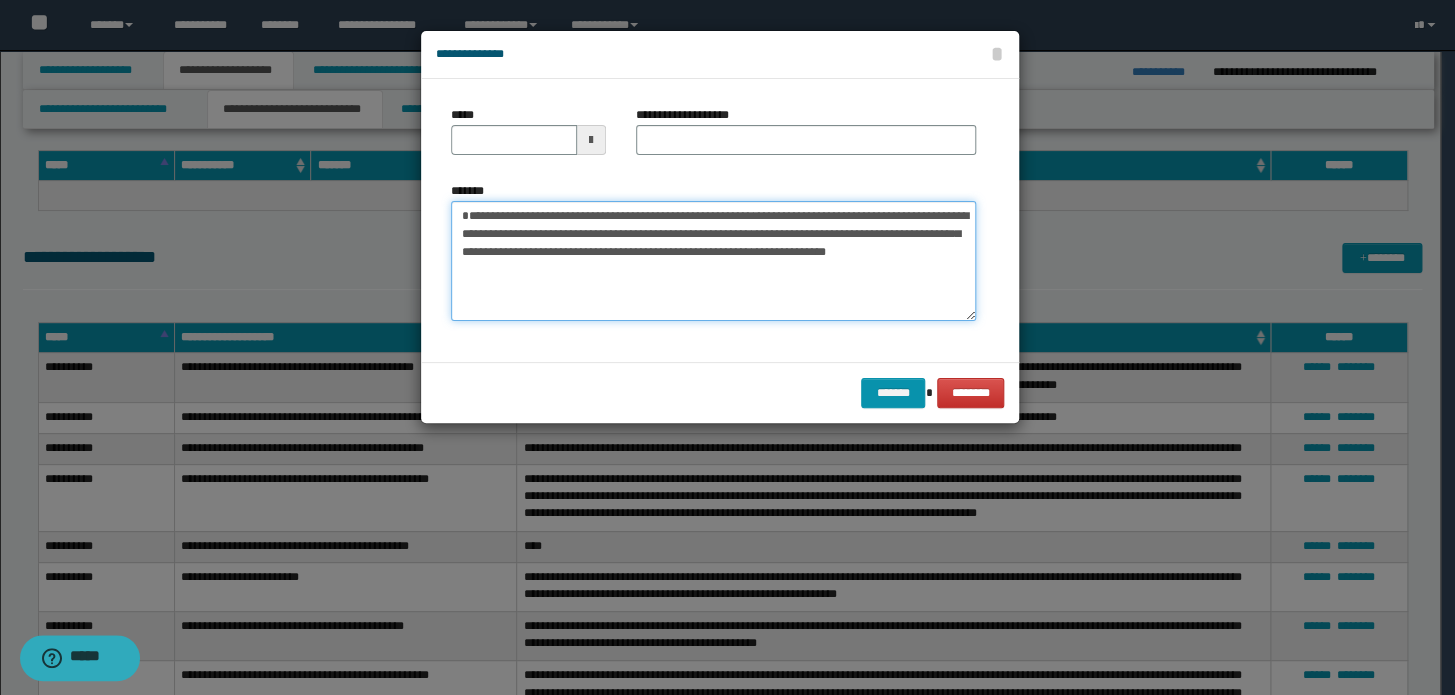 type 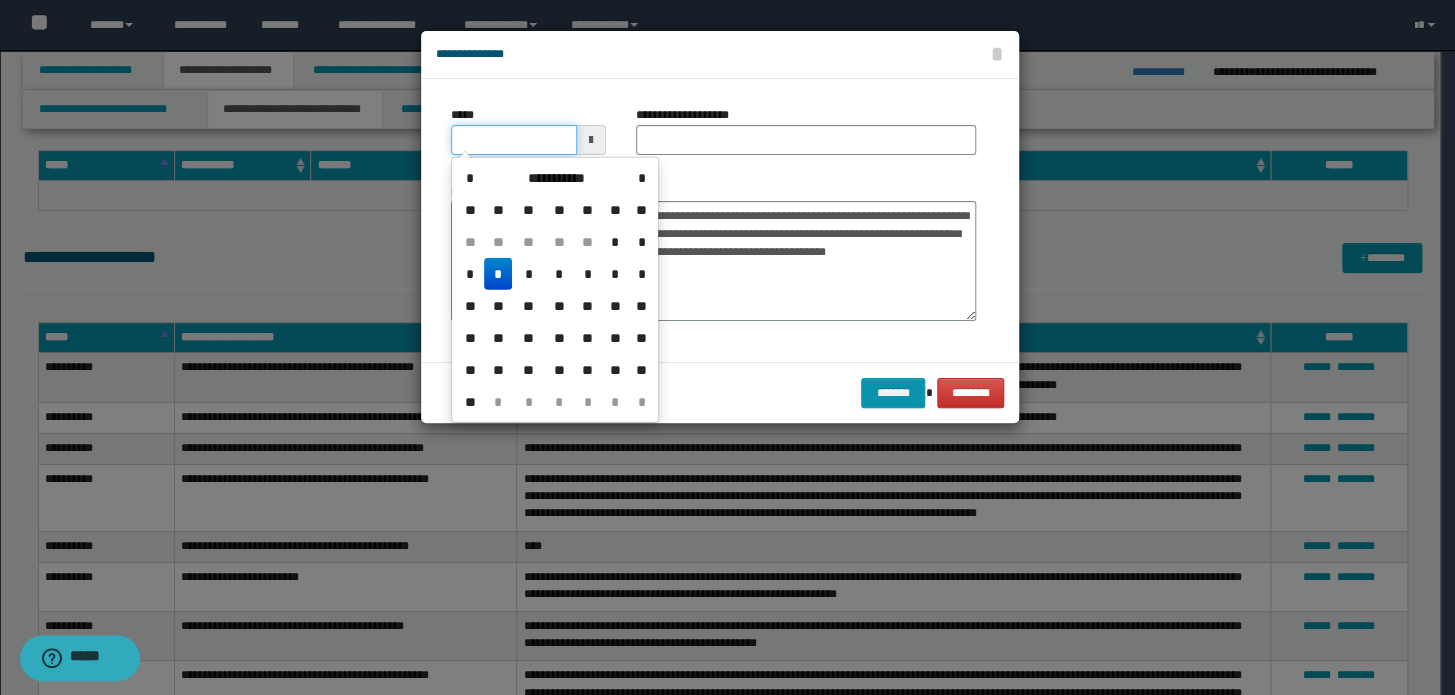 click on "*****" at bounding box center (514, 140) 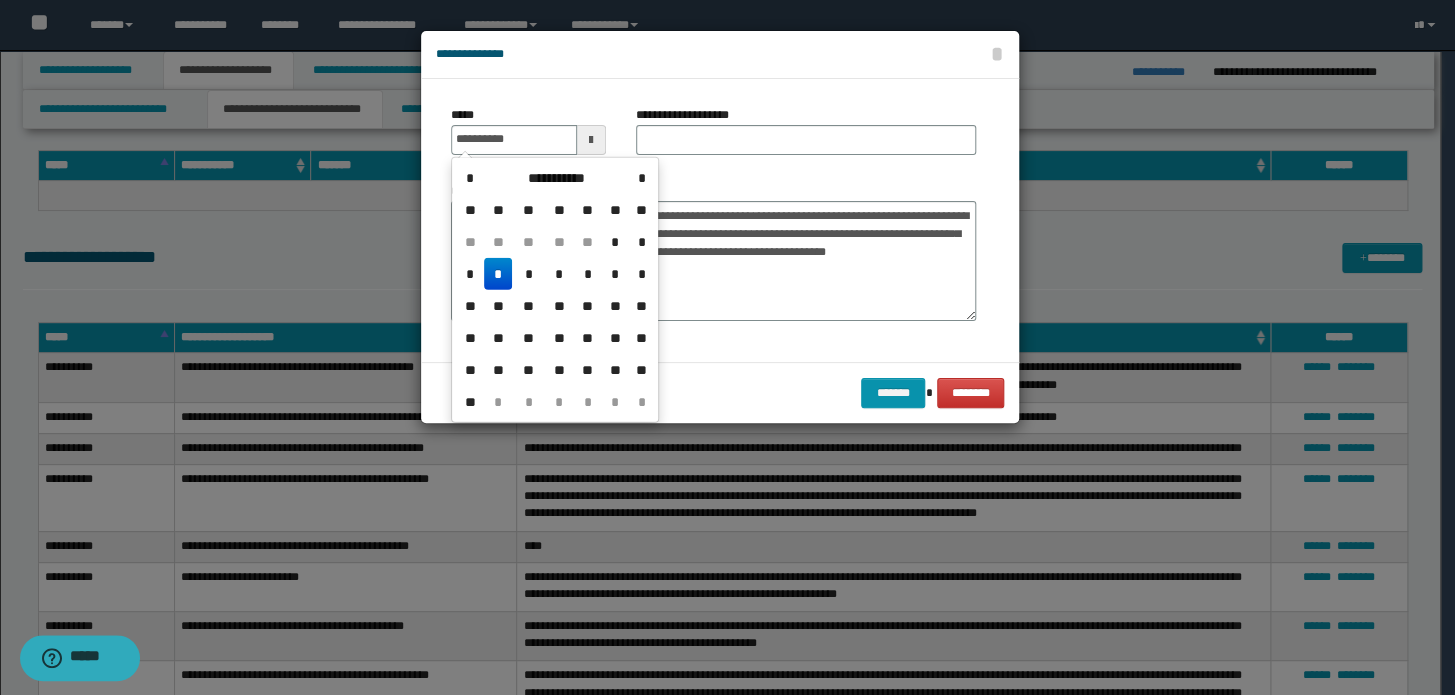 type on "**********" 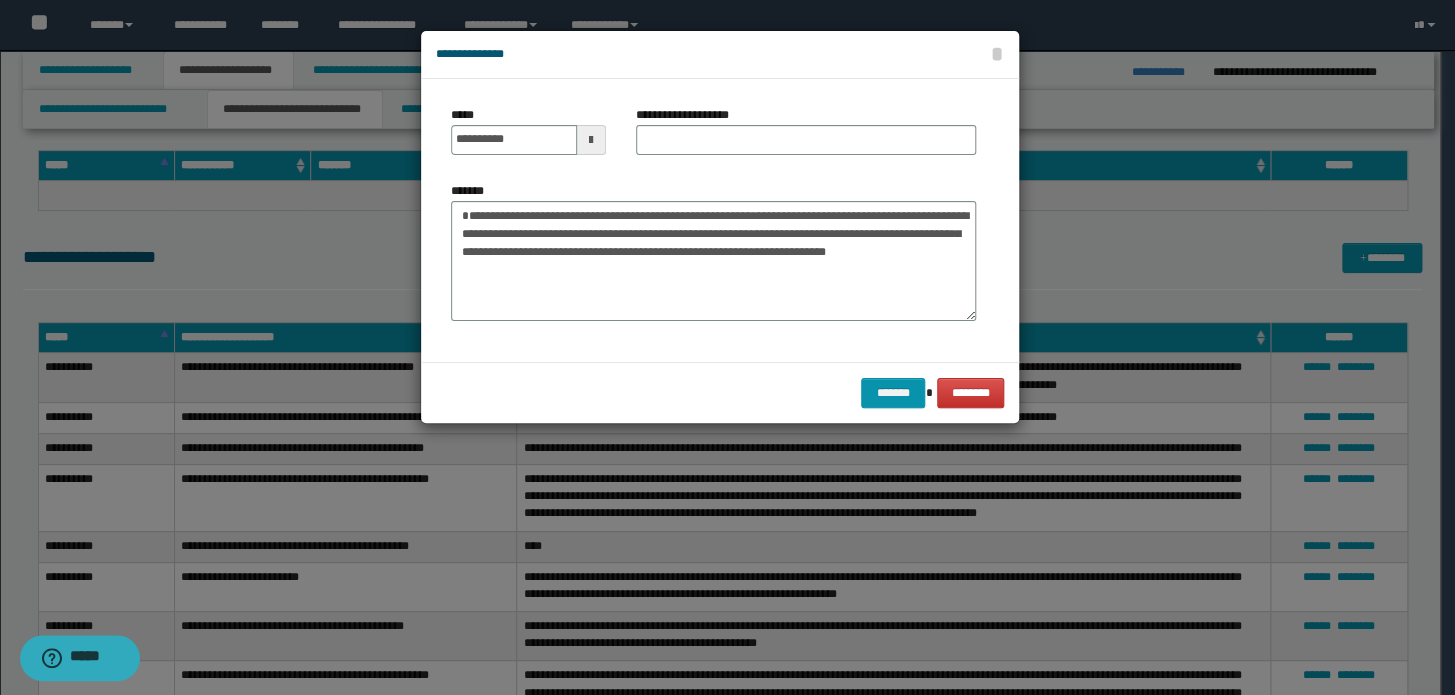 drag, startPoint x: 717, startPoint y: 163, endPoint x: 715, endPoint y: 139, distance: 24.083189 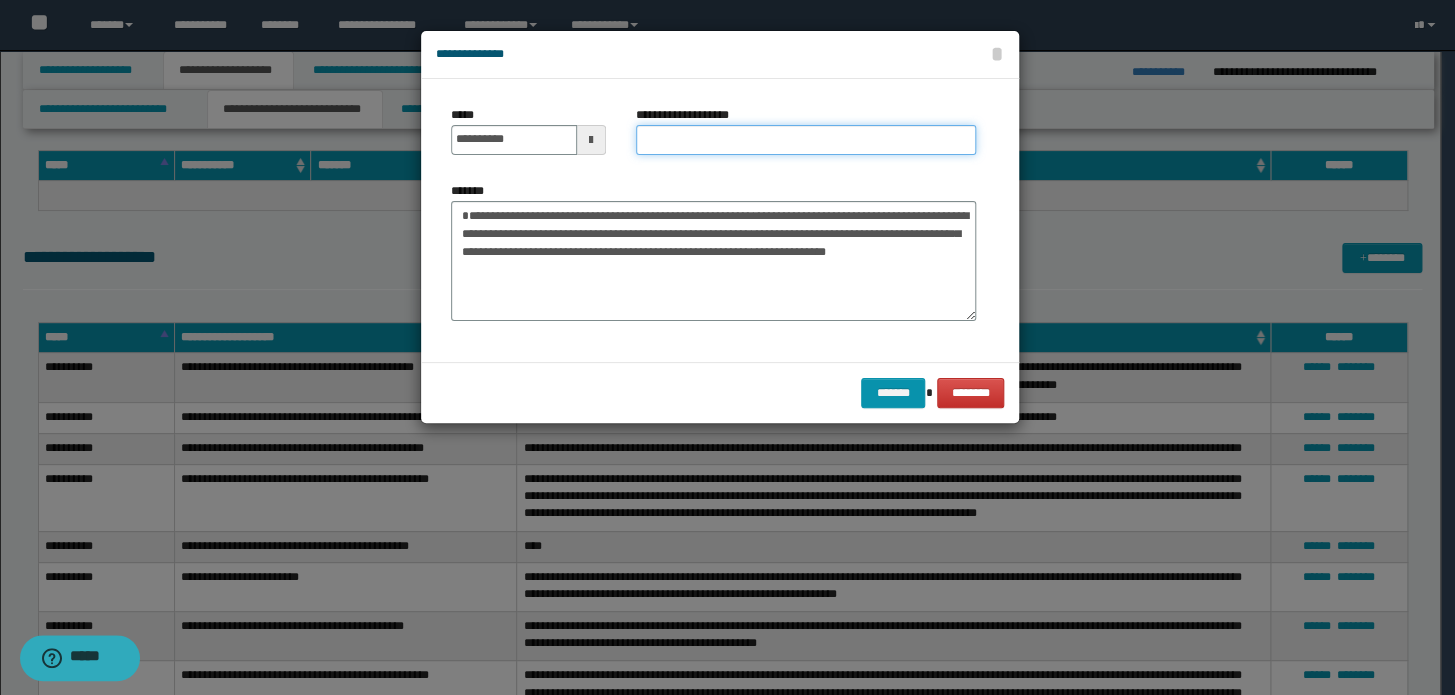 click on "**********" at bounding box center [806, 140] 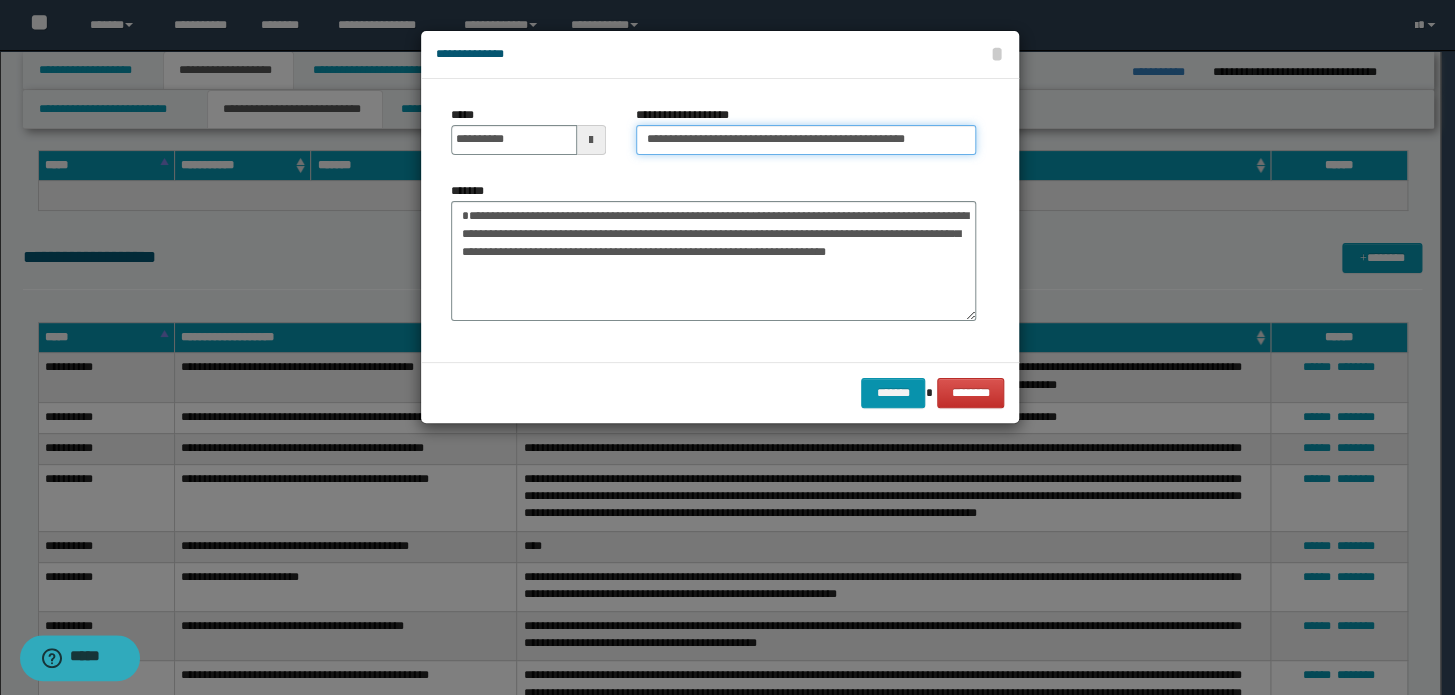 drag, startPoint x: 710, startPoint y: 142, endPoint x: 636, endPoint y: 140, distance: 74.02702 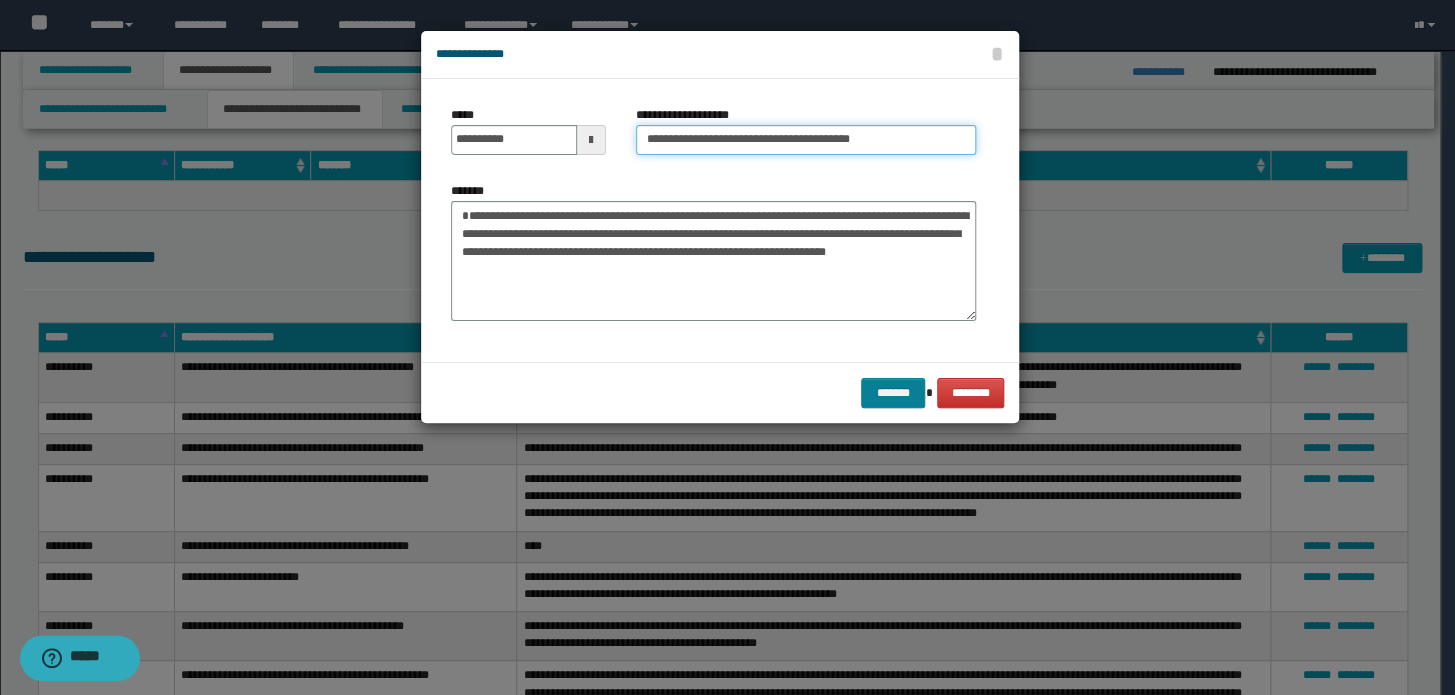 type on "**********" 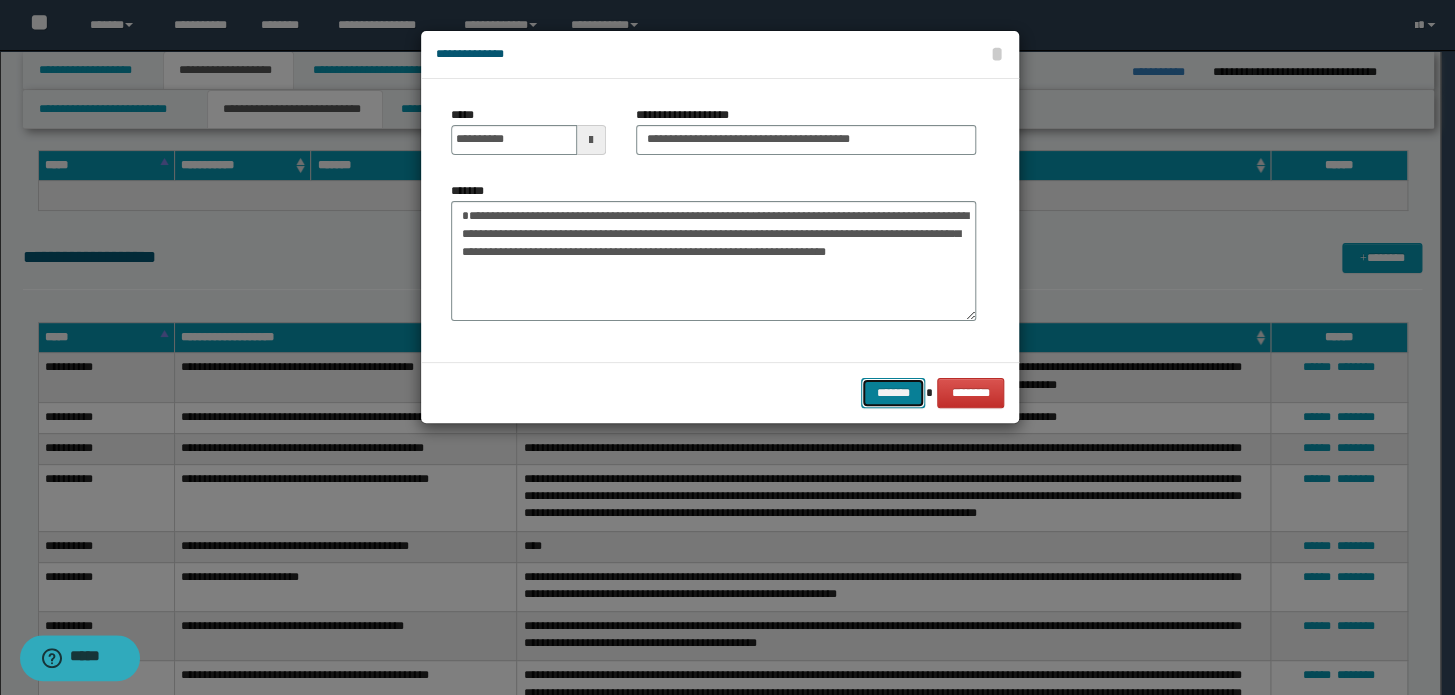 click on "*******" at bounding box center (893, 393) 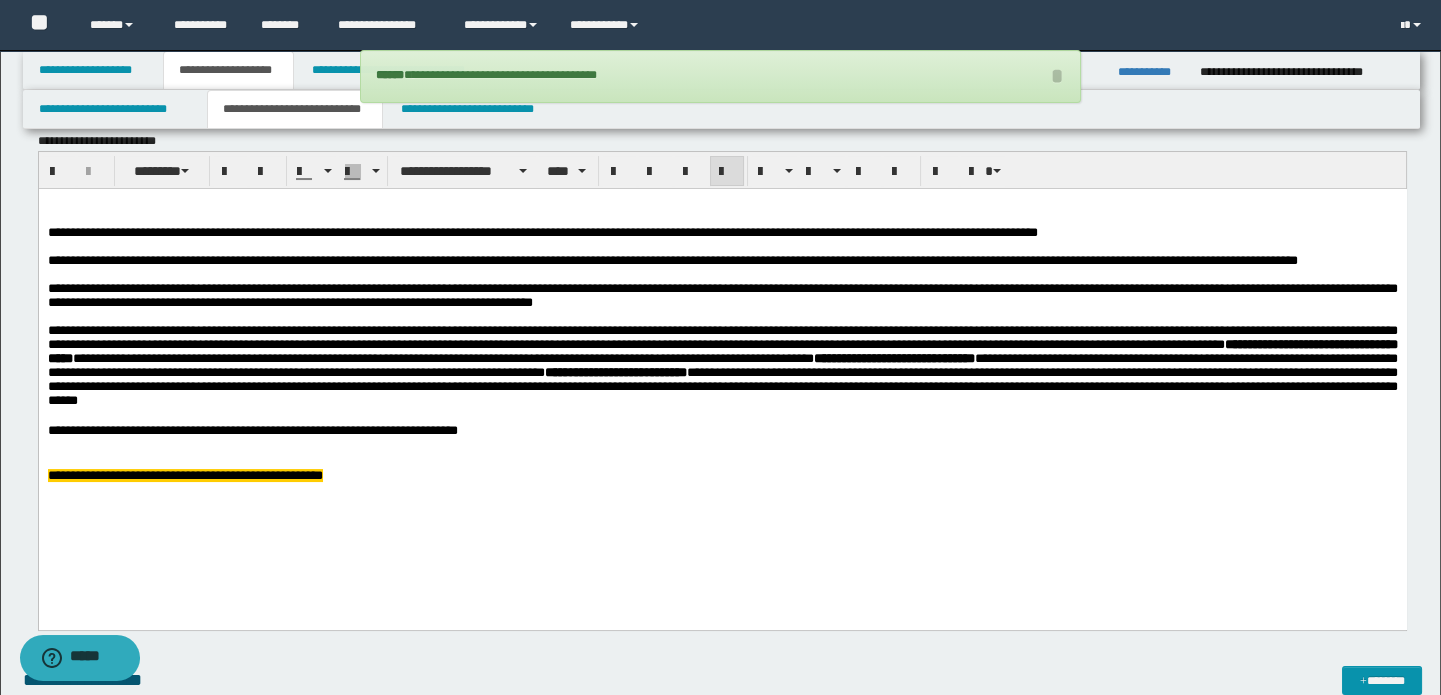 scroll, scrollTop: 727, scrollLeft: 0, axis: vertical 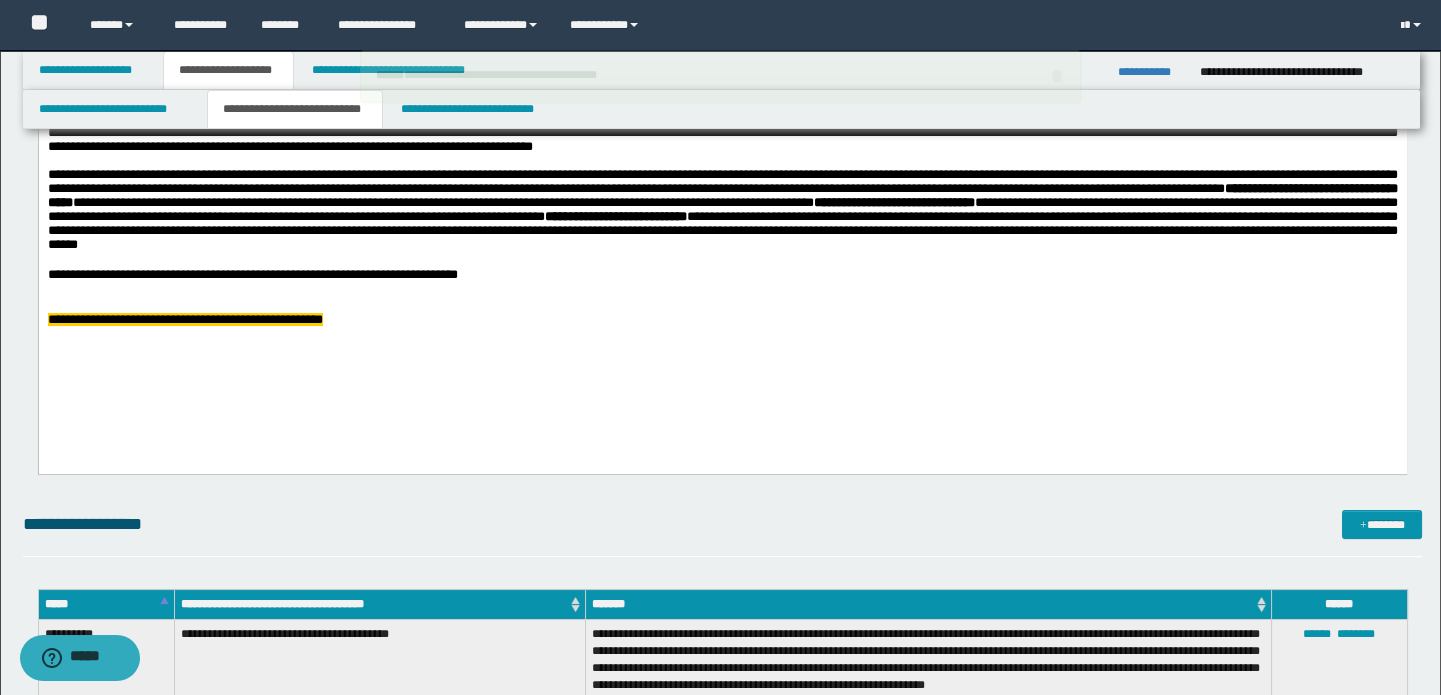 click on "**********" at bounding box center (721, 320) 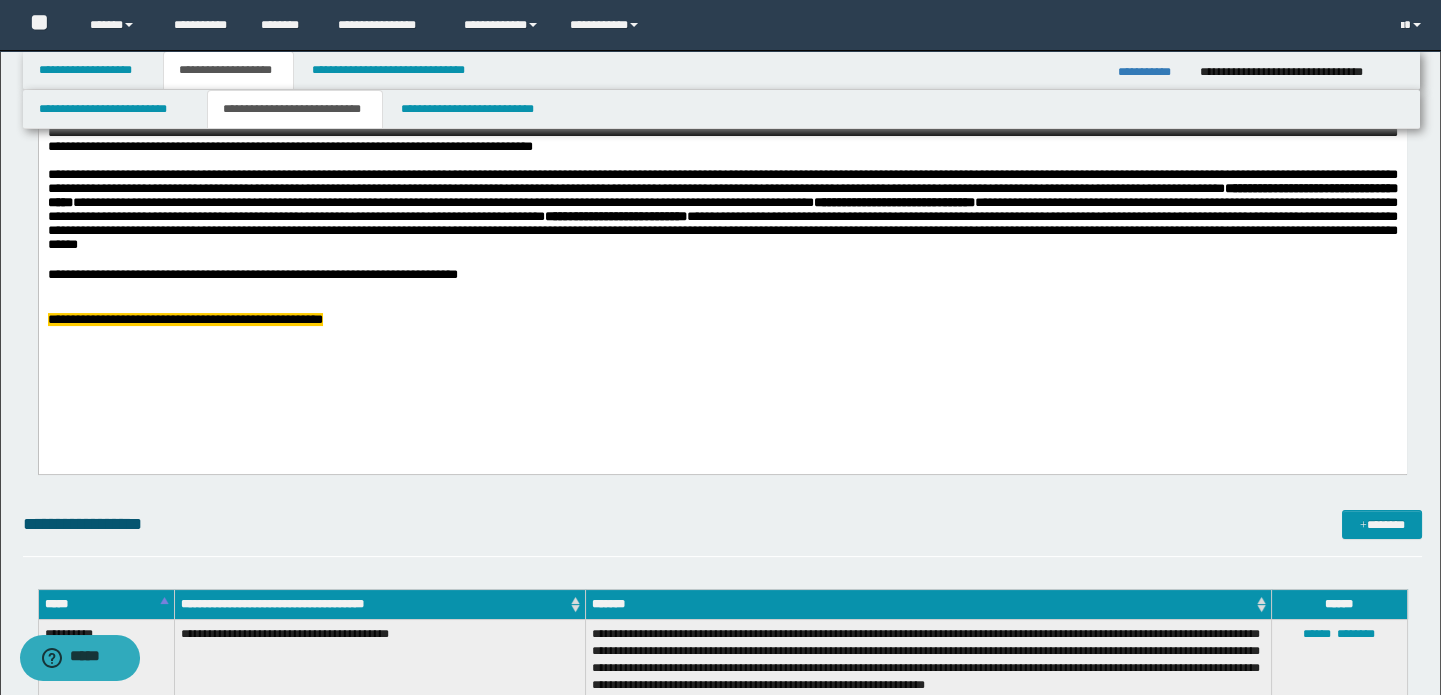 type 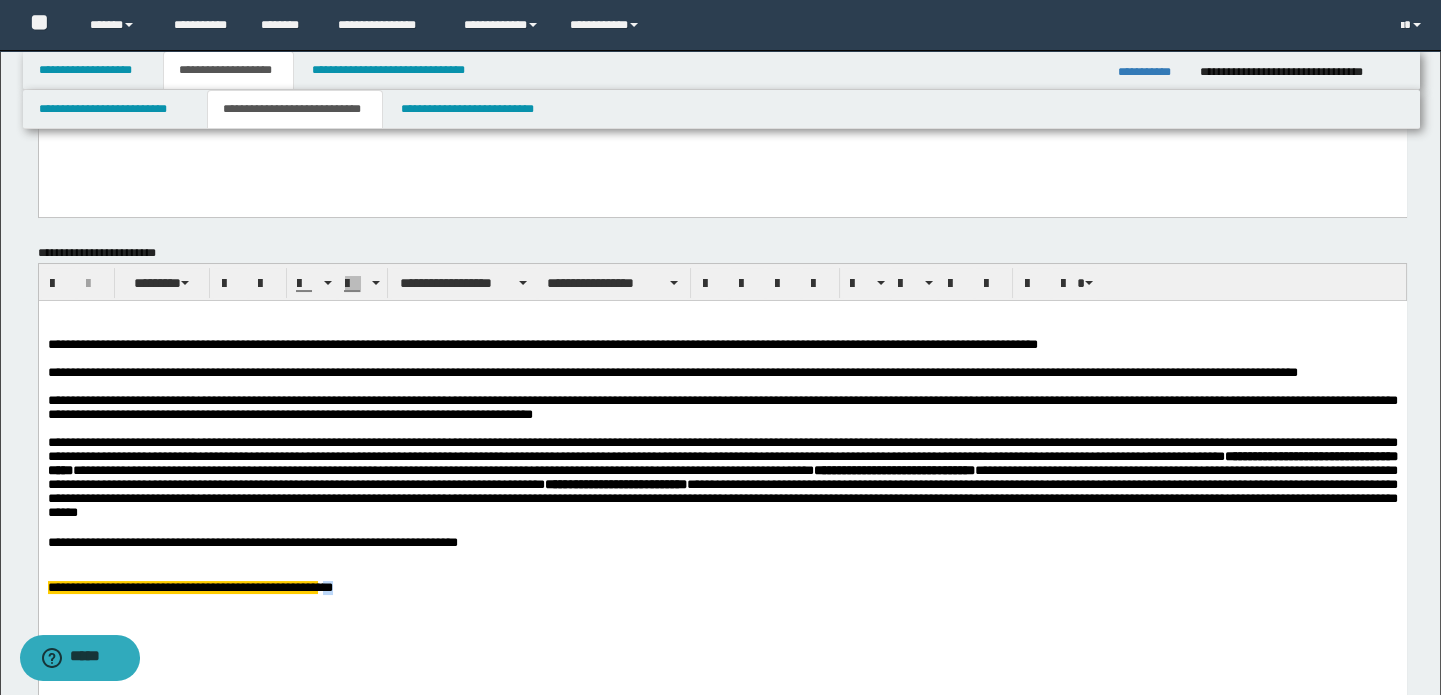 scroll, scrollTop: 454, scrollLeft: 0, axis: vertical 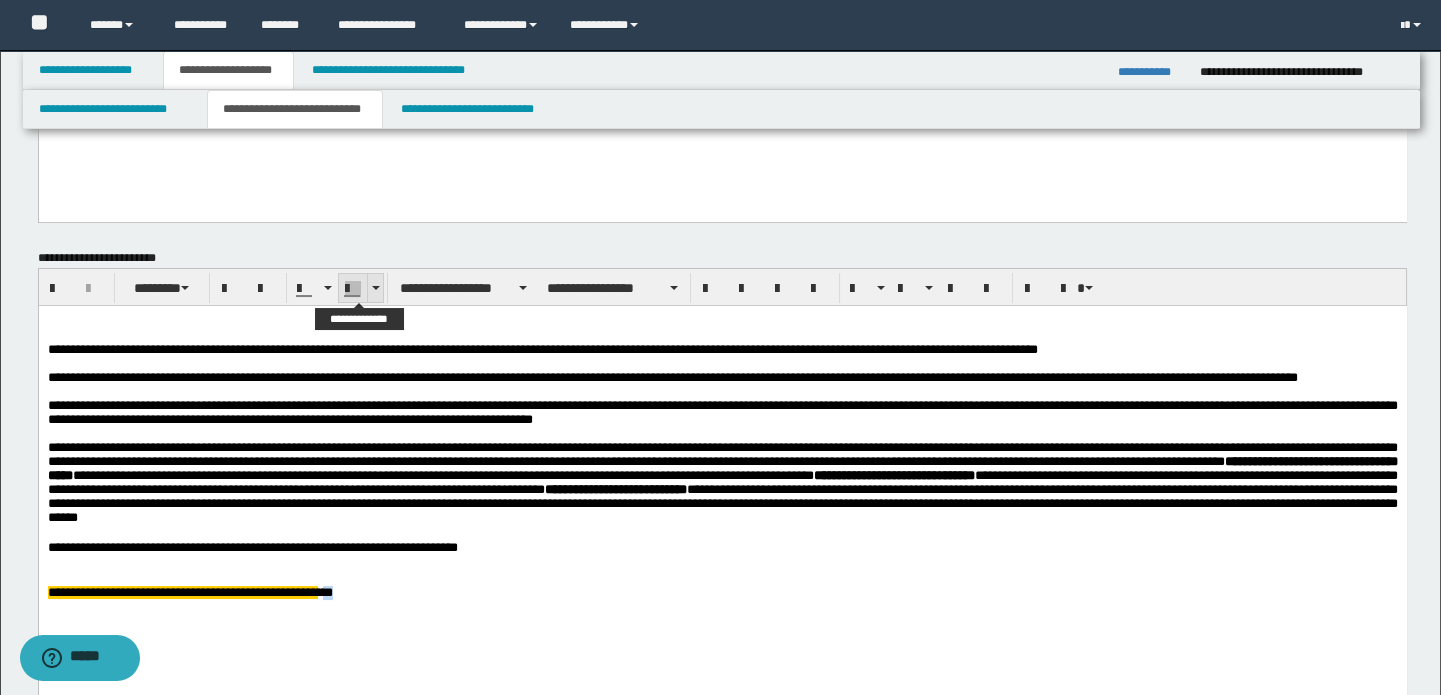 click at bounding box center (375, 288) 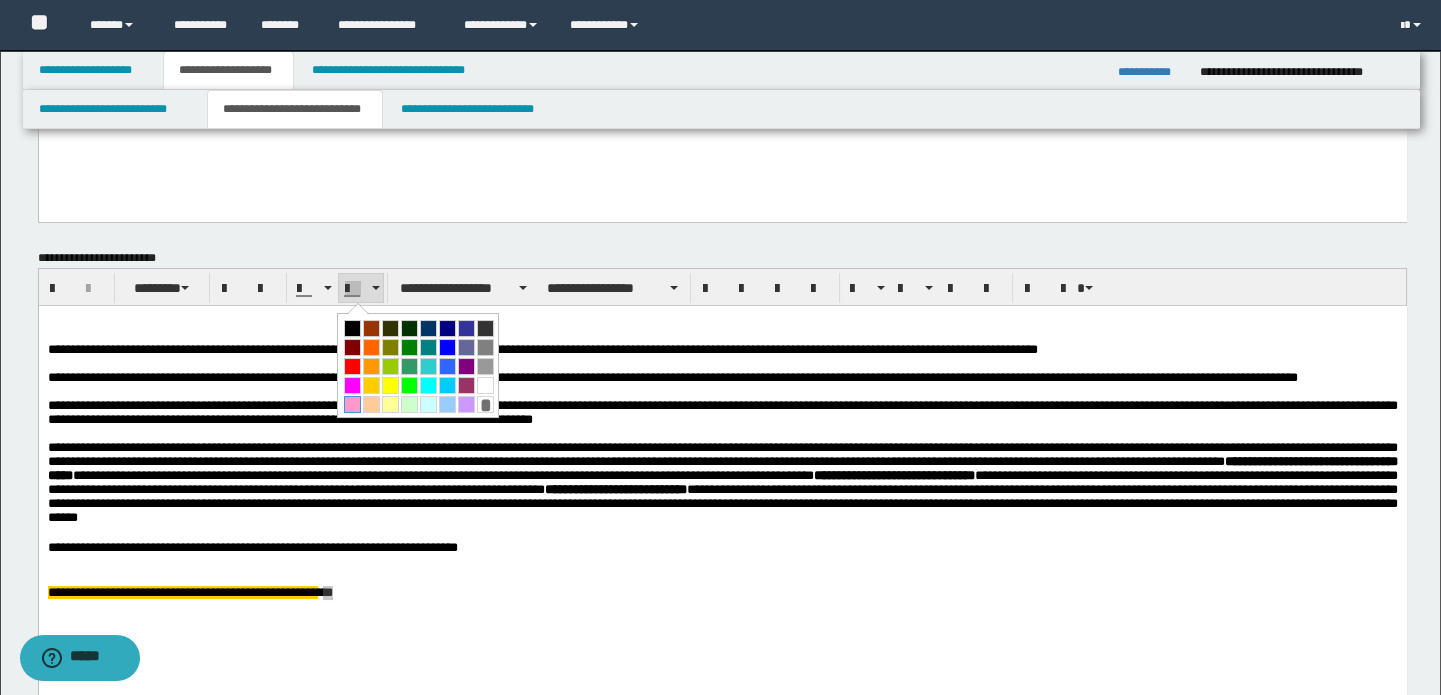 click at bounding box center (352, 404) 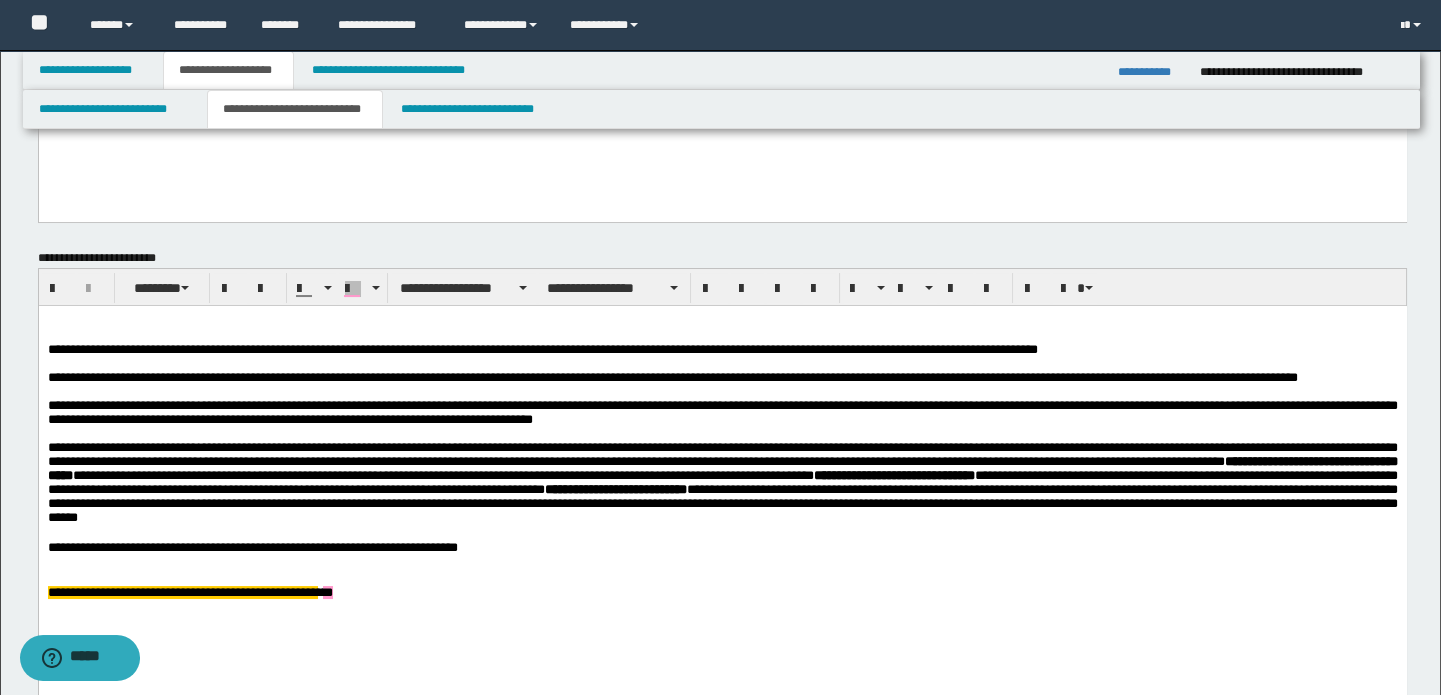 click on "**********" at bounding box center [722, 482] 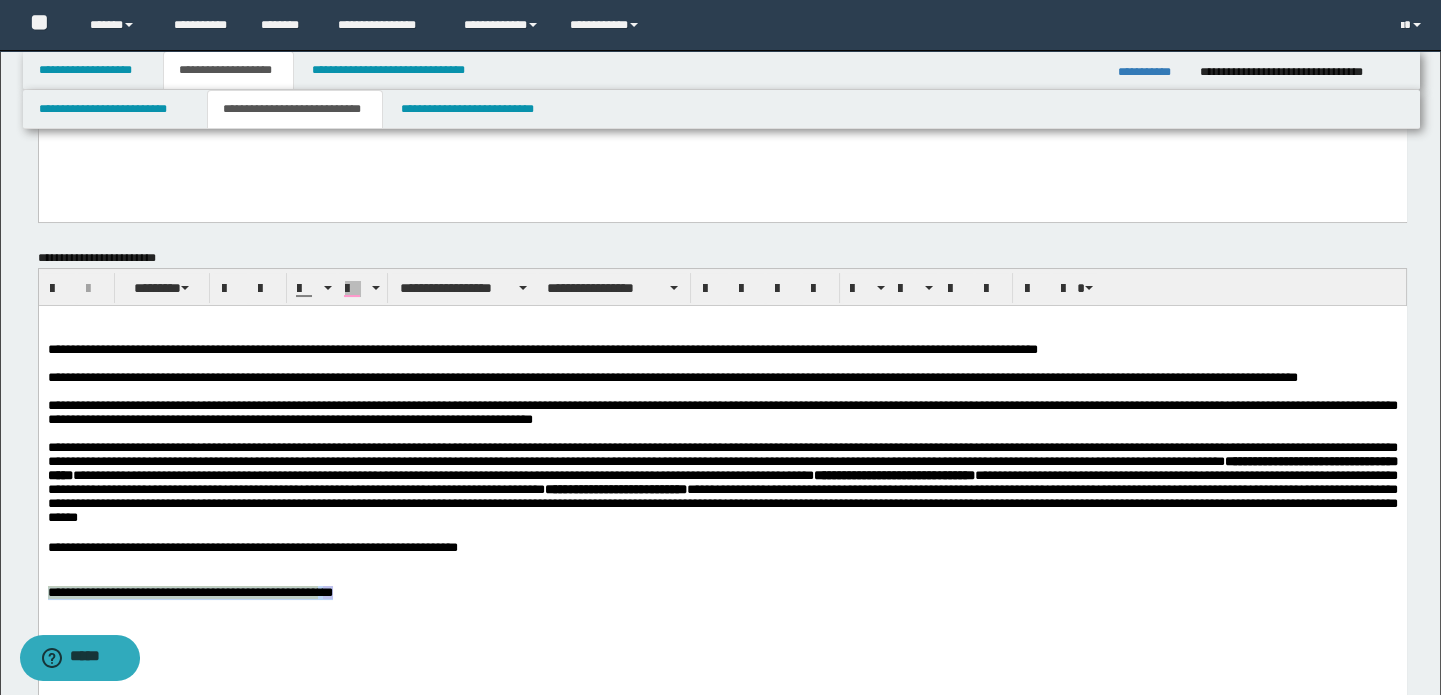 copy on "**********" 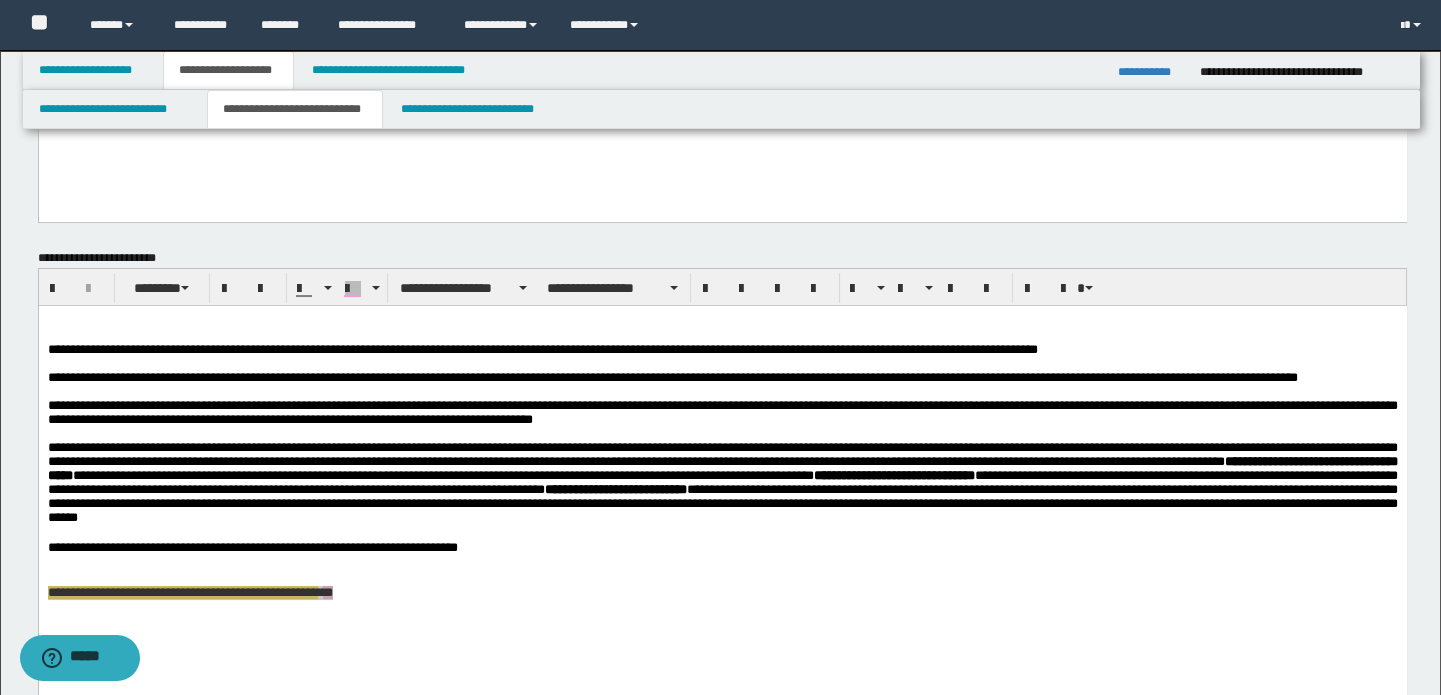 click on "**********" at bounding box center (1151, 72) 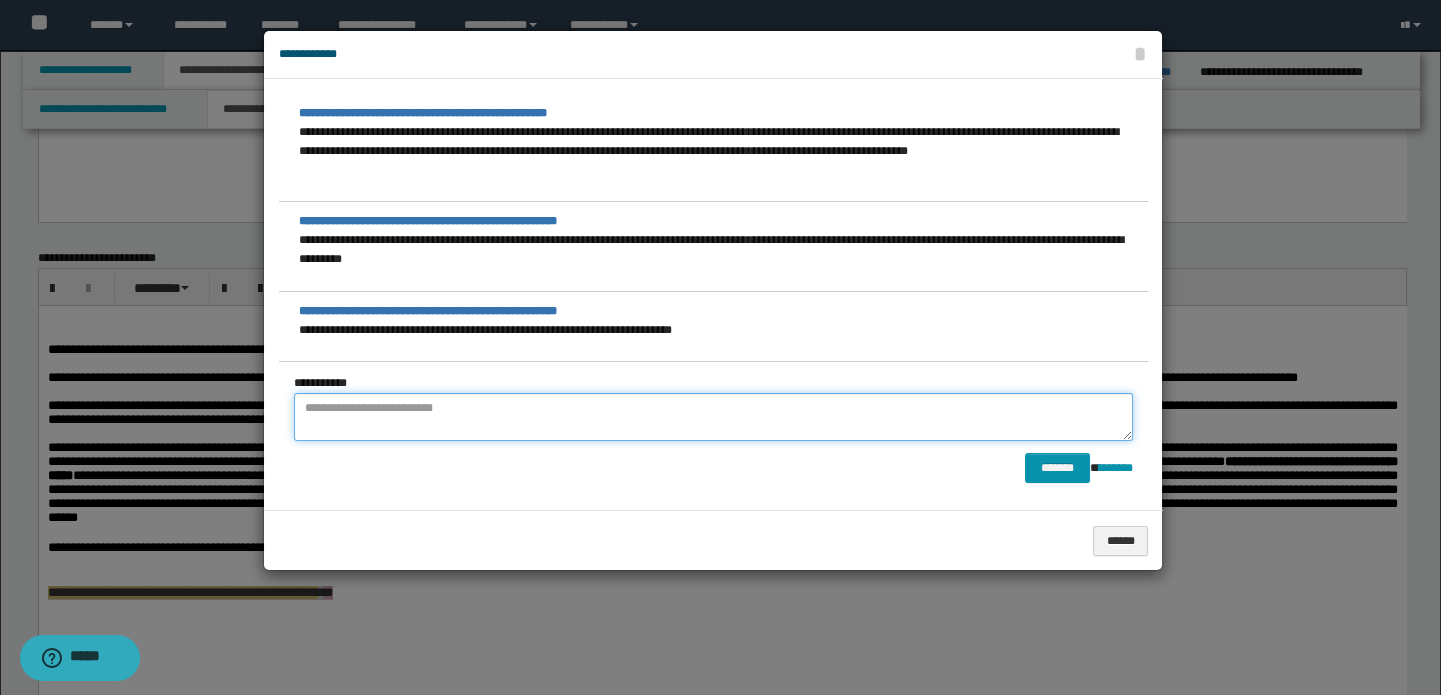 click at bounding box center (713, 417) 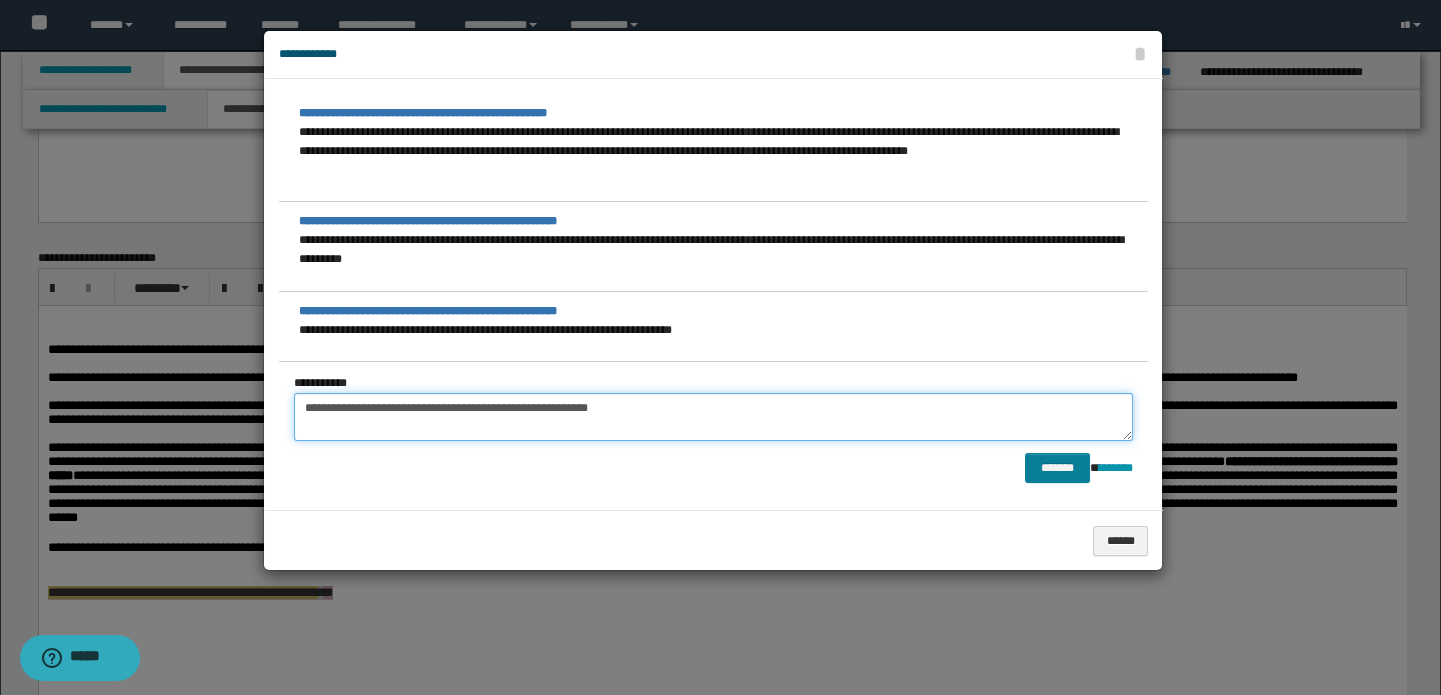 type on "**********" 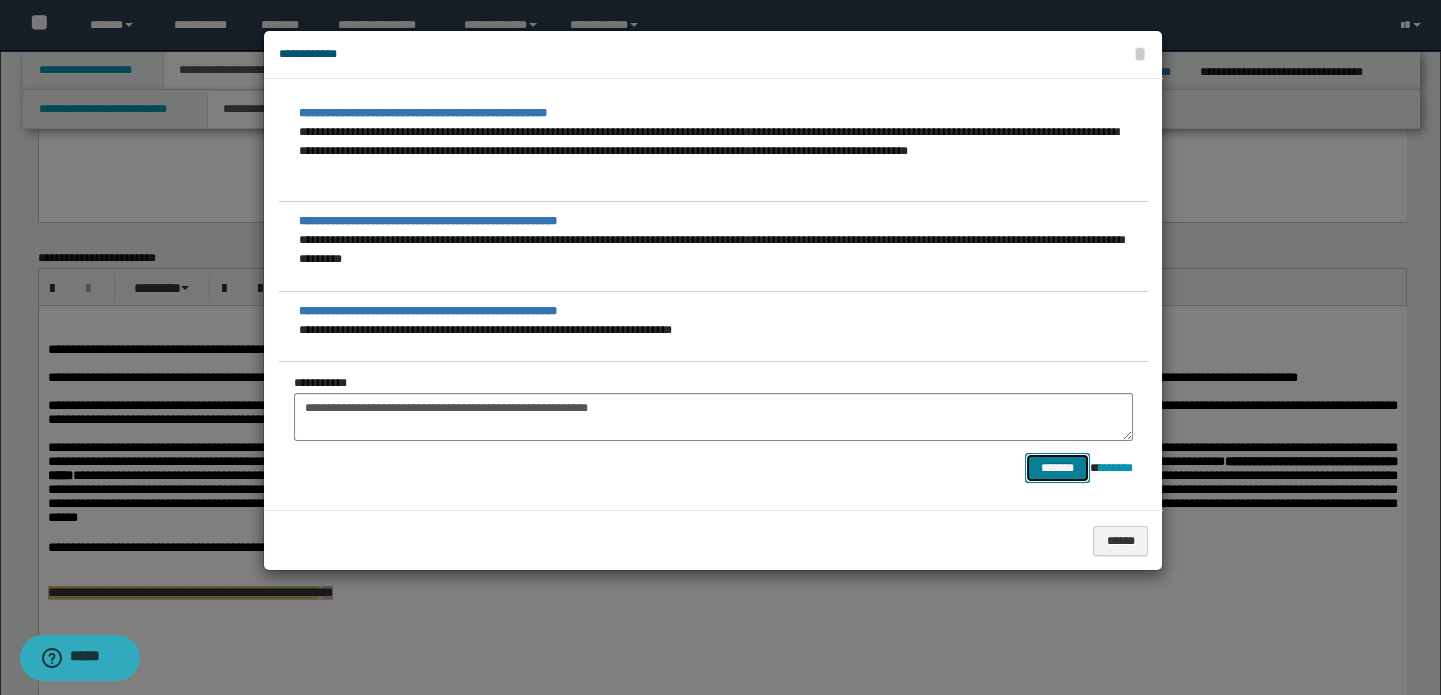 click on "*******" at bounding box center (1057, 468) 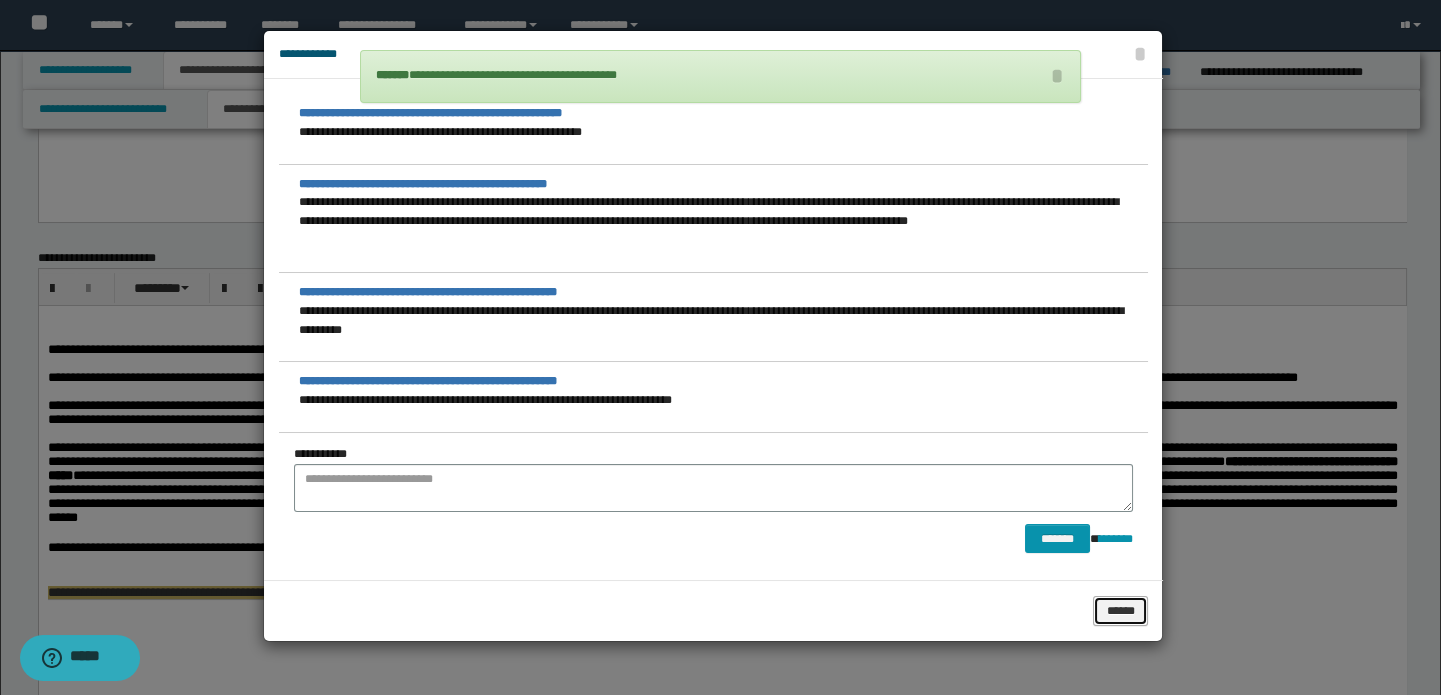 drag, startPoint x: 1100, startPoint y: 620, endPoint x: 1150, endPoint y: 598, distance: 54.626 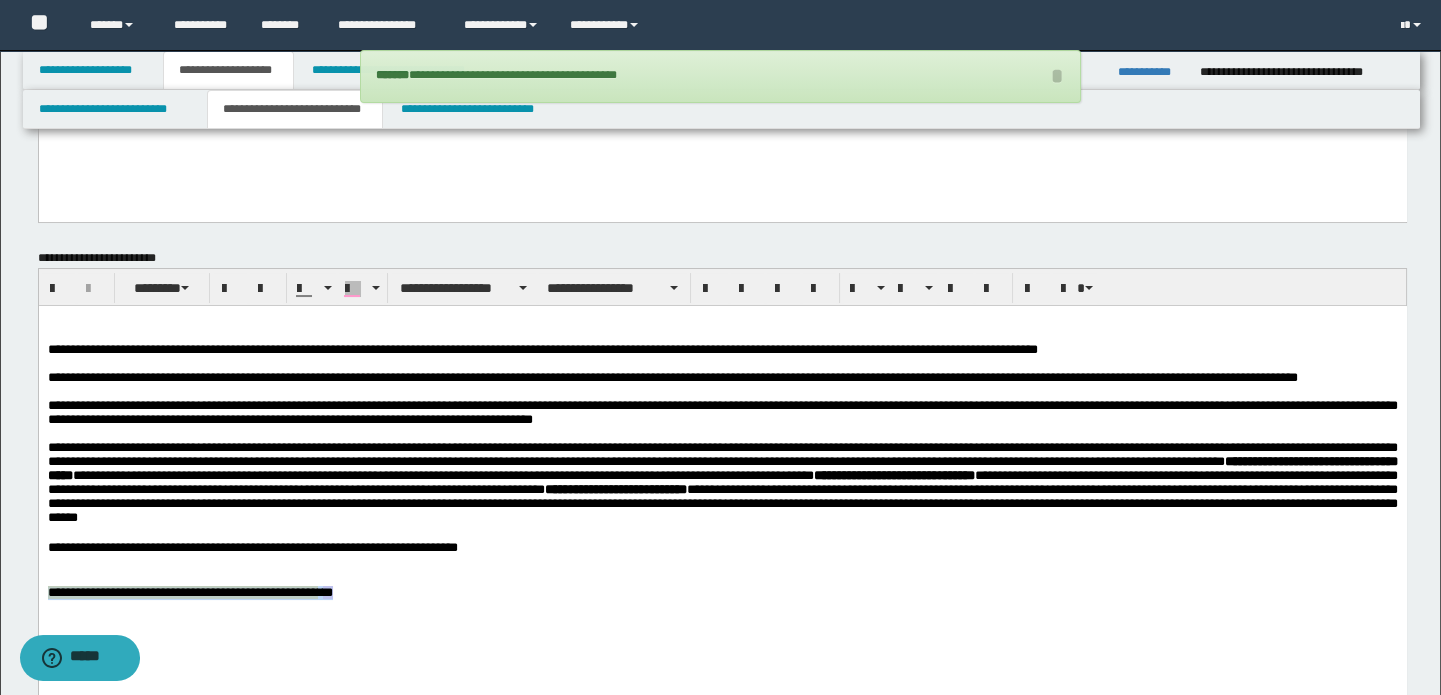 click at bounding box center [721, 321] 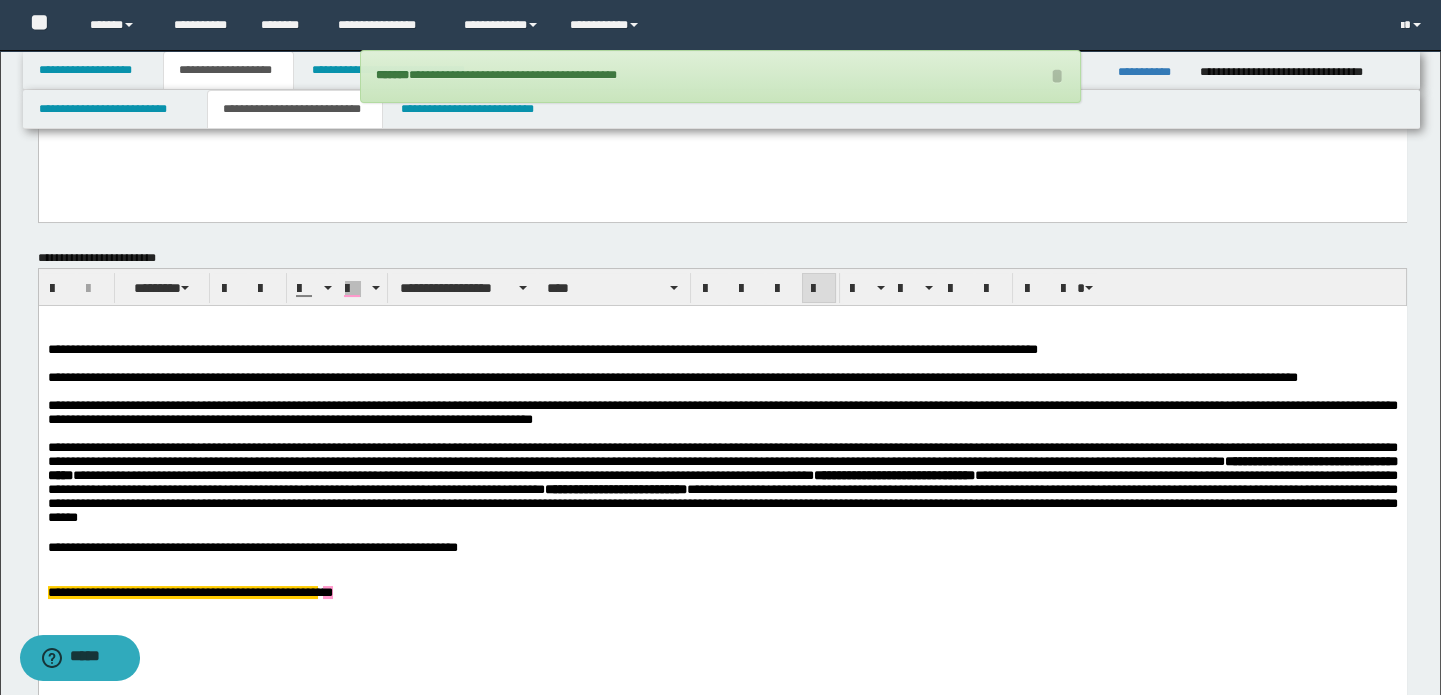 click on "**********" at bounding box center [722, 378] 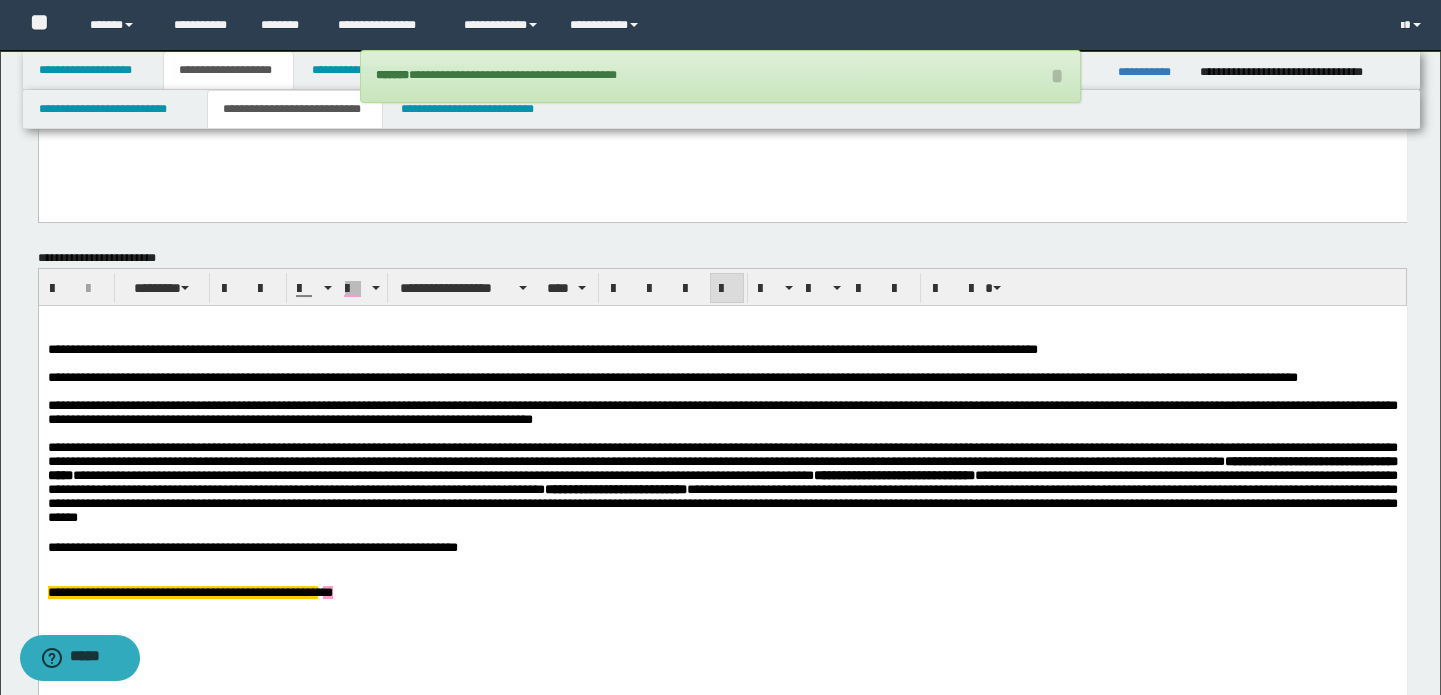 click on "**********" at bounding box center [721, 593] 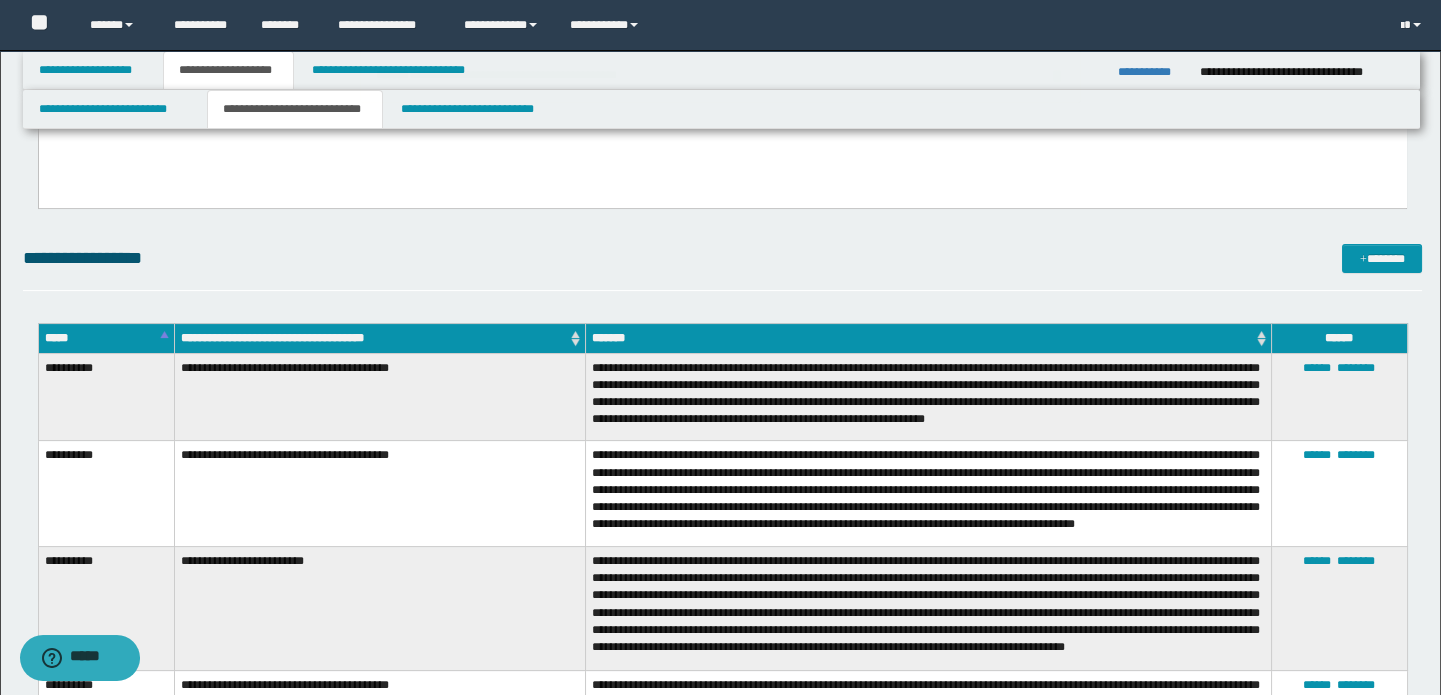 scroll, scrollTop: 818, scrollLeft: 0, axis: vertical 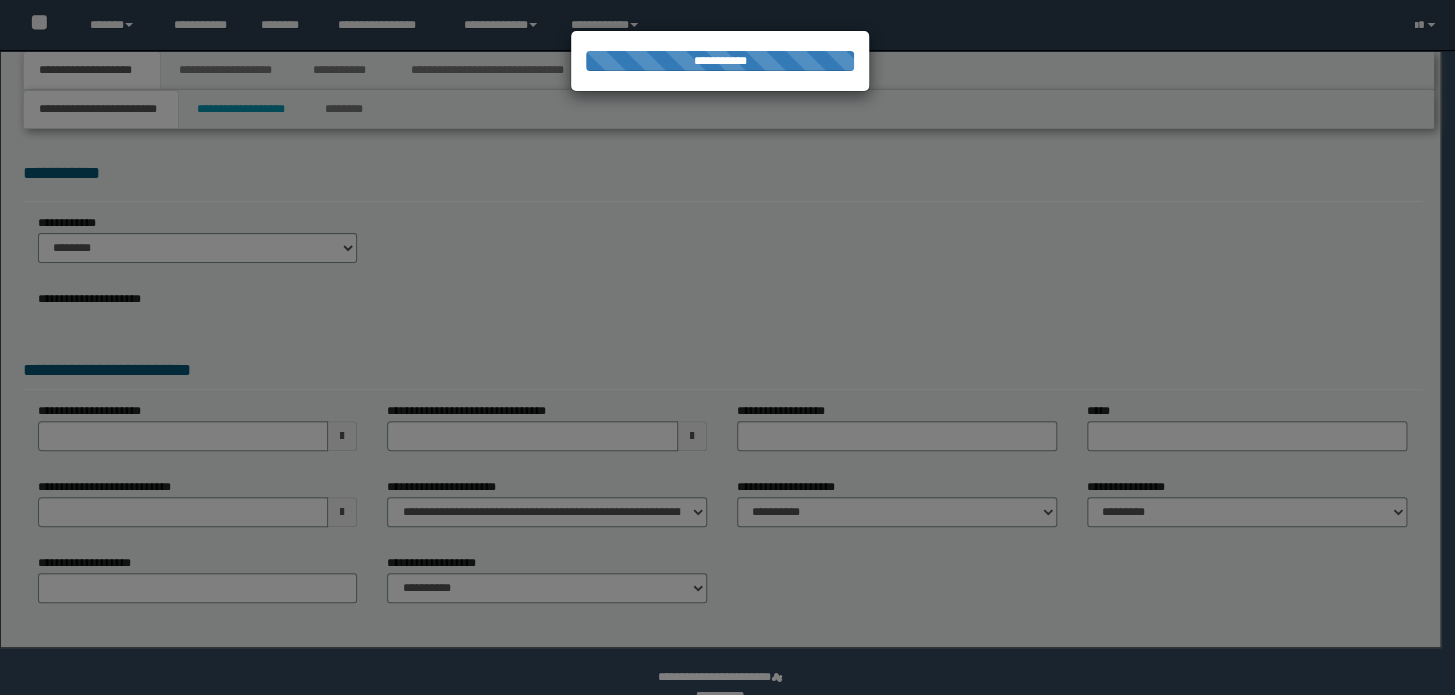 type on "**********" 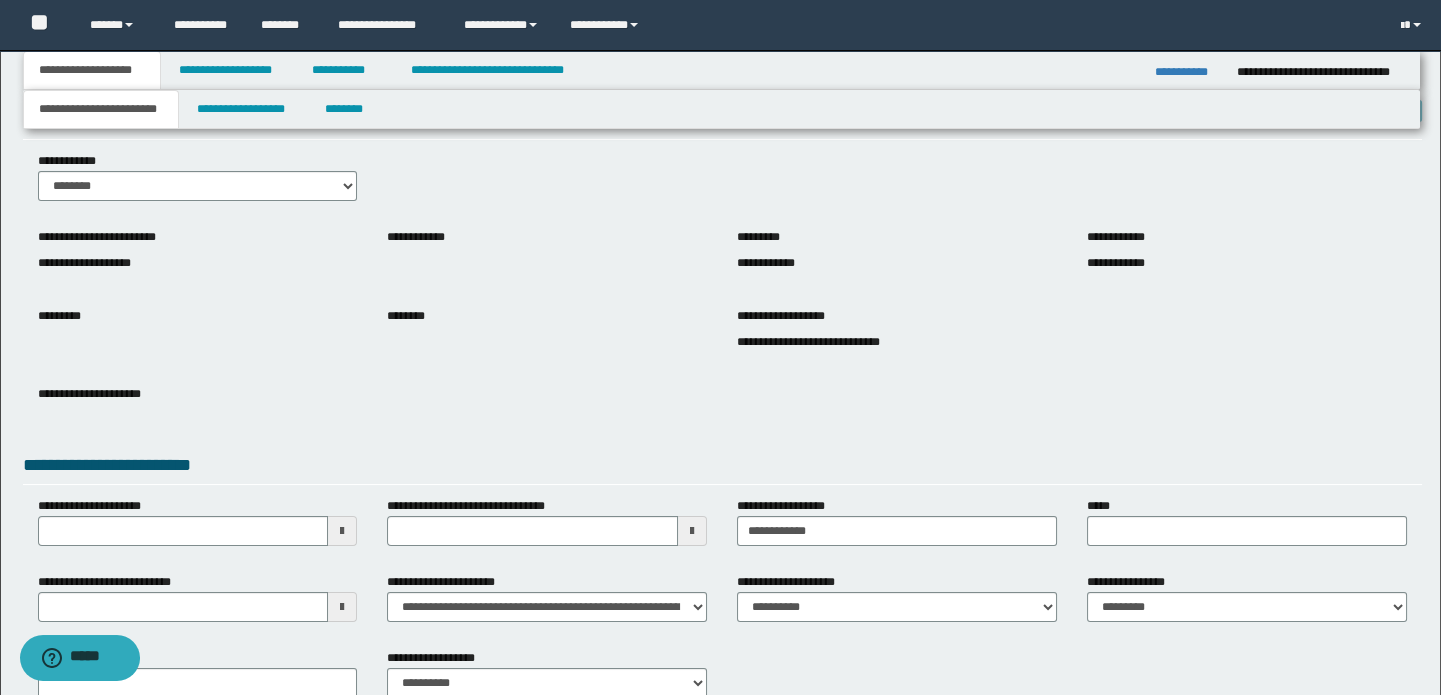 scroll, scrollTop: 181, scrollLeft: 0, axis: vertical 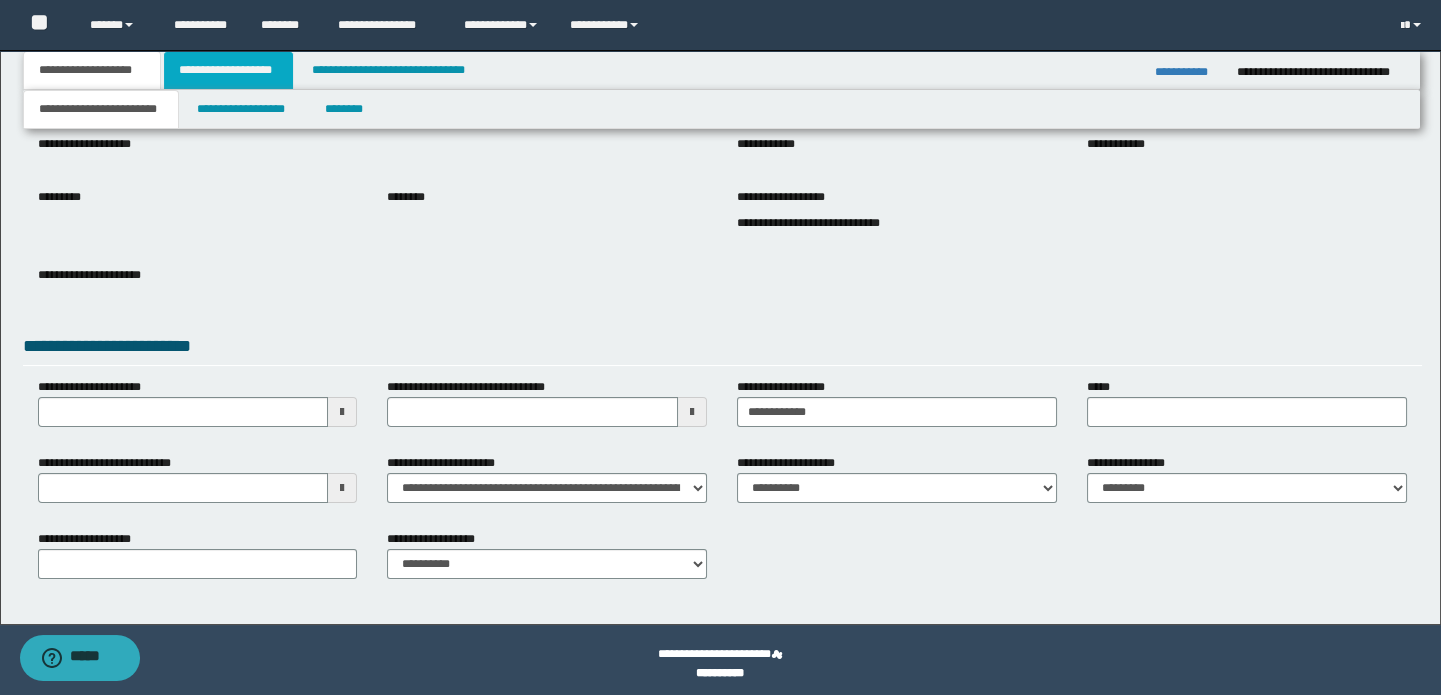 click on "**********" at bounding box center [228, 70] 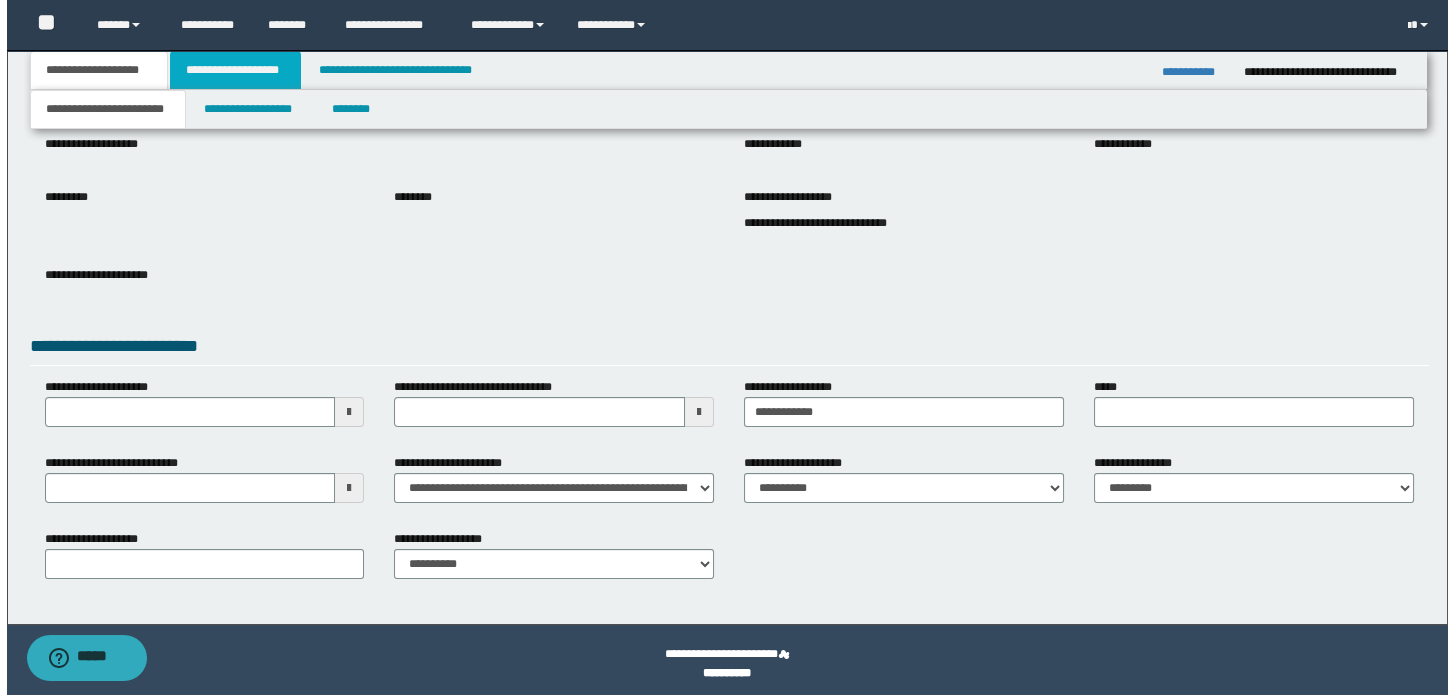 scroll, scrollTop: 0, scrollLeft: 0, axis: both 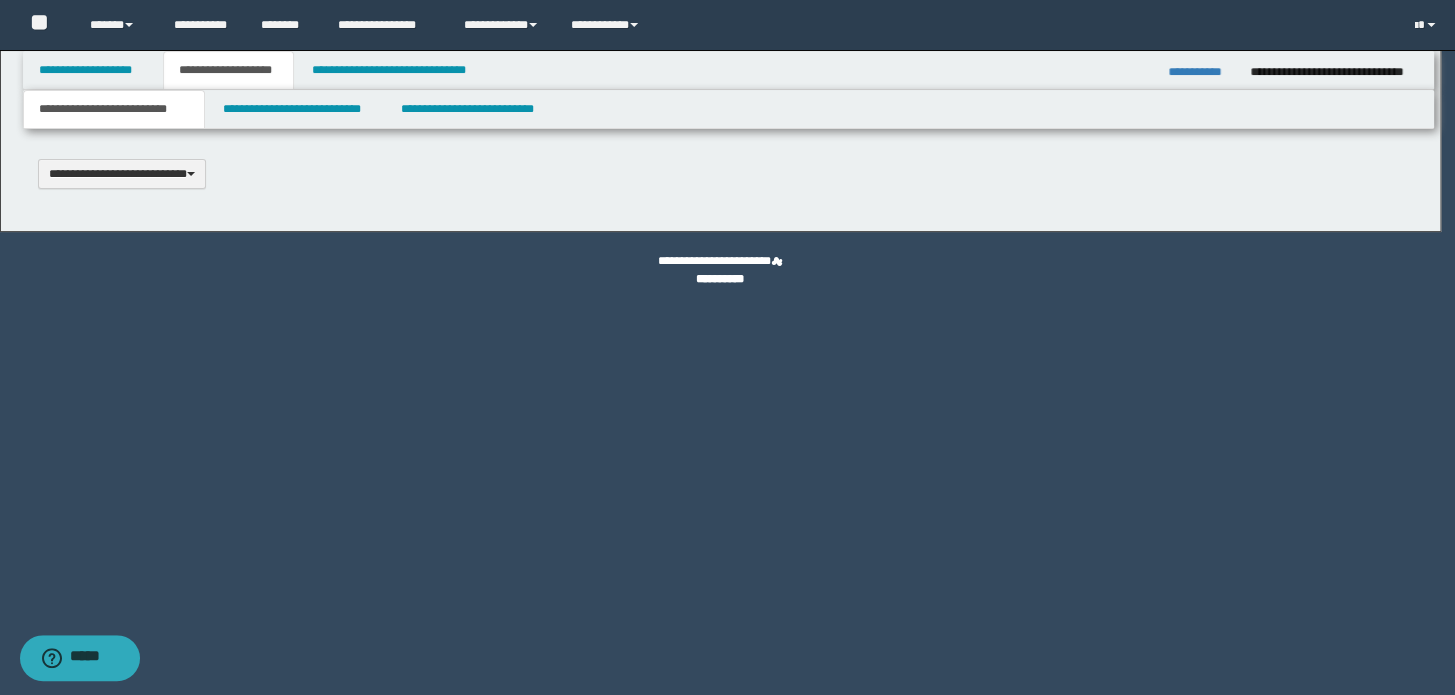 type 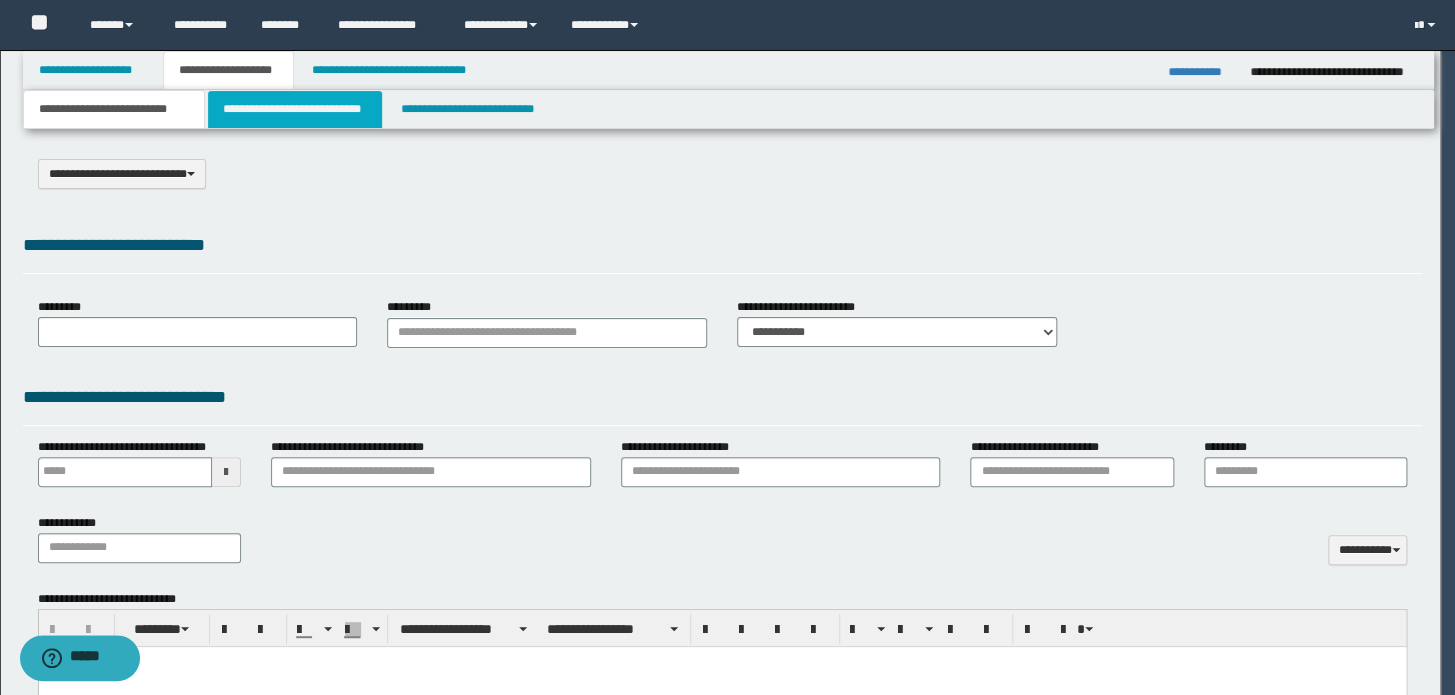 click on "**********" at bounding box center [294, 109] 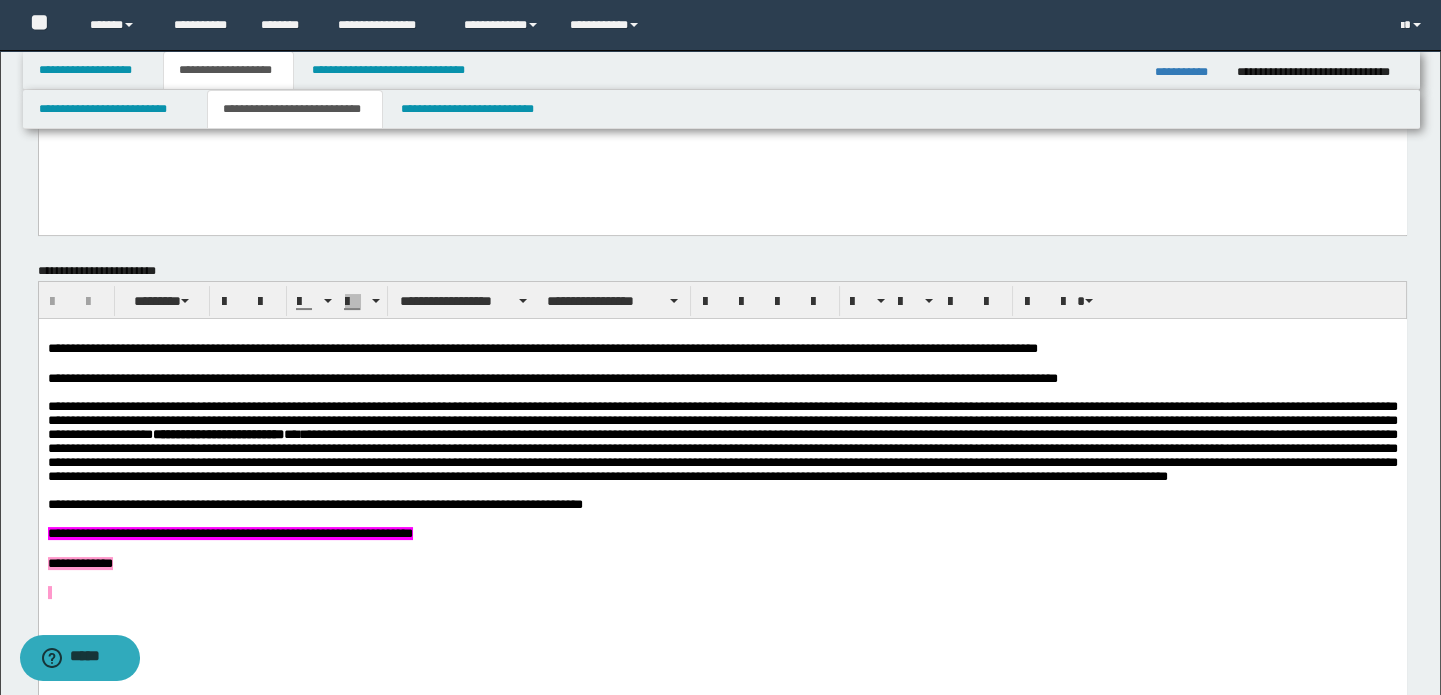scroll, scrollTop: 1000, scrollLeft: 0, axis: vertical 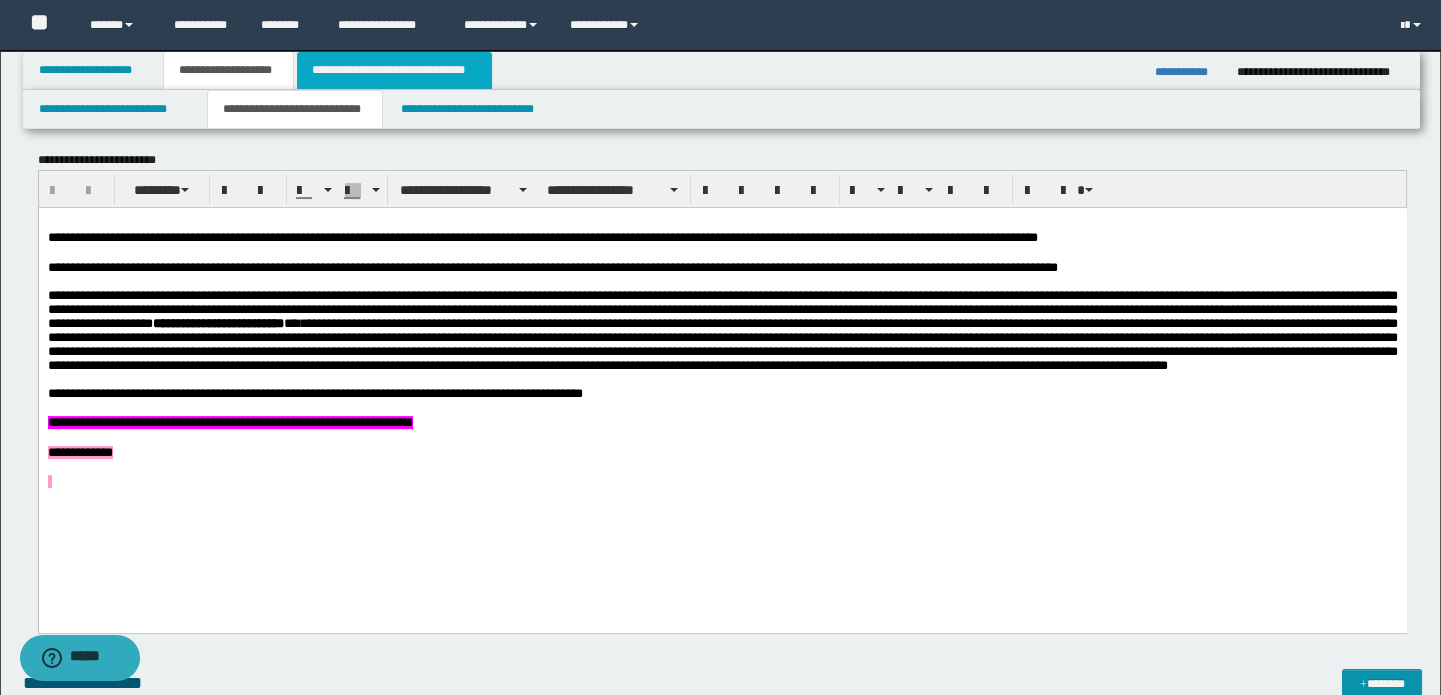 click on "**********" at bounding box center (394, 70) 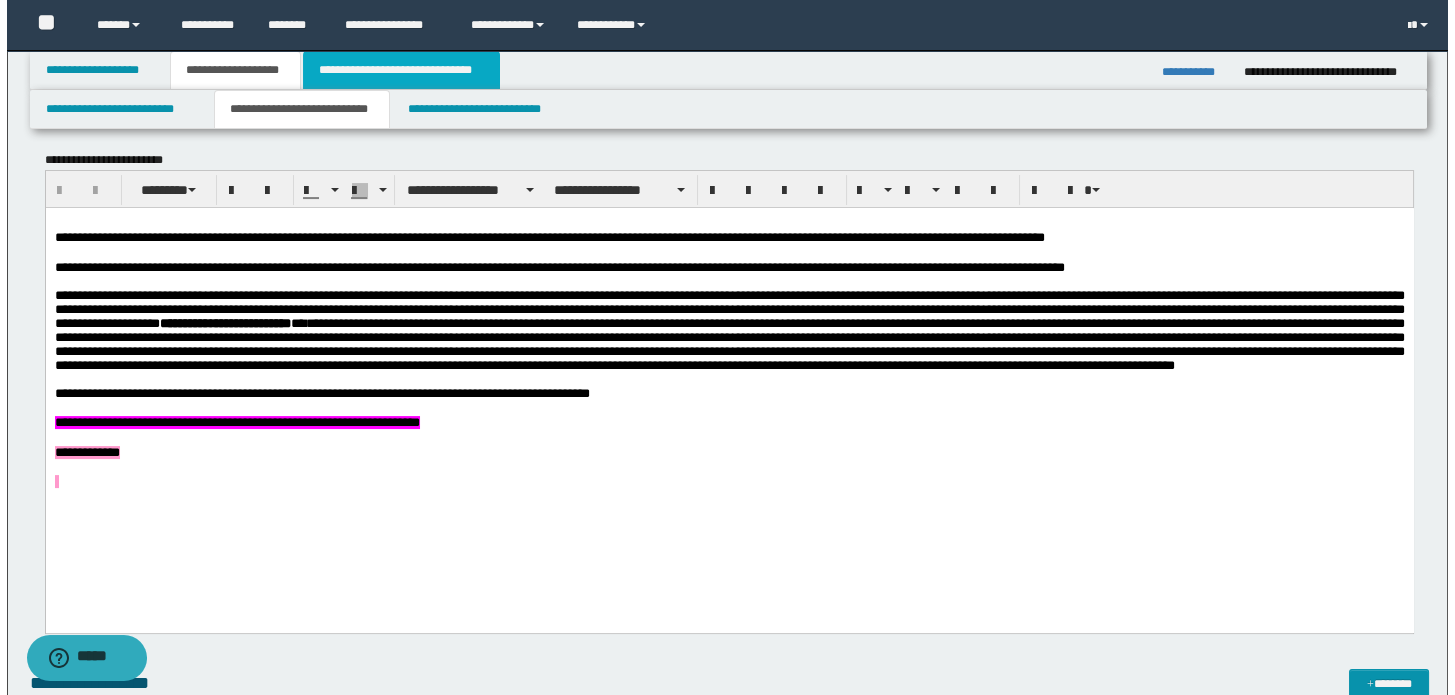 scroll, scrollTop: 0, scrollLeft: 0, axis: both 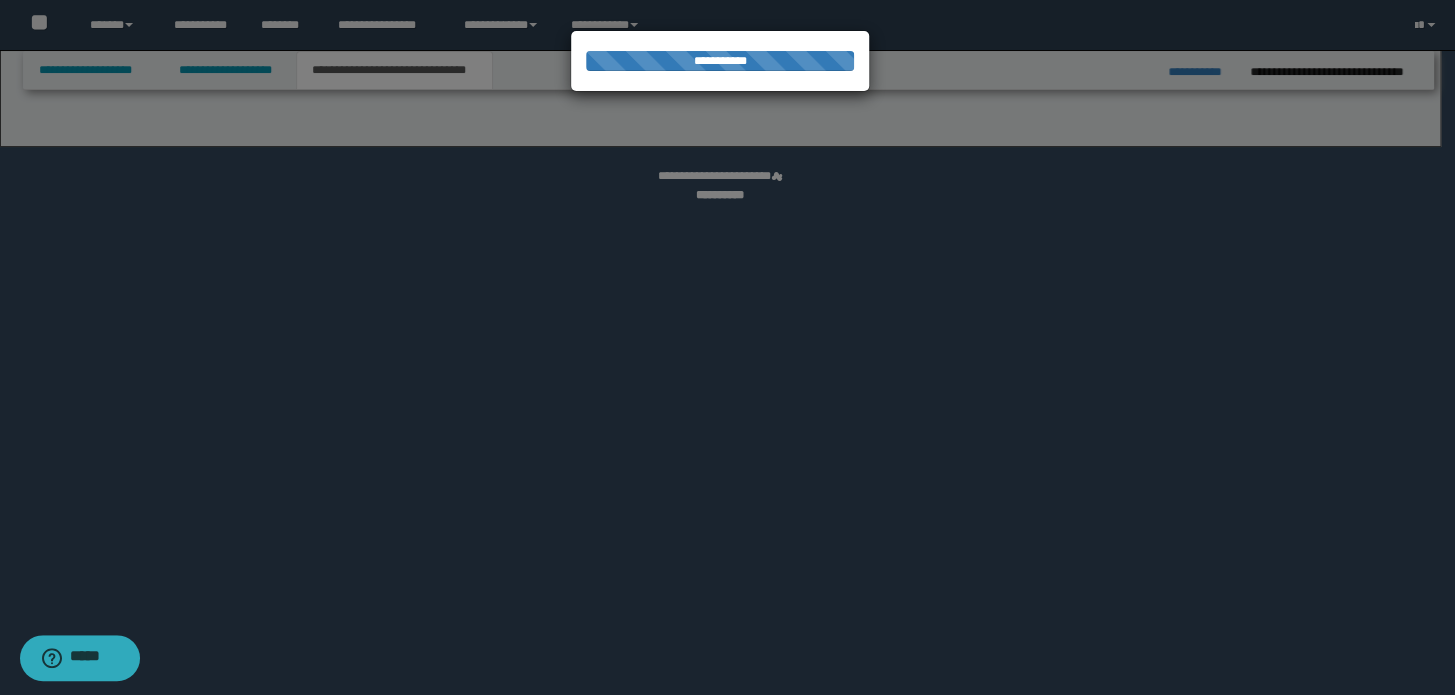 select on "*" 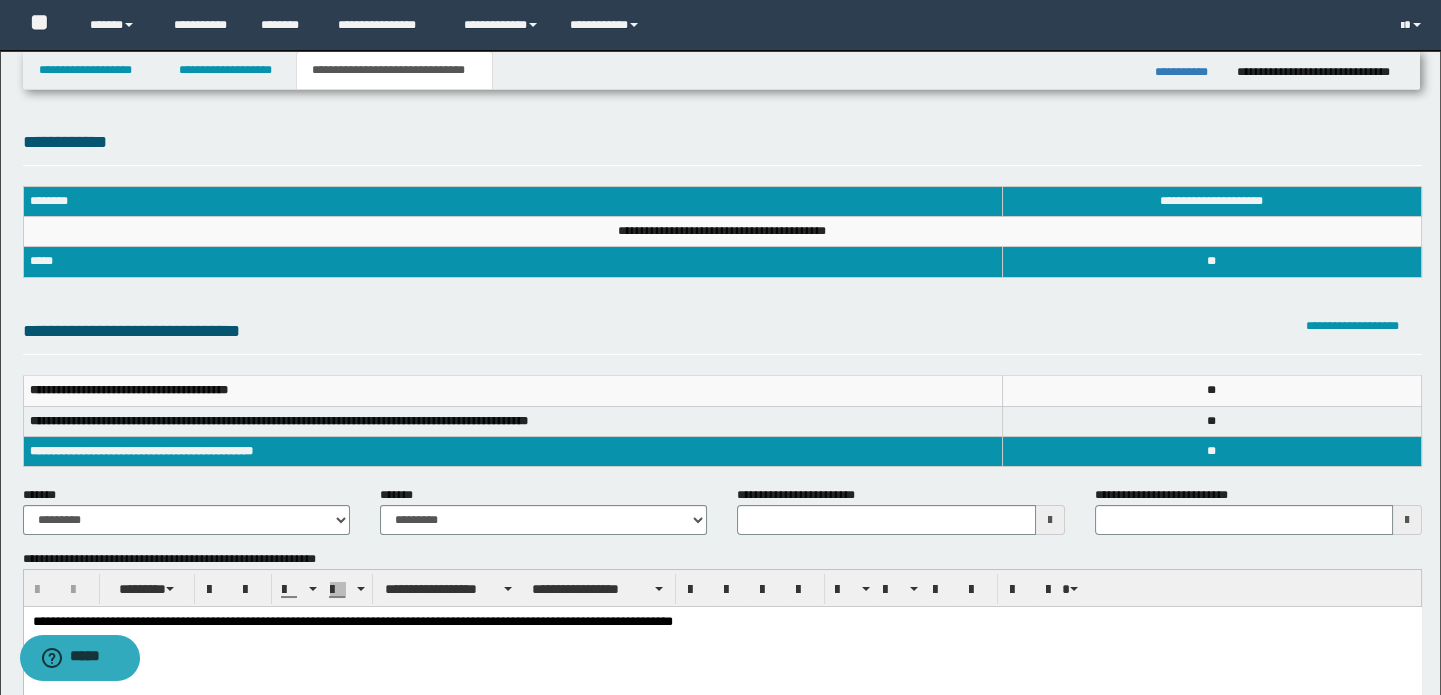 scroll, scrollTop: 363, scrollLeft: 0, axis: vertical 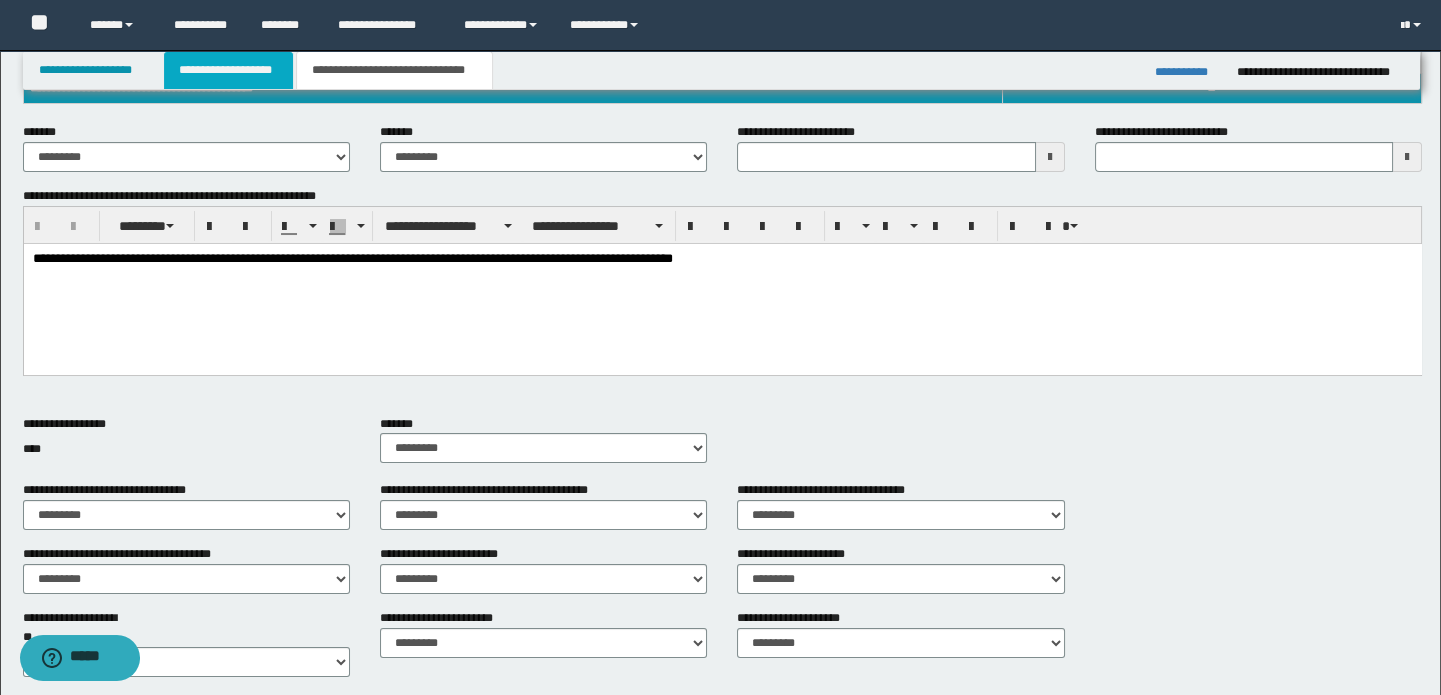 click on "**********" at bounding box center (228, 70) 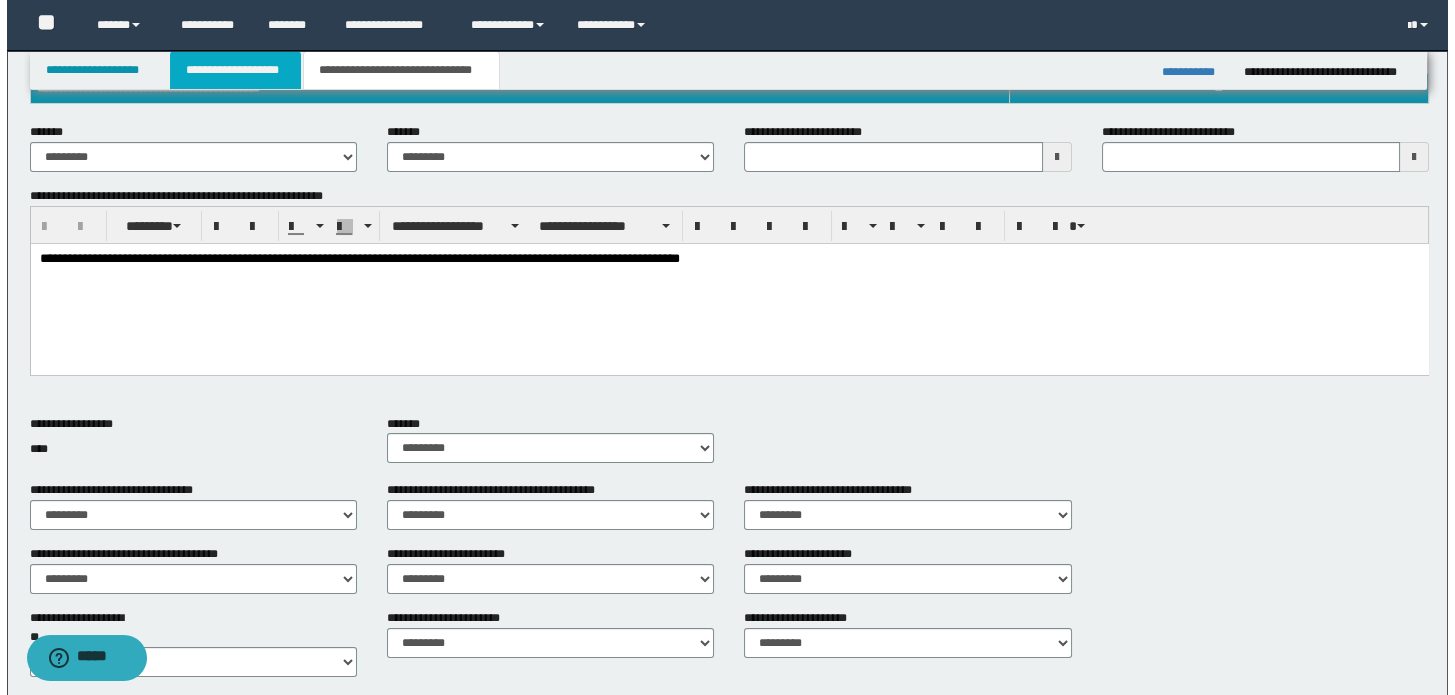 scroll, scrollTop: 394, scrollLeft: 0, axis: vertical 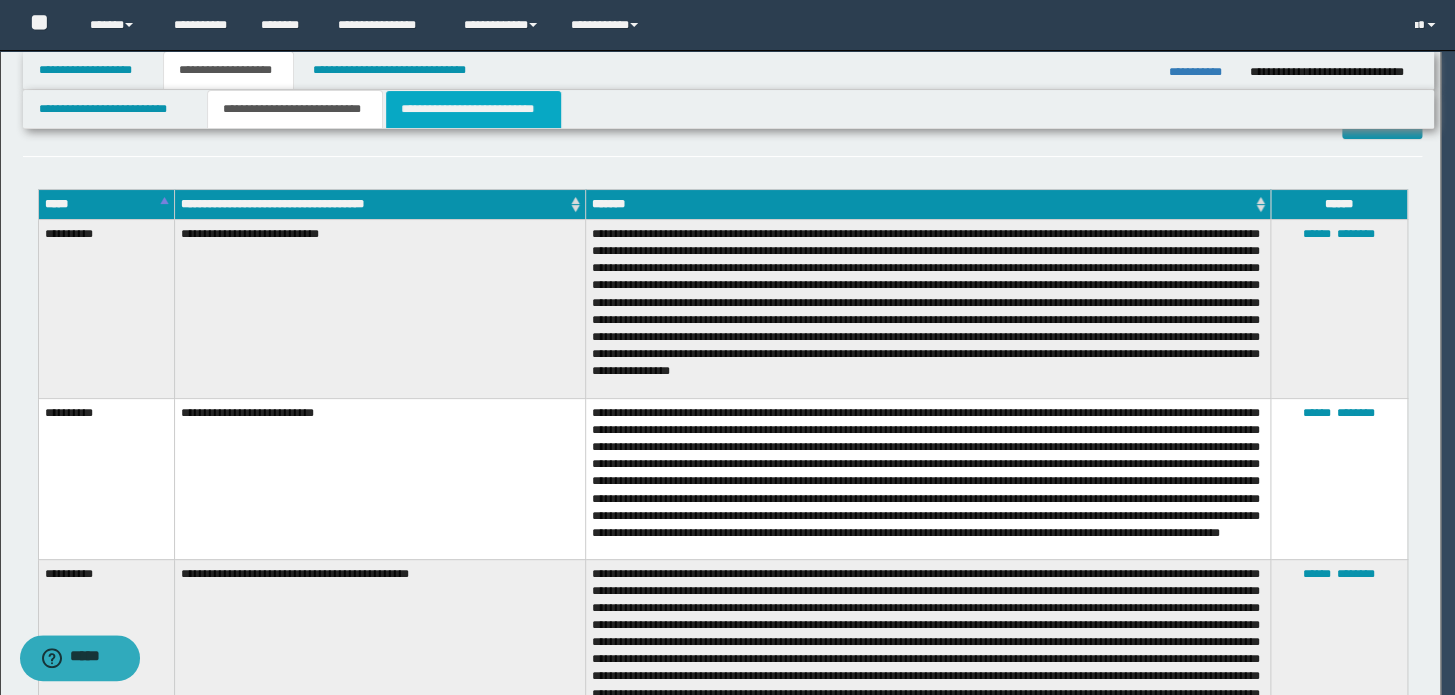click on "**********" at bounding box center [473, 109] 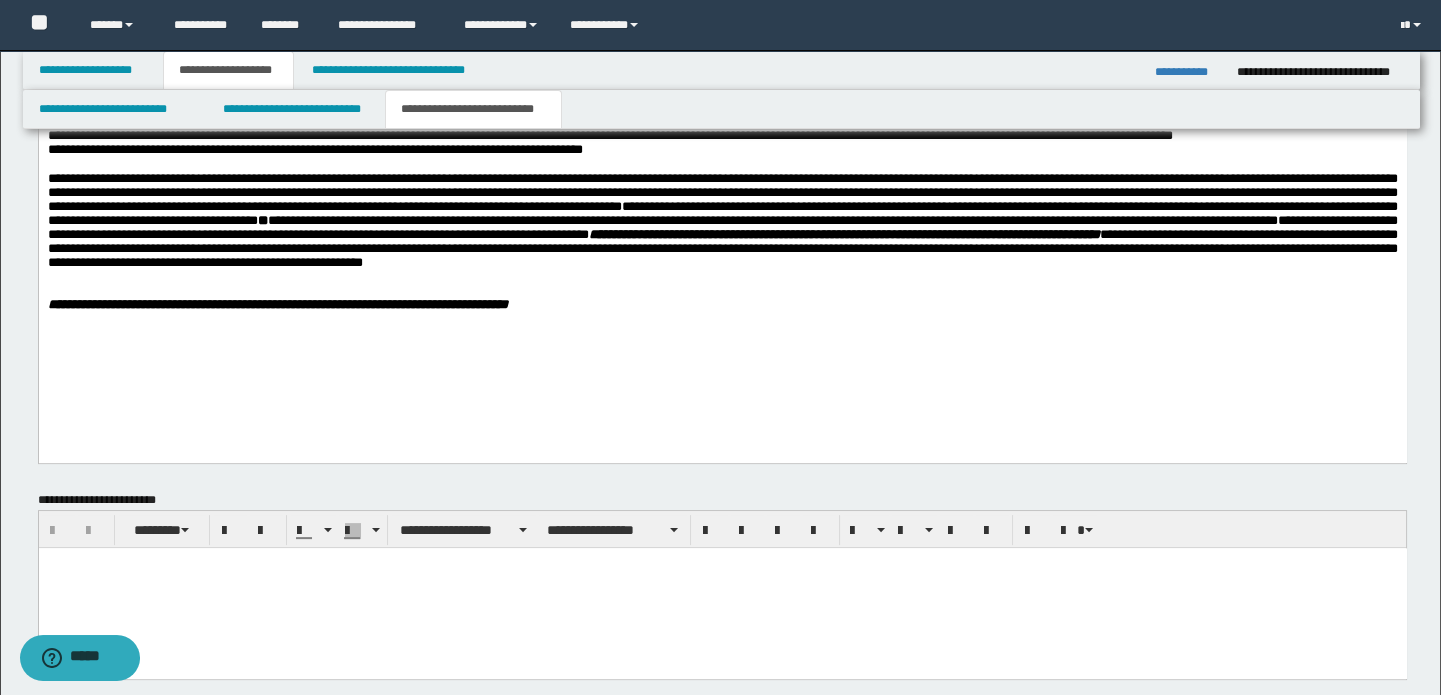 scroll, scrollTop: 1454, scrollLeft: 0, axis: vertical 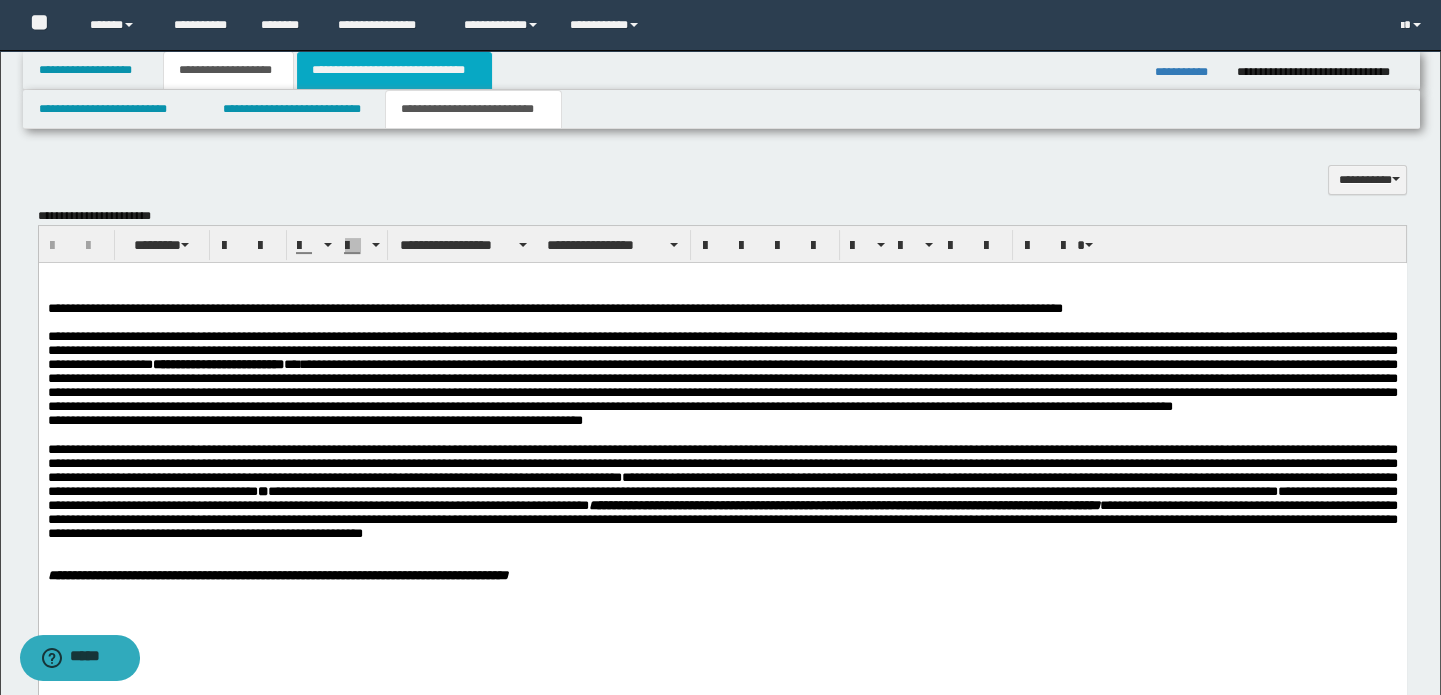 click on "**********" at bounding box center (394, 70) 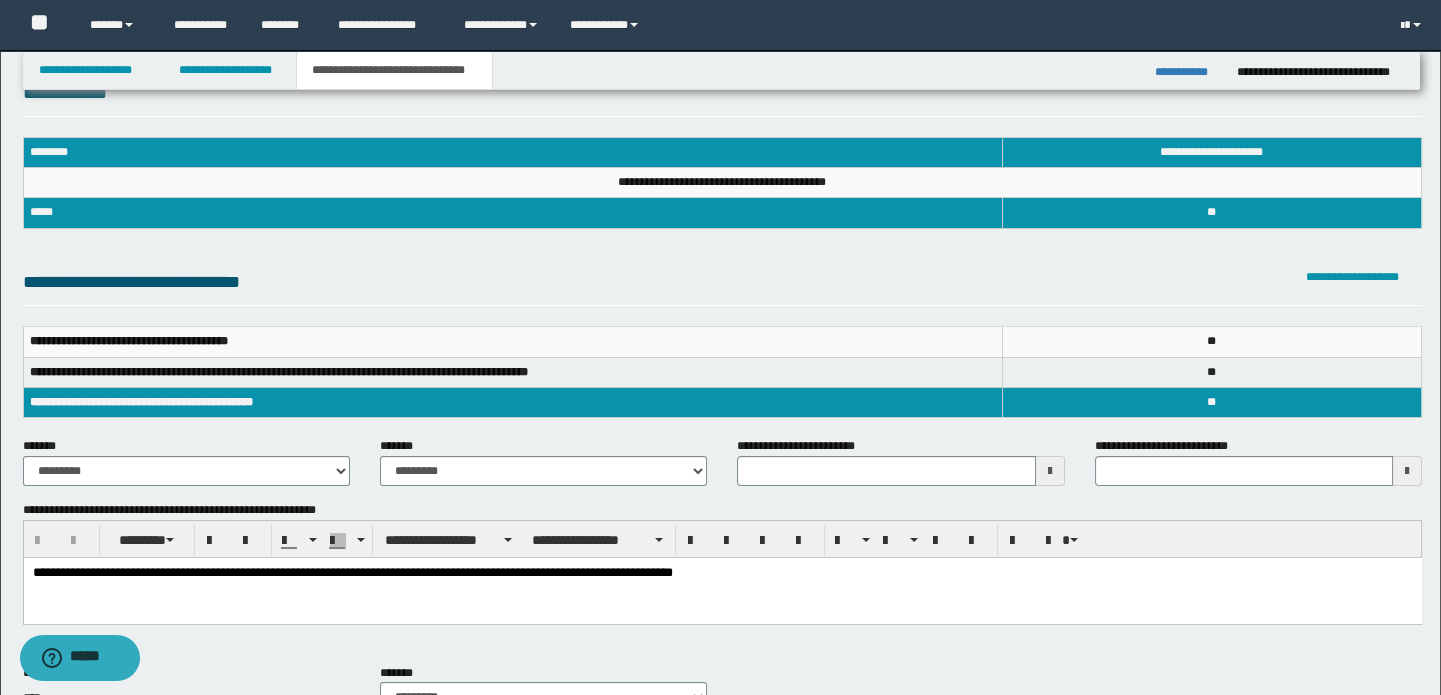 scroll, scrollTop: 33, scrollLeft: 0, axis: vertical 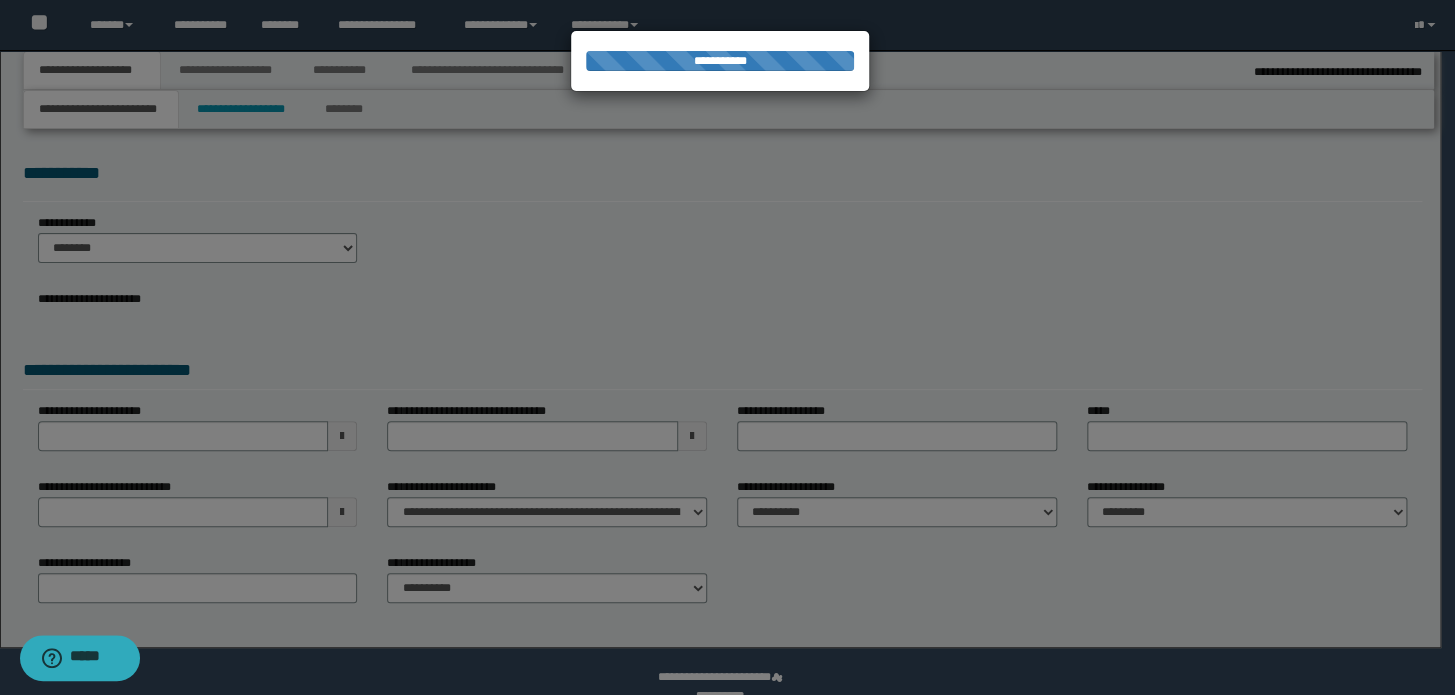 type on "**********" 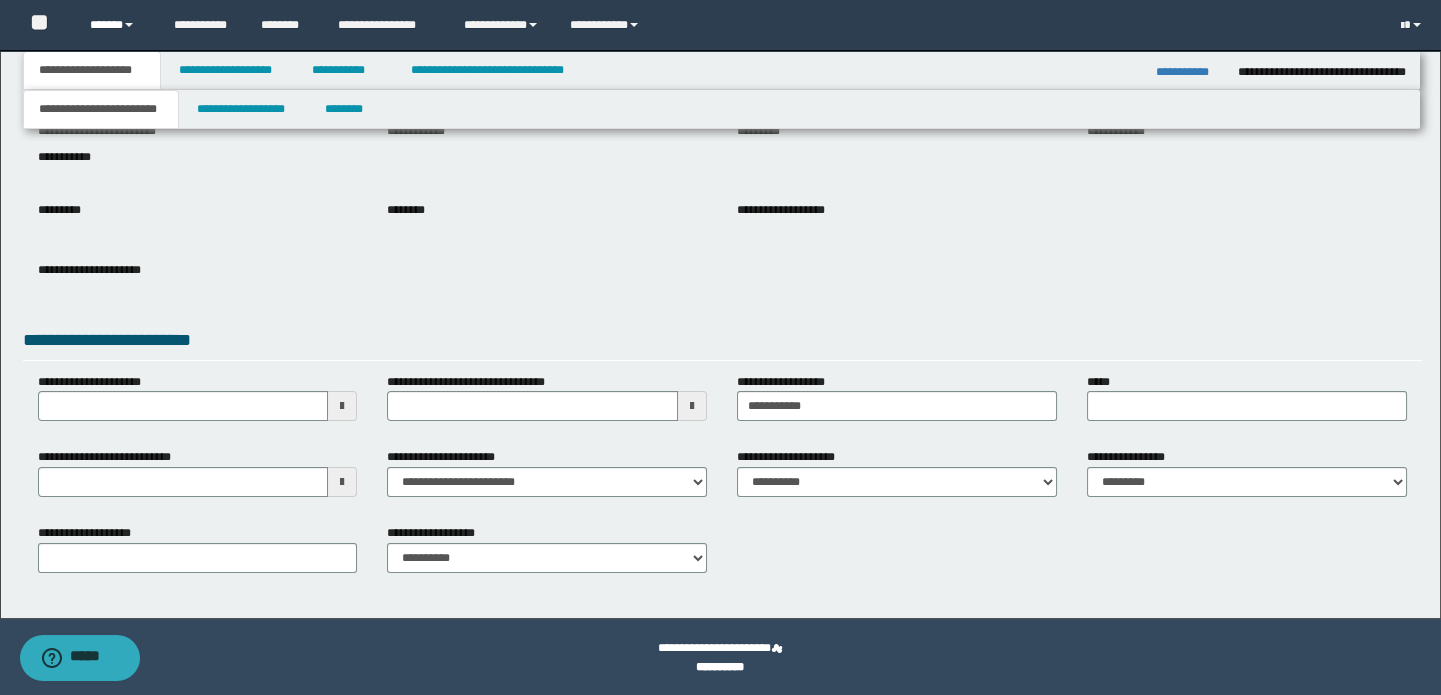 scroll, scrollTop: 169, scrollLeft: 0, axis: vertical 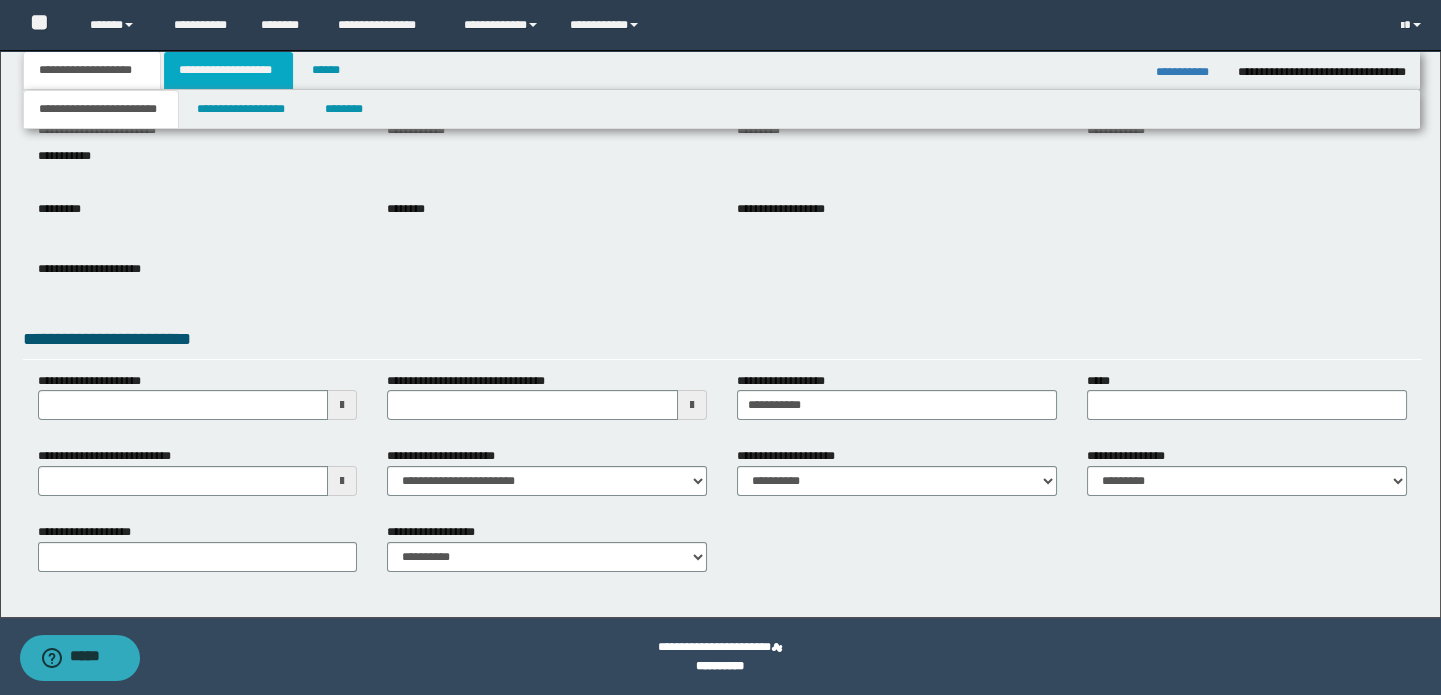 click on "**********" at bounding box center (228, 70) 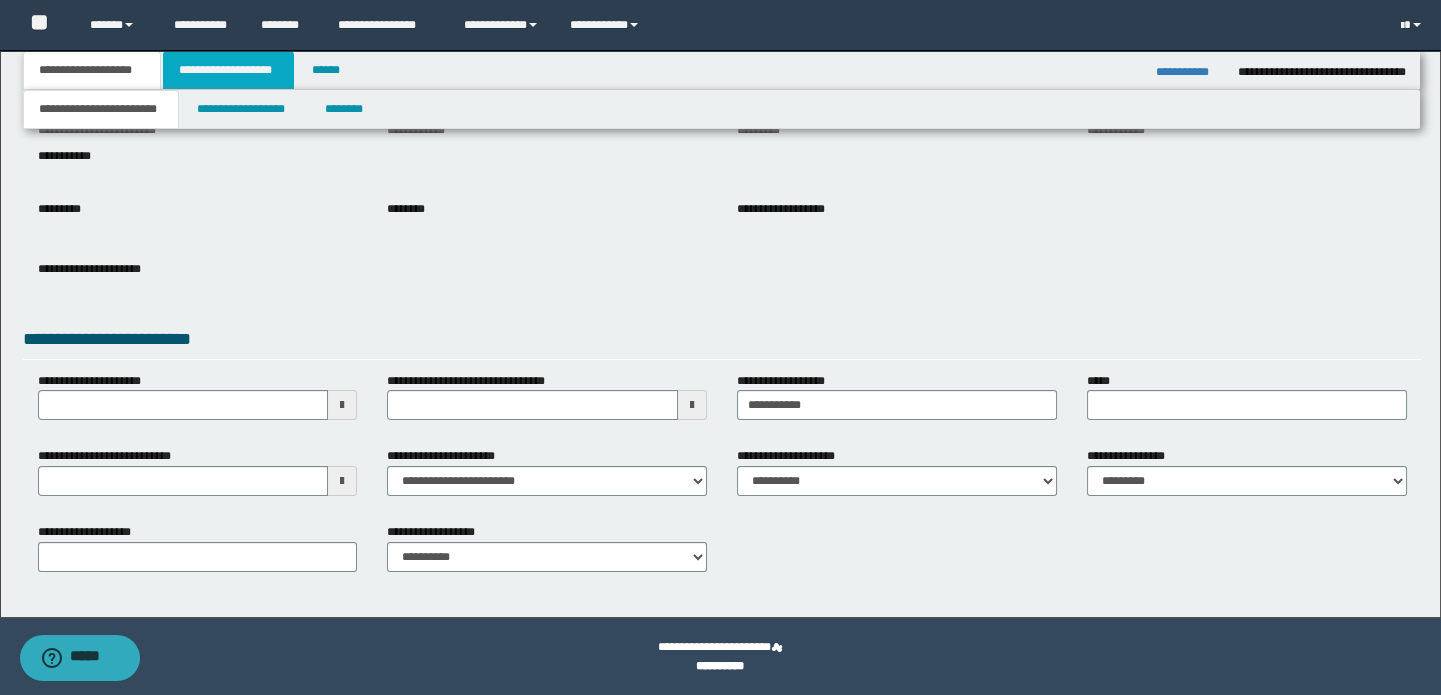 scroll, scrollTop: 0, scrollLeft: 0, axis: both 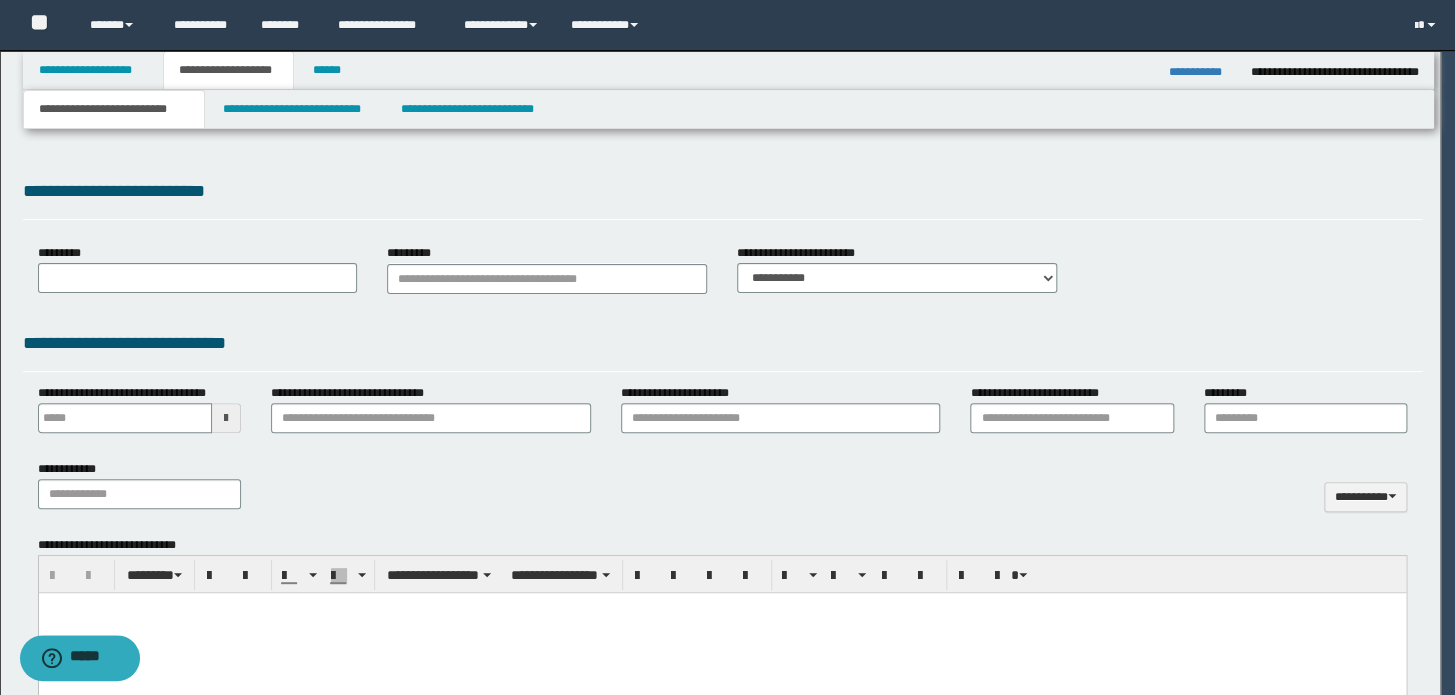 type 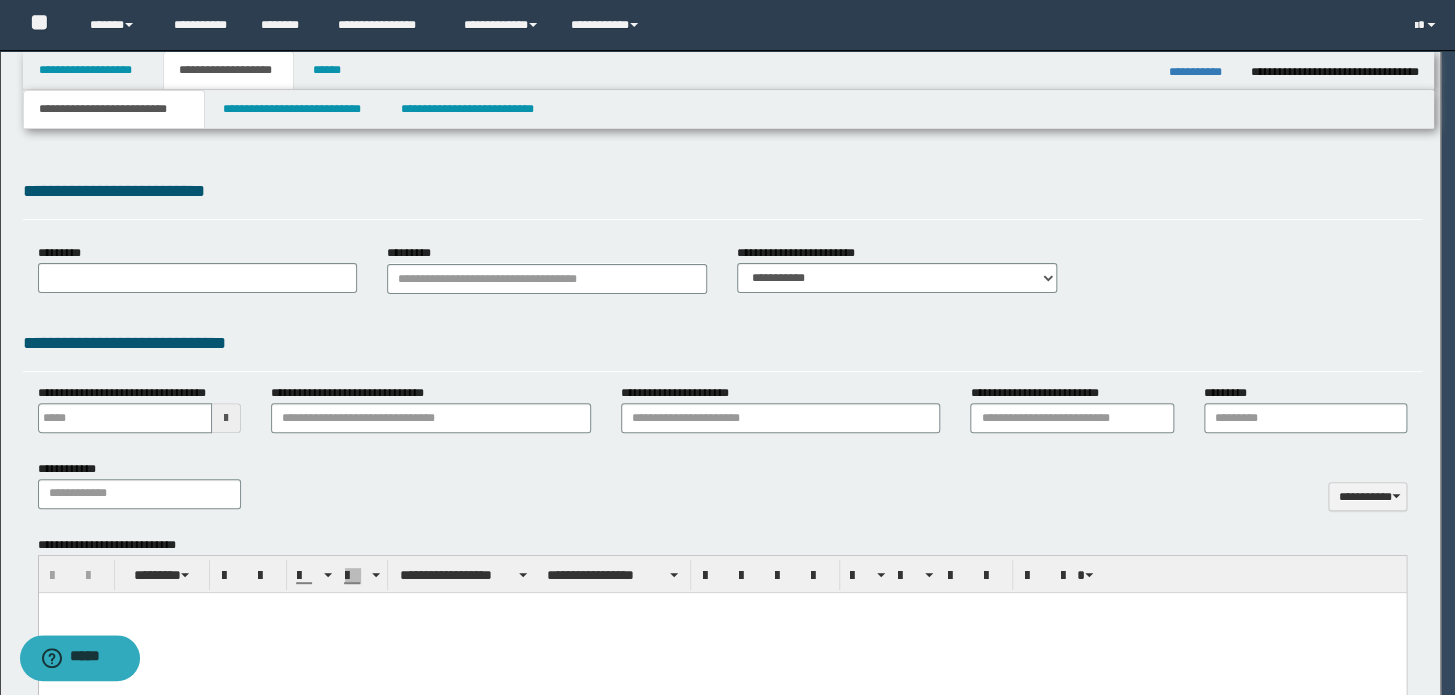 select on "*" 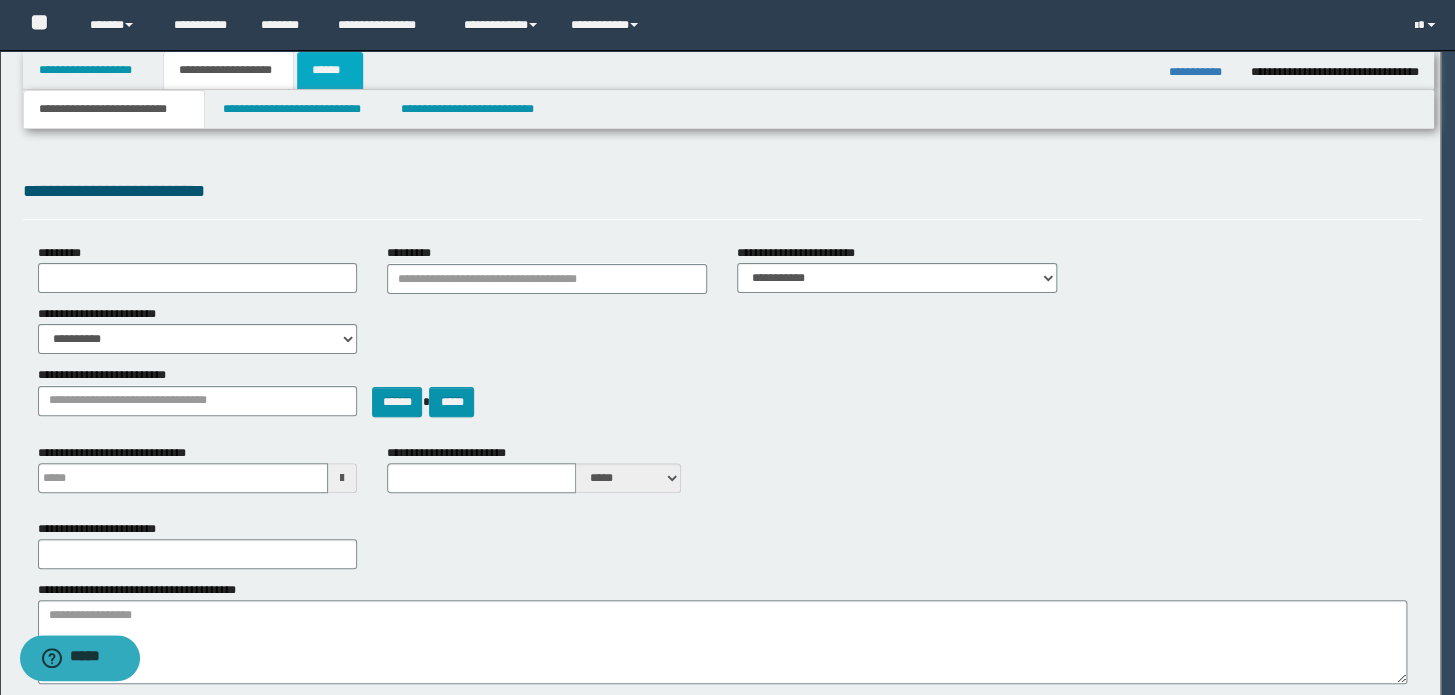 scroll, scrollTop: 0, scrollLeft: 0, axis: both 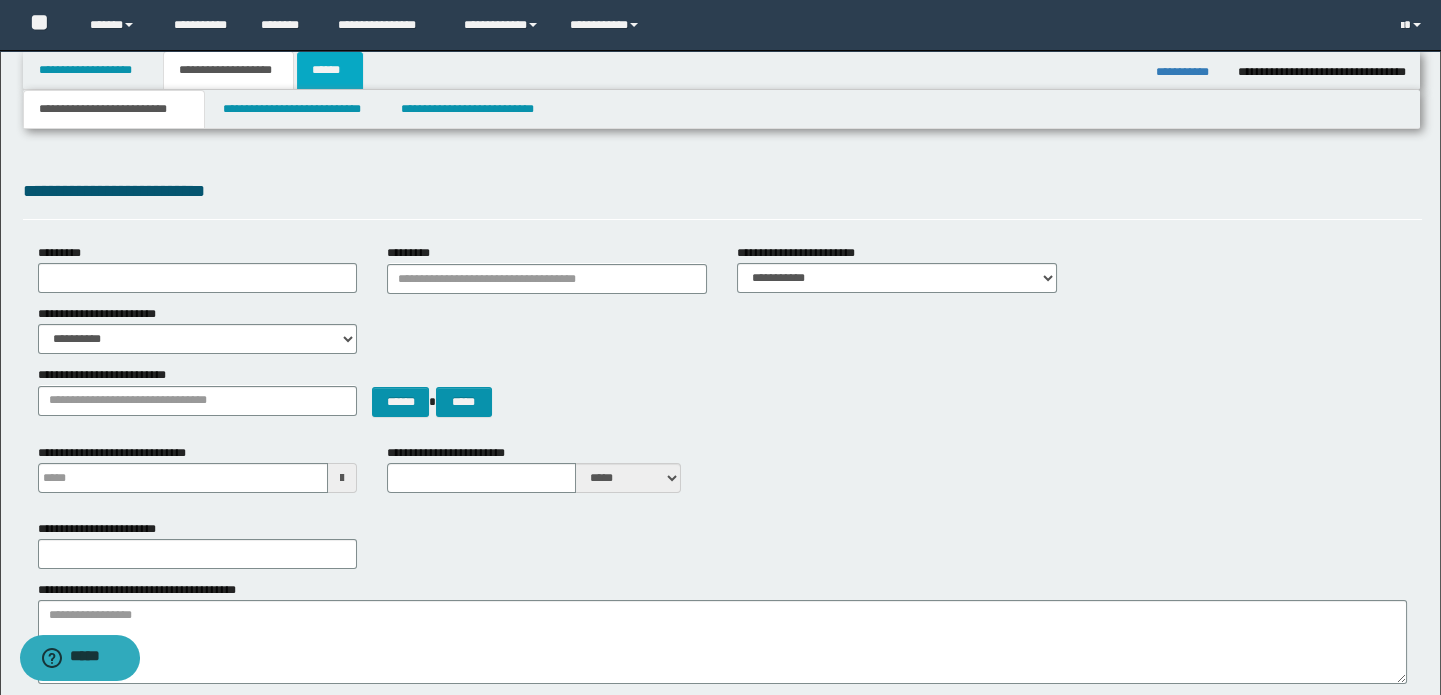 click on "******" at bounding box center [330, 70] 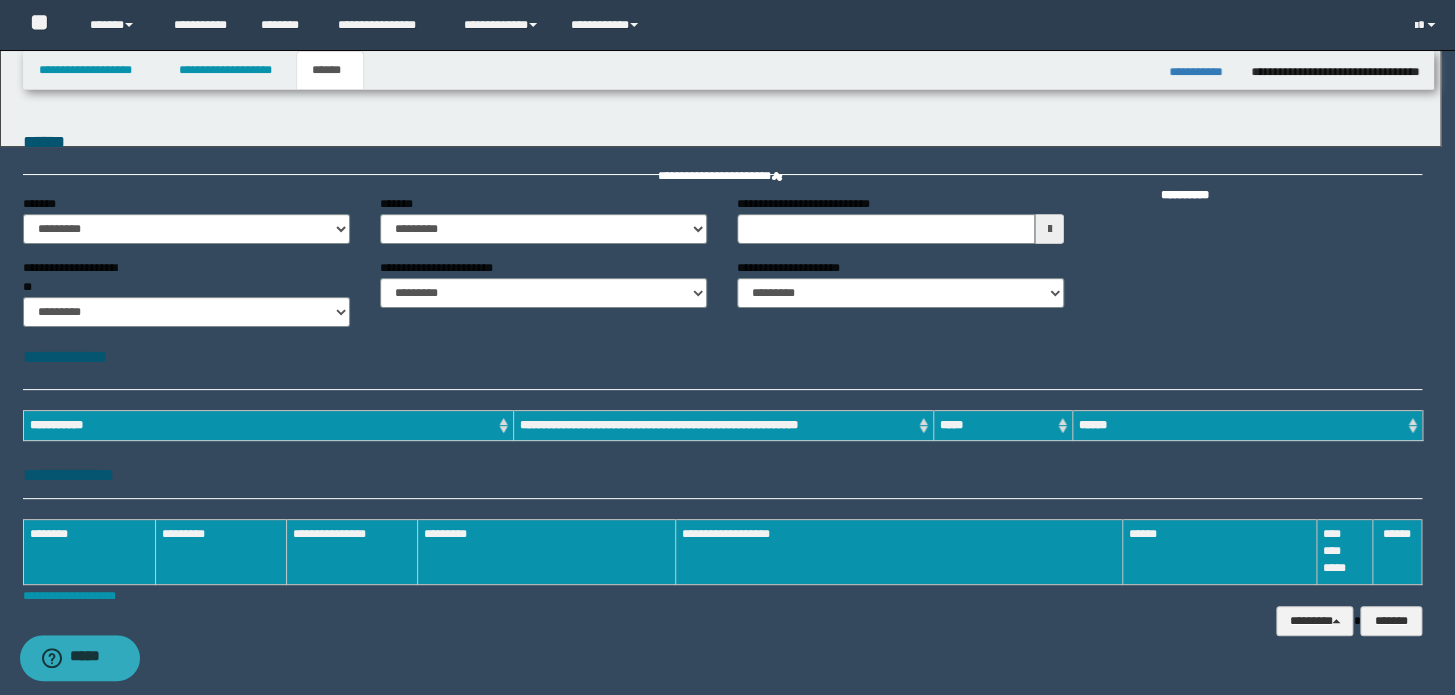scroll, scrollTop: 0, scrollLeft: 0, axis: both 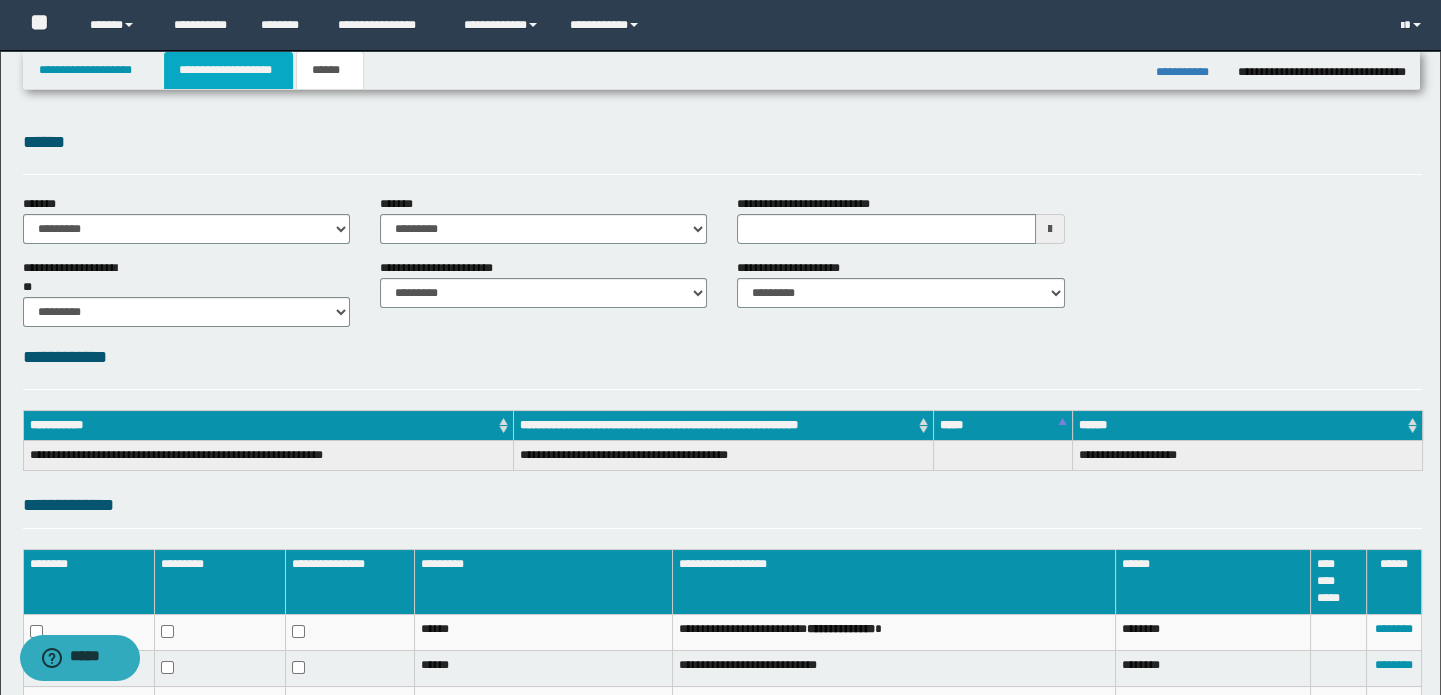 click on "**********" at bounding box center (228, 70) 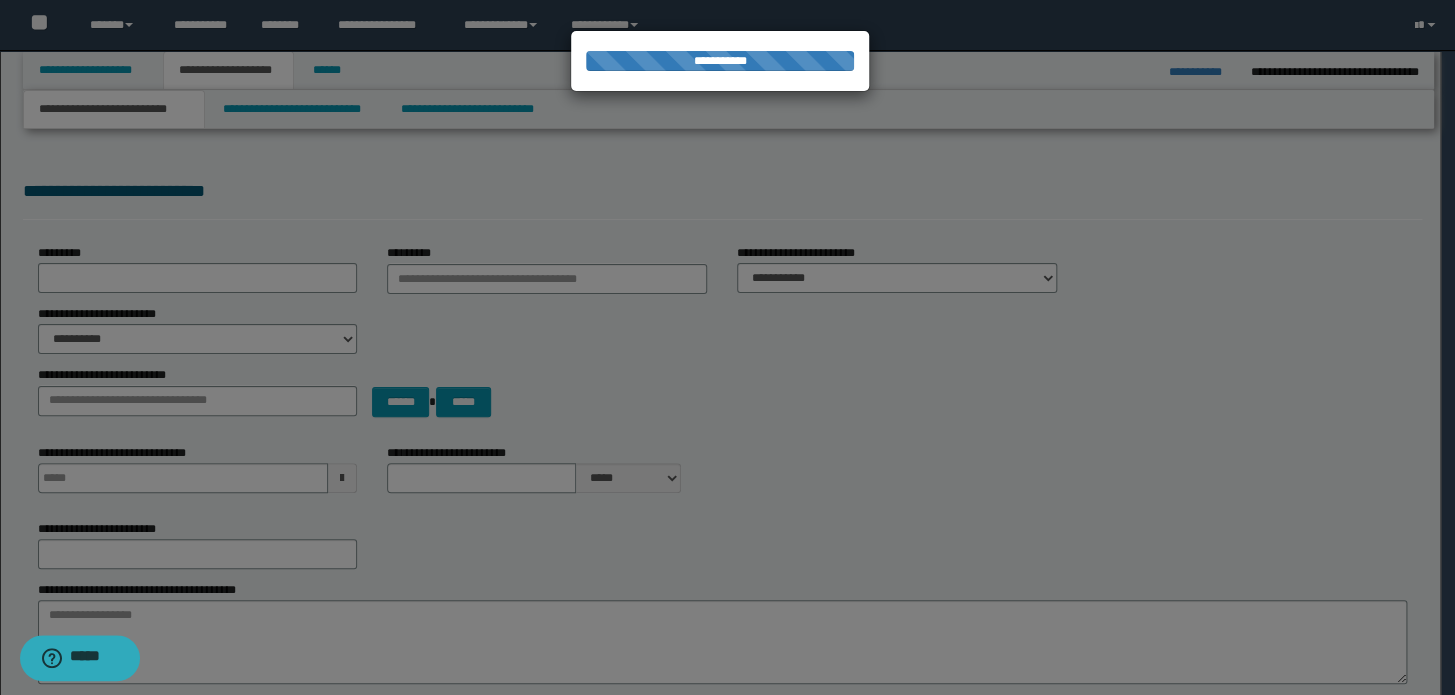 type 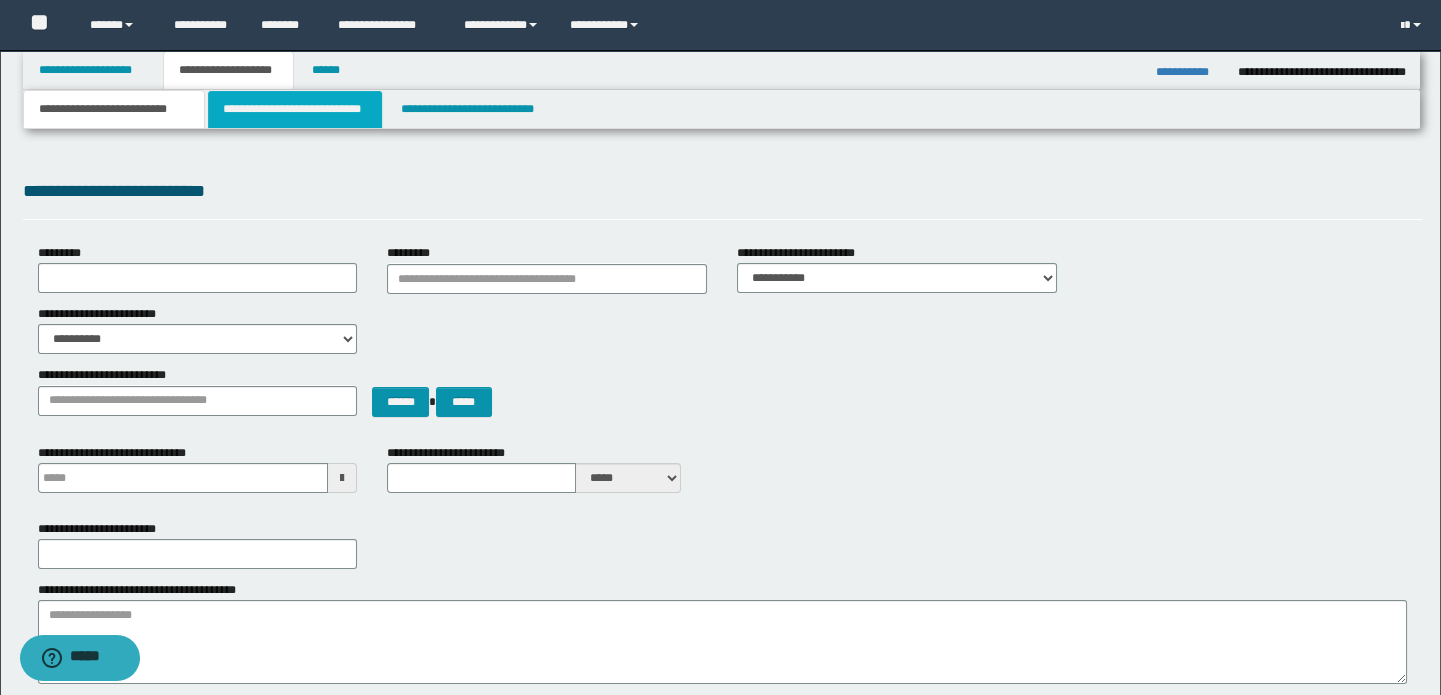 click on "**********" at bounding box center (294, 109) 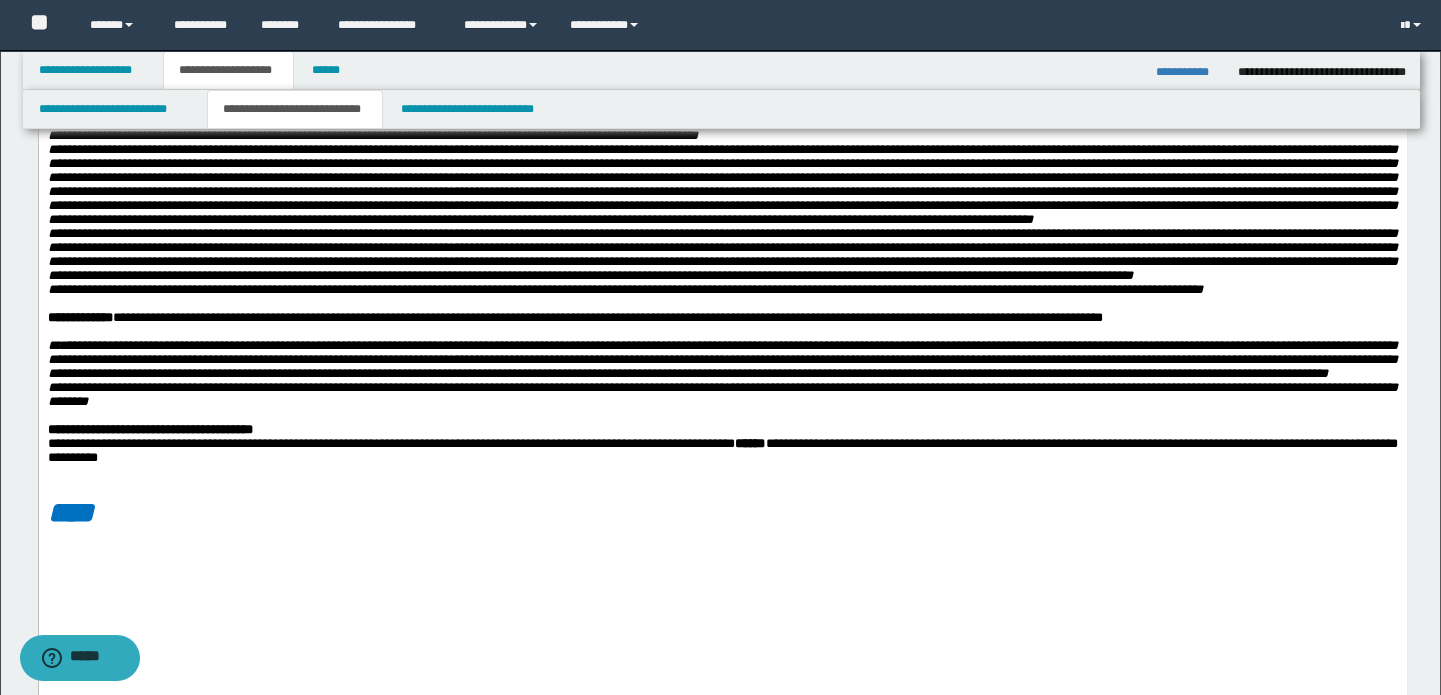 scroll, scrollTop: 454, scrollLeft: 0, axis: vertical 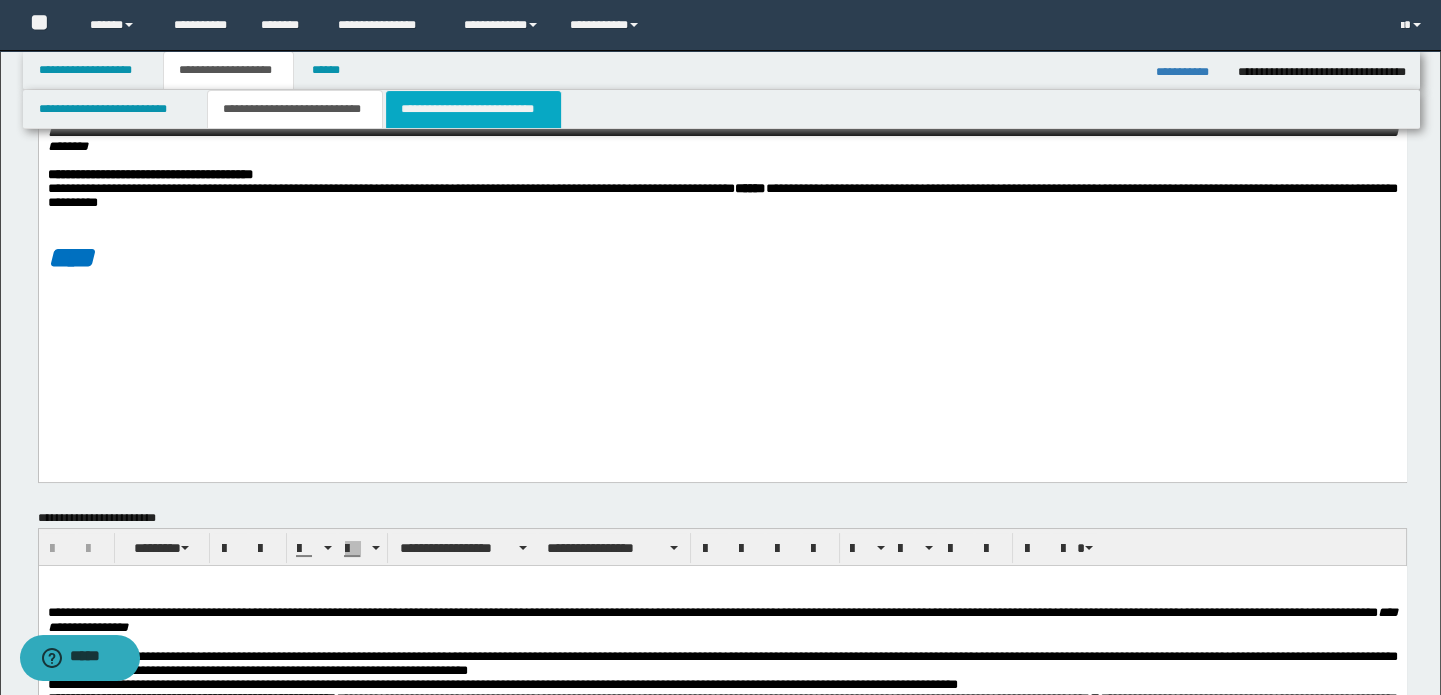 click on "**********" at bounding box center (473, 109) 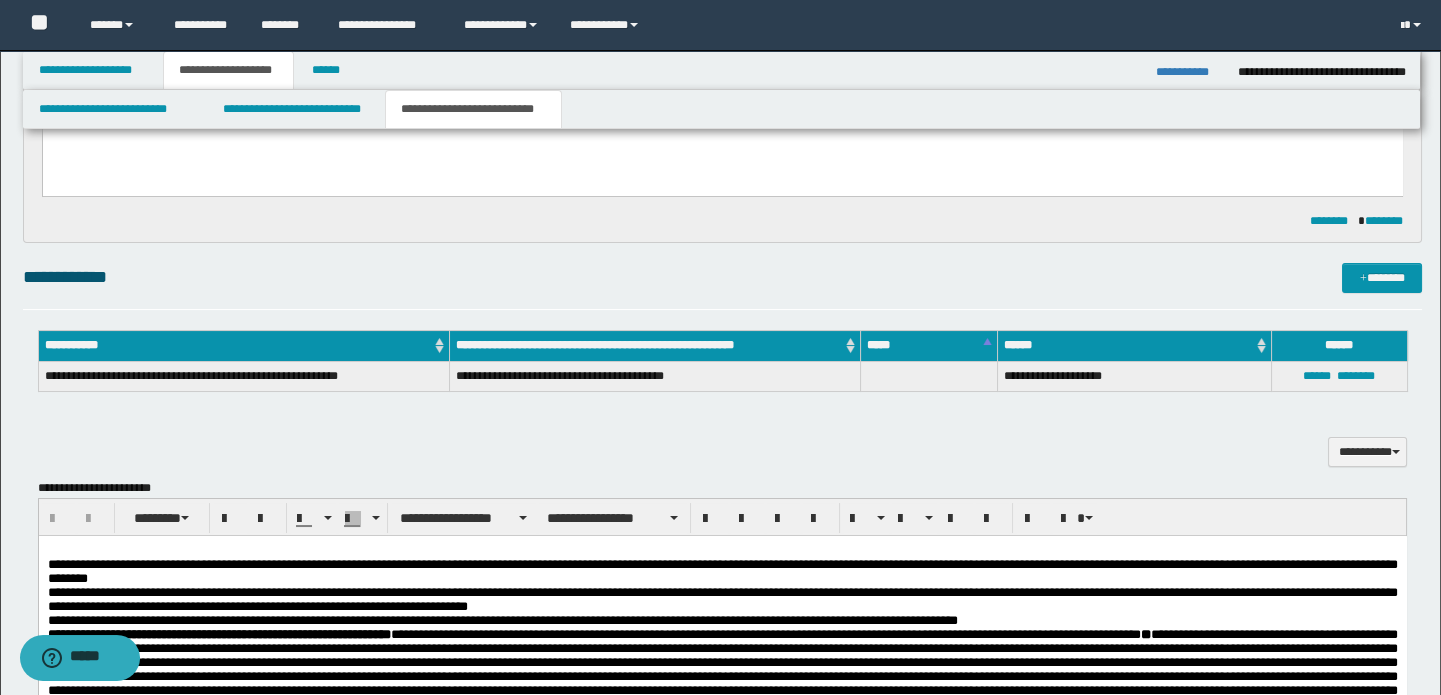 scroll, scrollTop: 272, scrollLeft: 0, axis: vertical 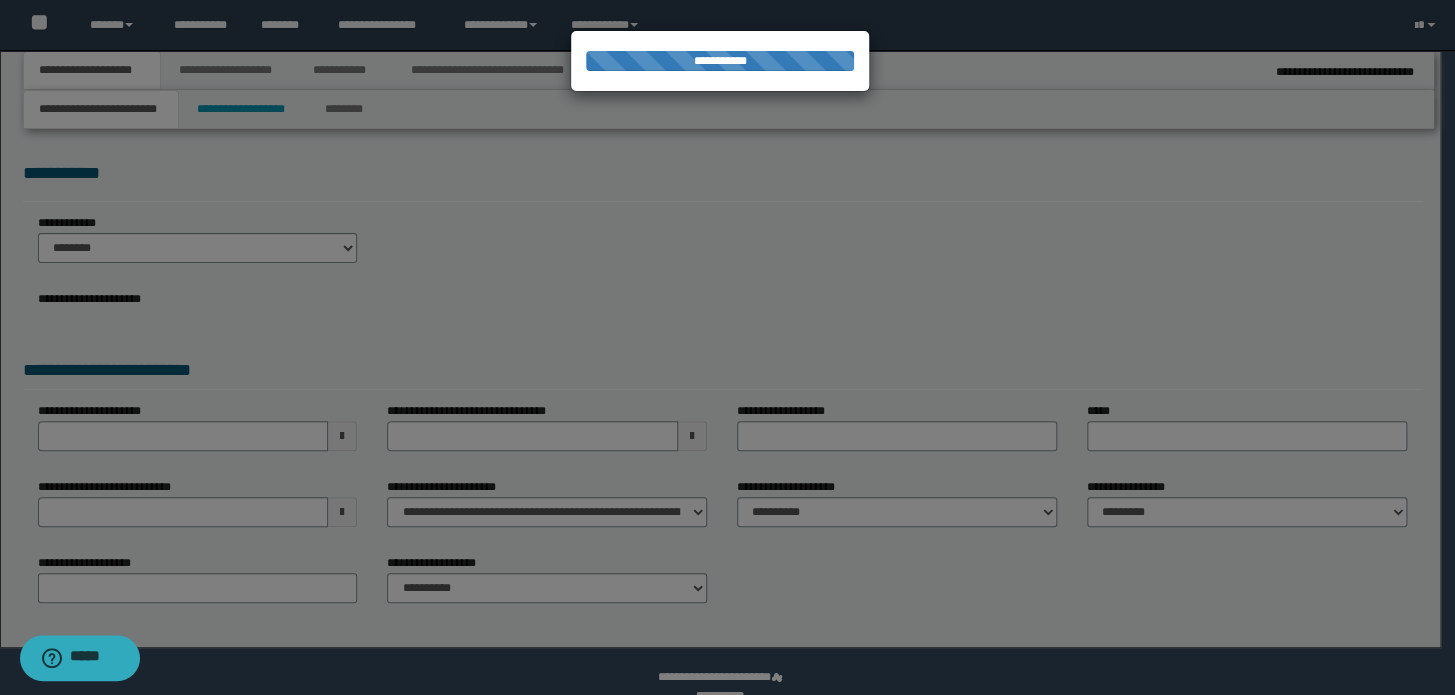 type on "**********" 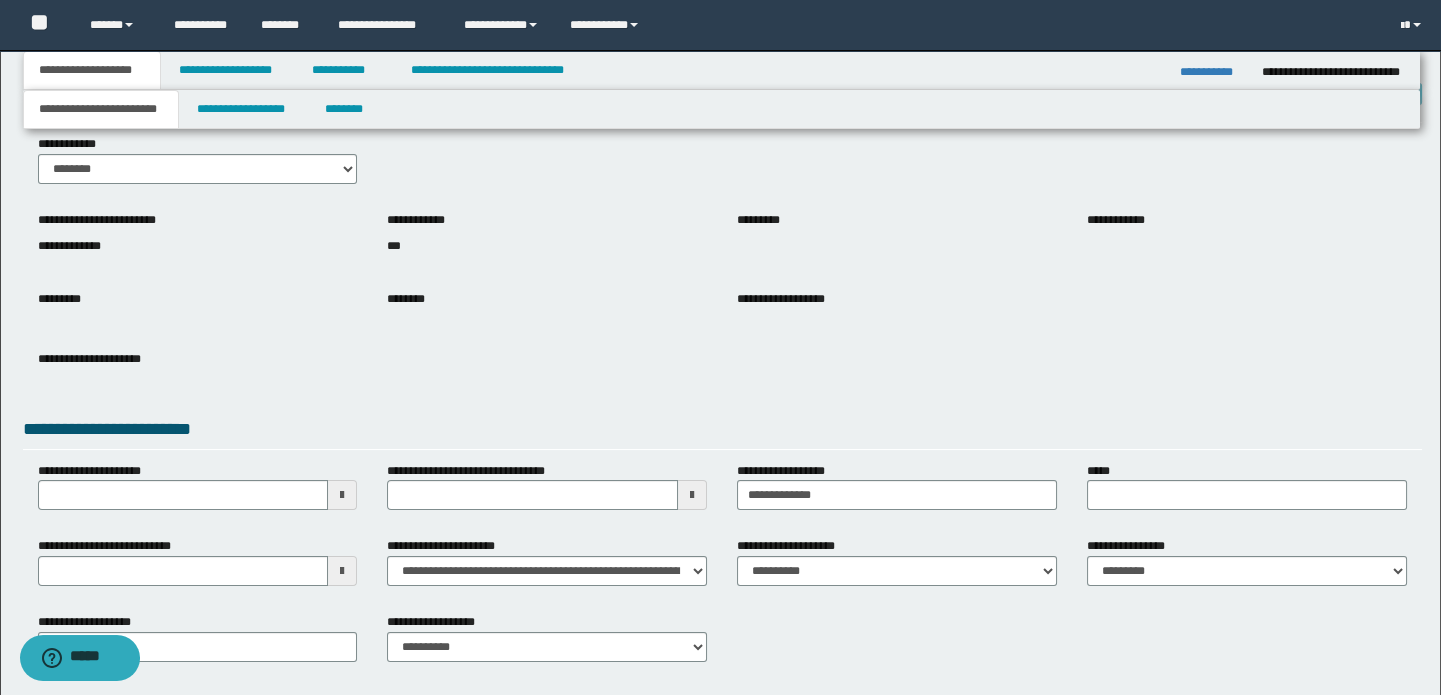 scroll, scrollTop: 169, scrollLeft: 0, axis: vertical 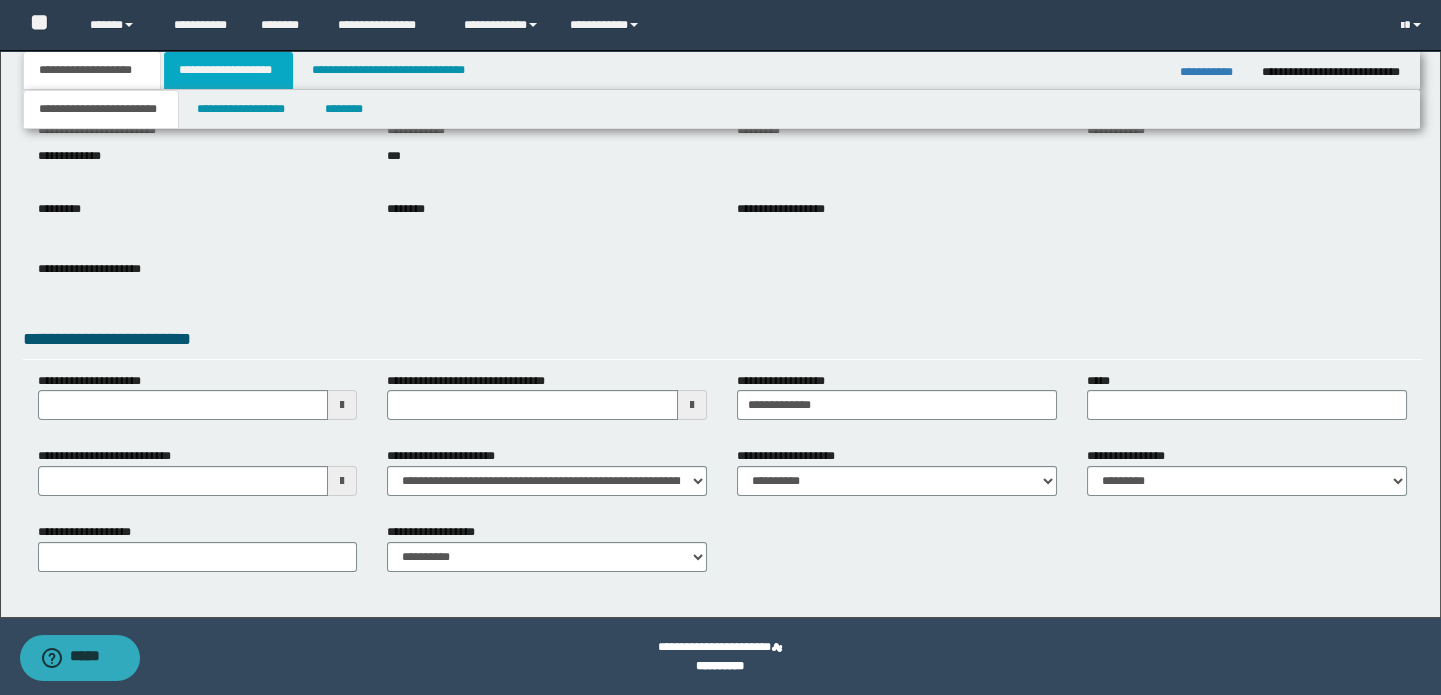 click on "**********" at bounding box center (228, 70) 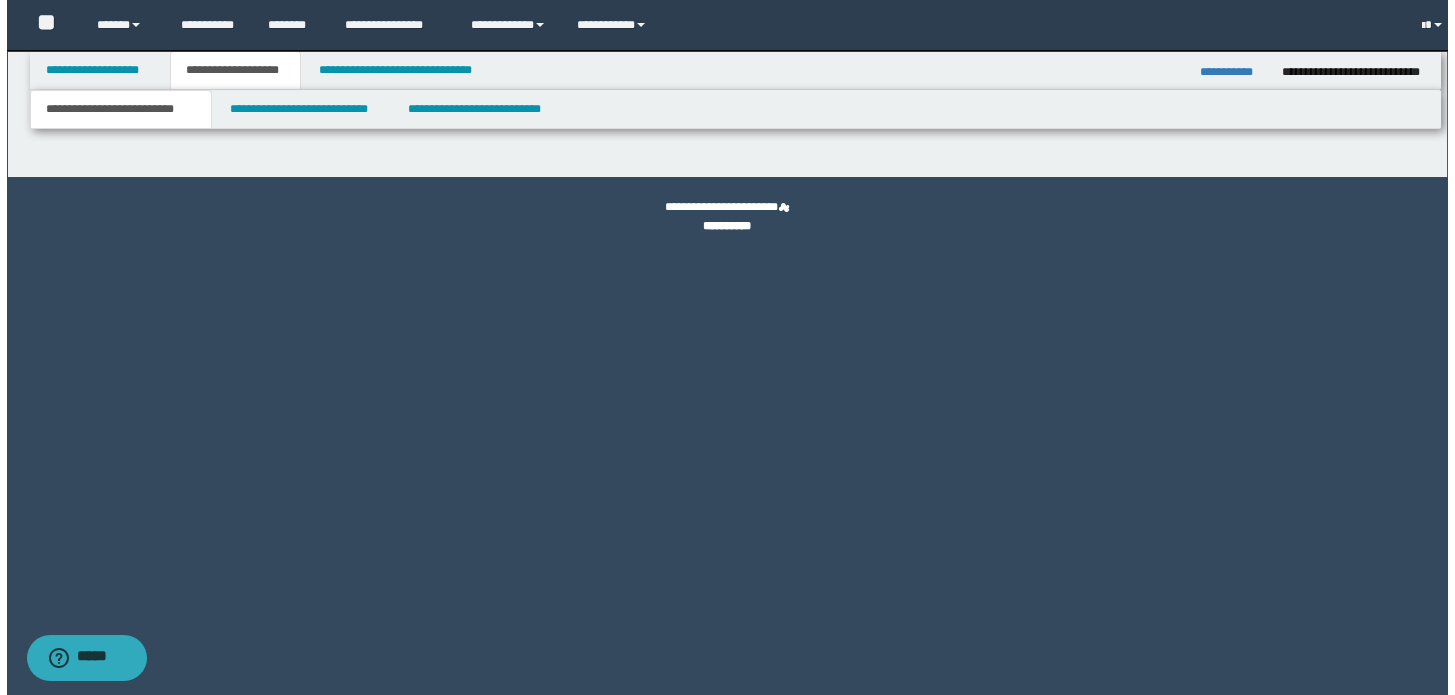 scroll, scrollTop: 0, scrollLeft: 0, axis: both 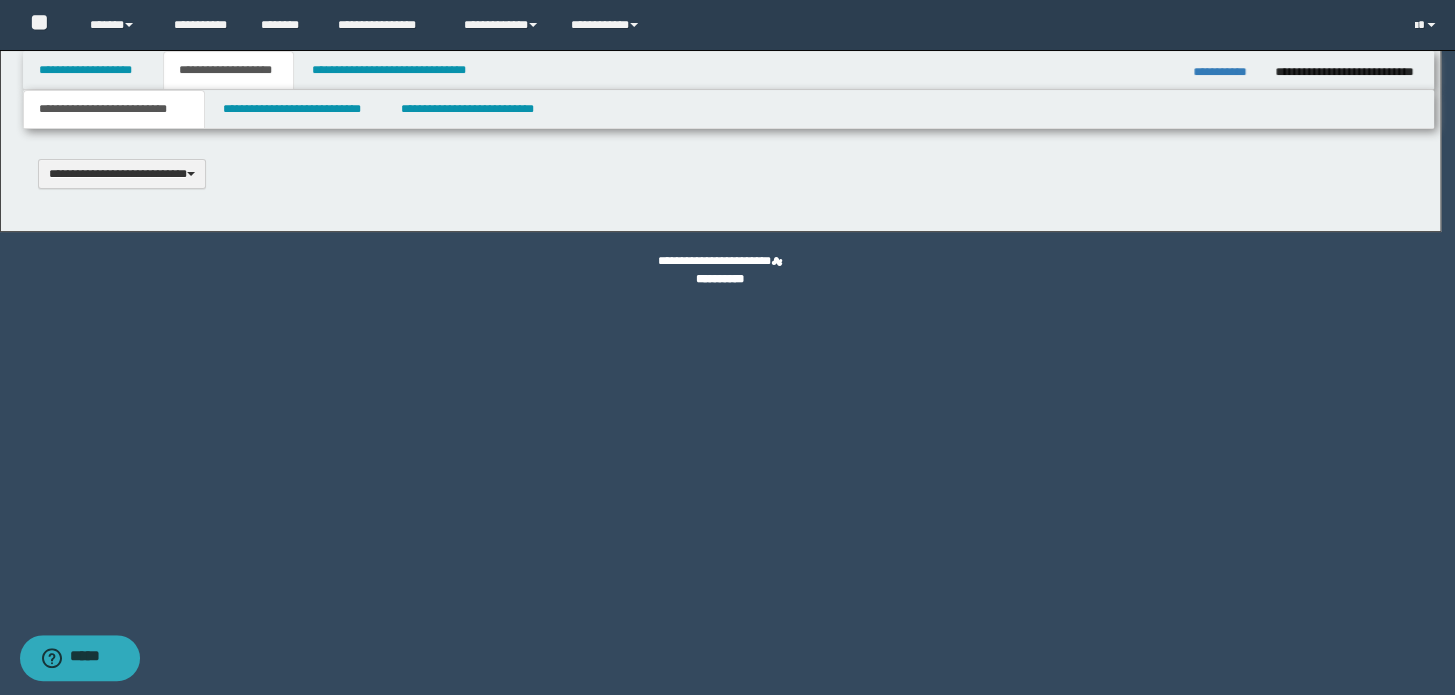 type 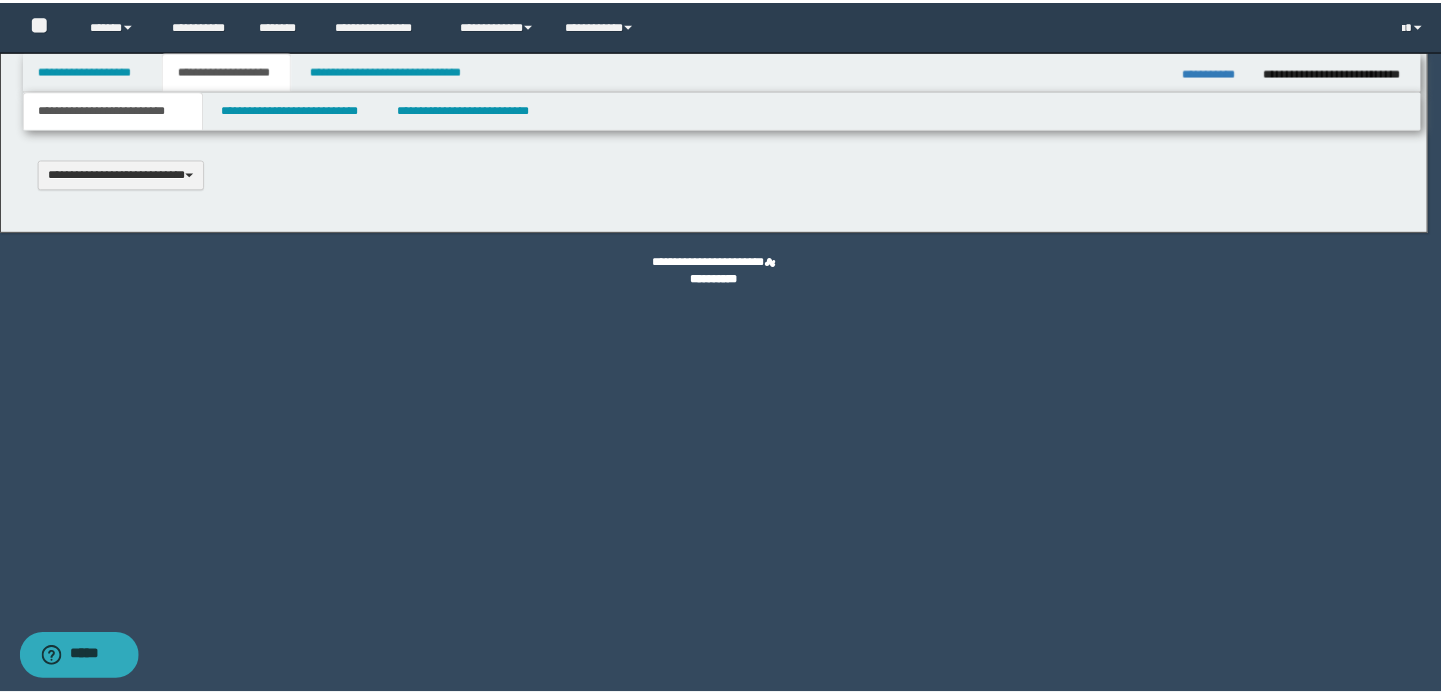 scroll, scrollTop: 0, scrollLeft: 0, axis: both 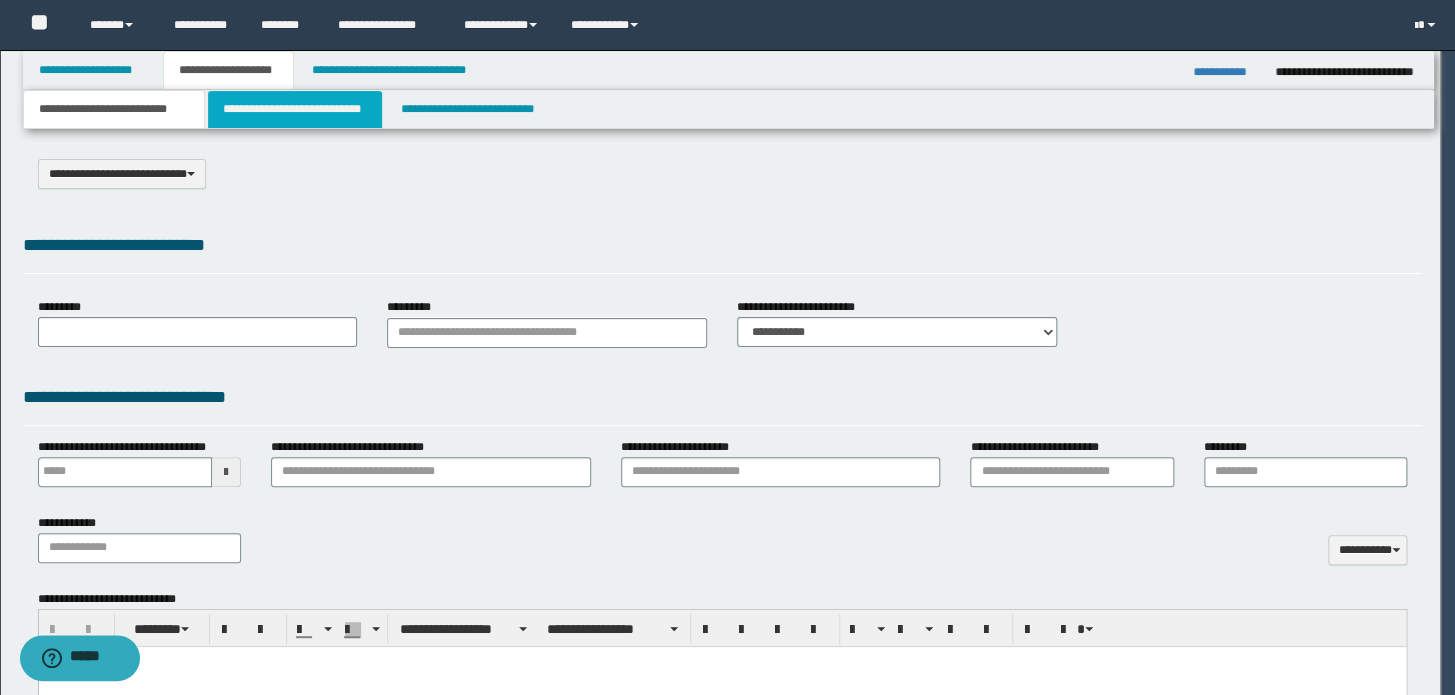 click on "**********" at bounding box center (294, 109) 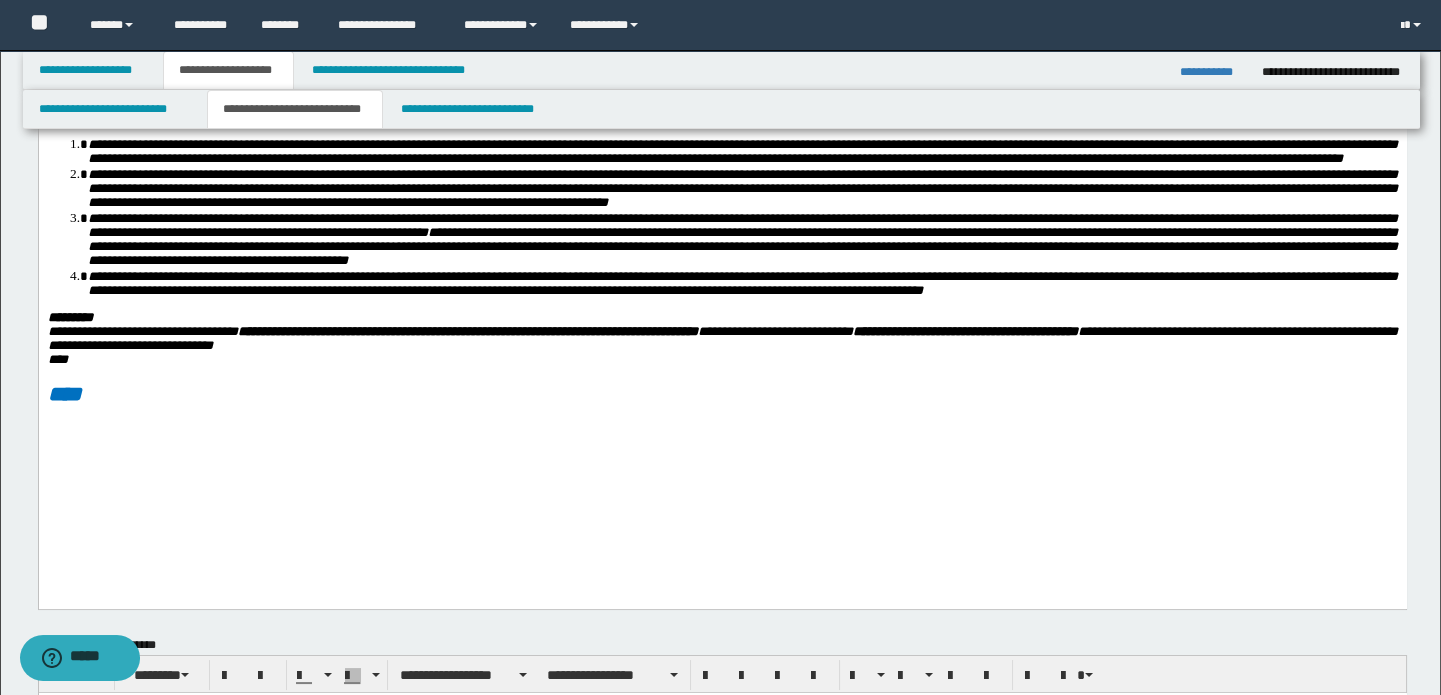 scroll, scrollTop: 727, scrollLeft: 0, axis: vertical 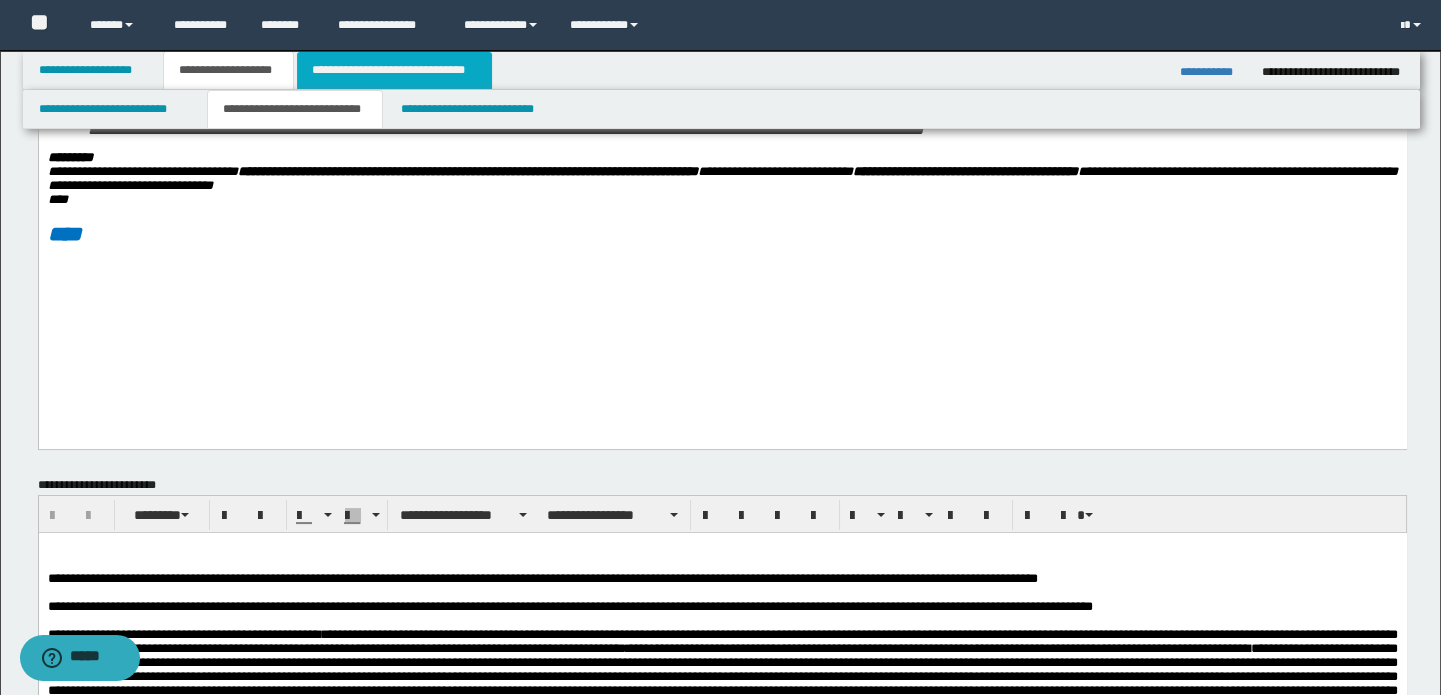 click on "**********" at bounding box center [394, 70] 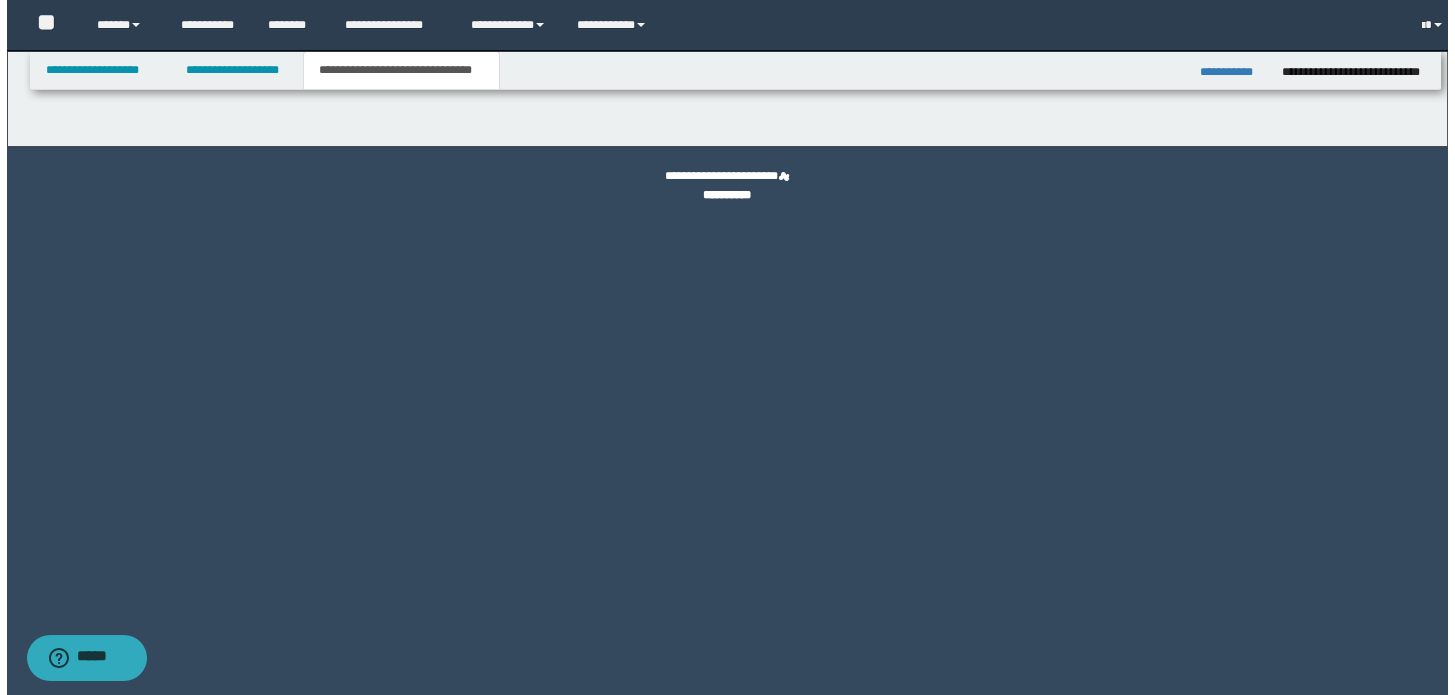 scroll, scrollTop: 0, scrollLeft: 0, axis: both 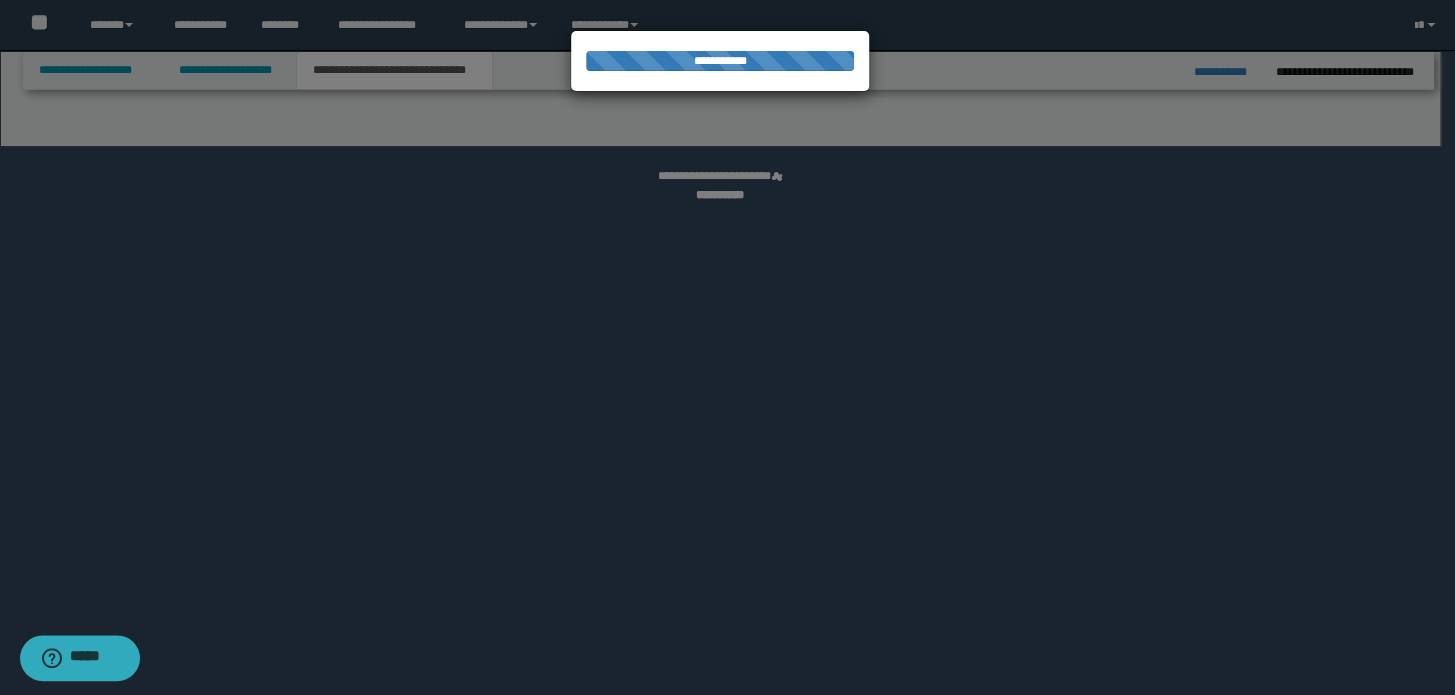 select on "*" 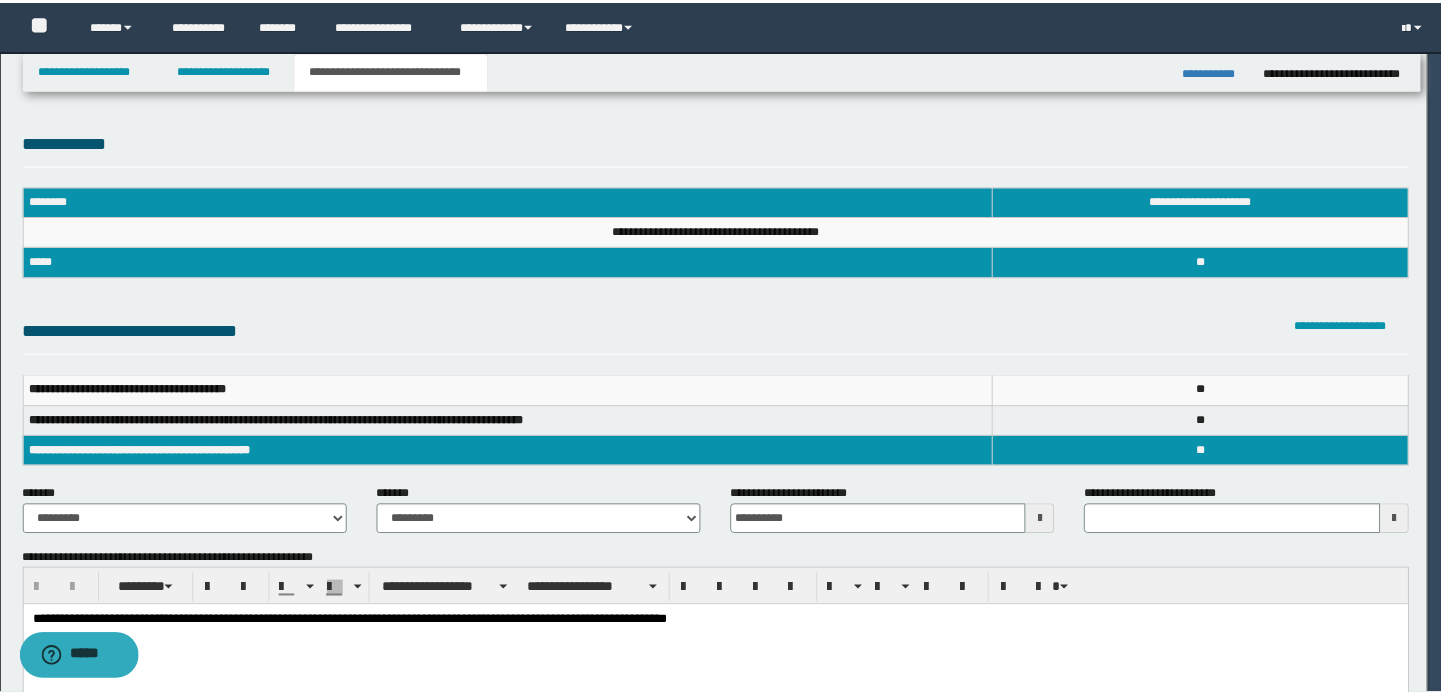 scroll, scrollTop: 0, scrollLeft: 0, axis: both 